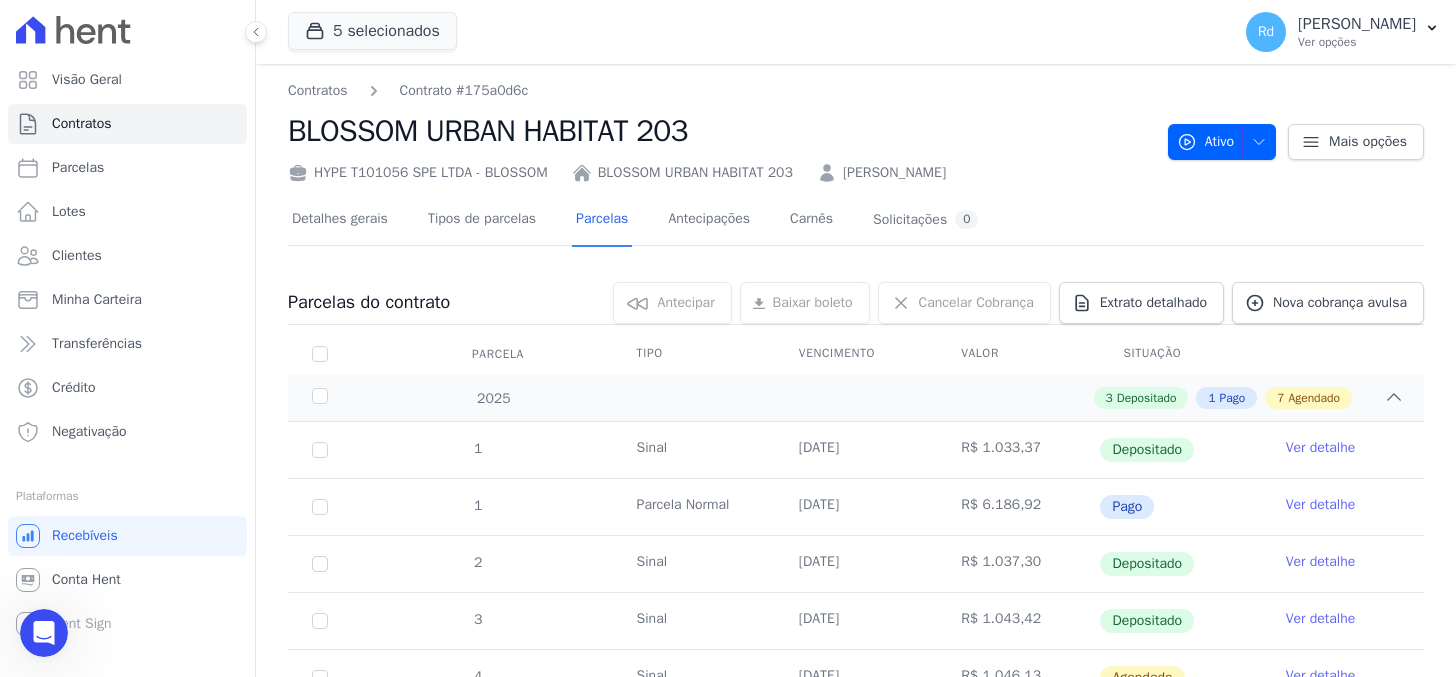 scroll, scrollTop: 0, scrollLeft: 0, axis: both 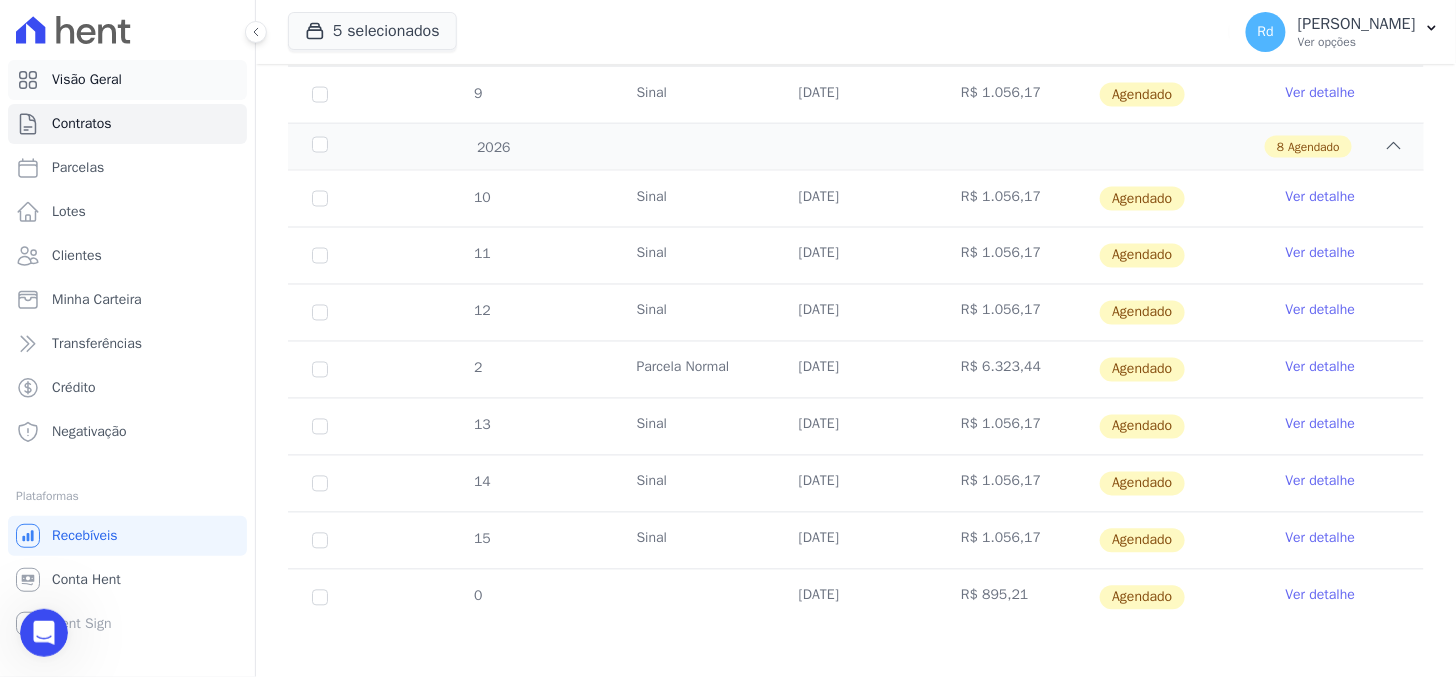 click on "Visão Geral" at bounding box center (87, 80) 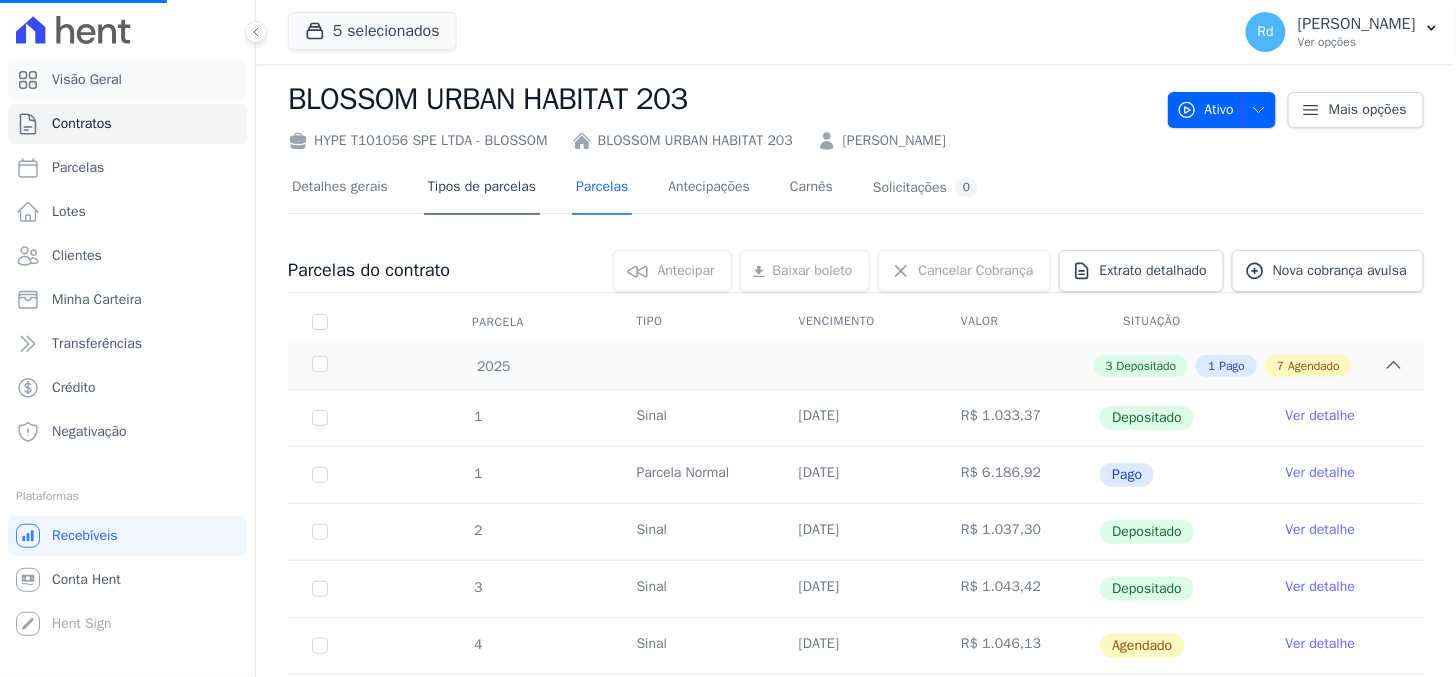 scroll, scrollTop: 2, scrollLeft: 0, axis: vertical 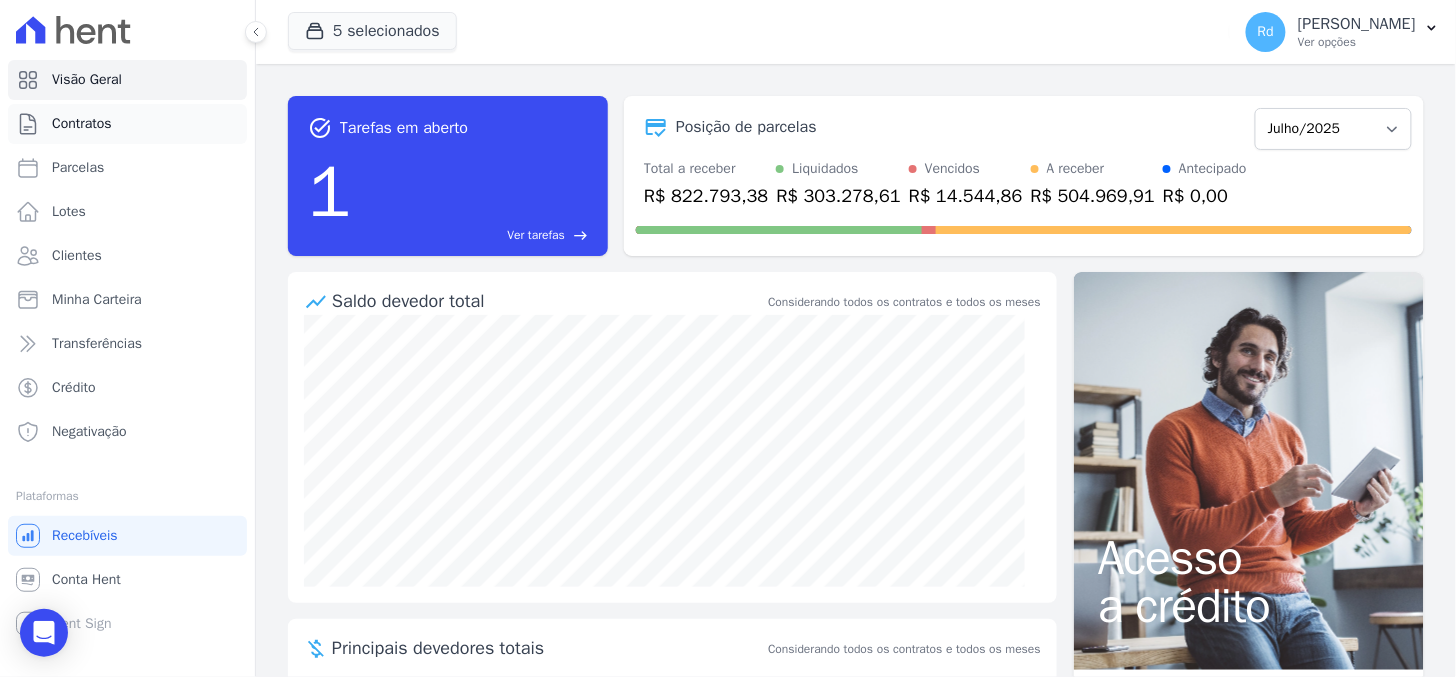 click on "Contratos" at bounding box center [127, 124] 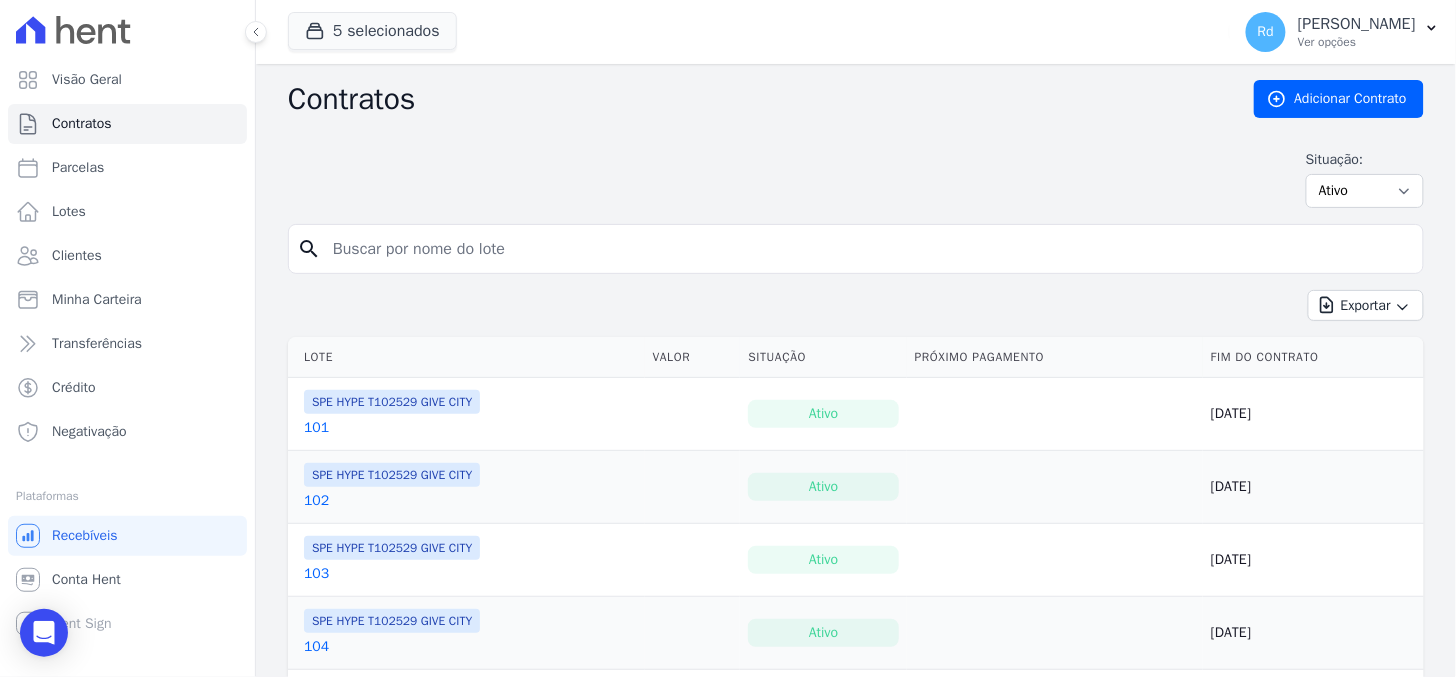 click at bounding box center [868, 249] 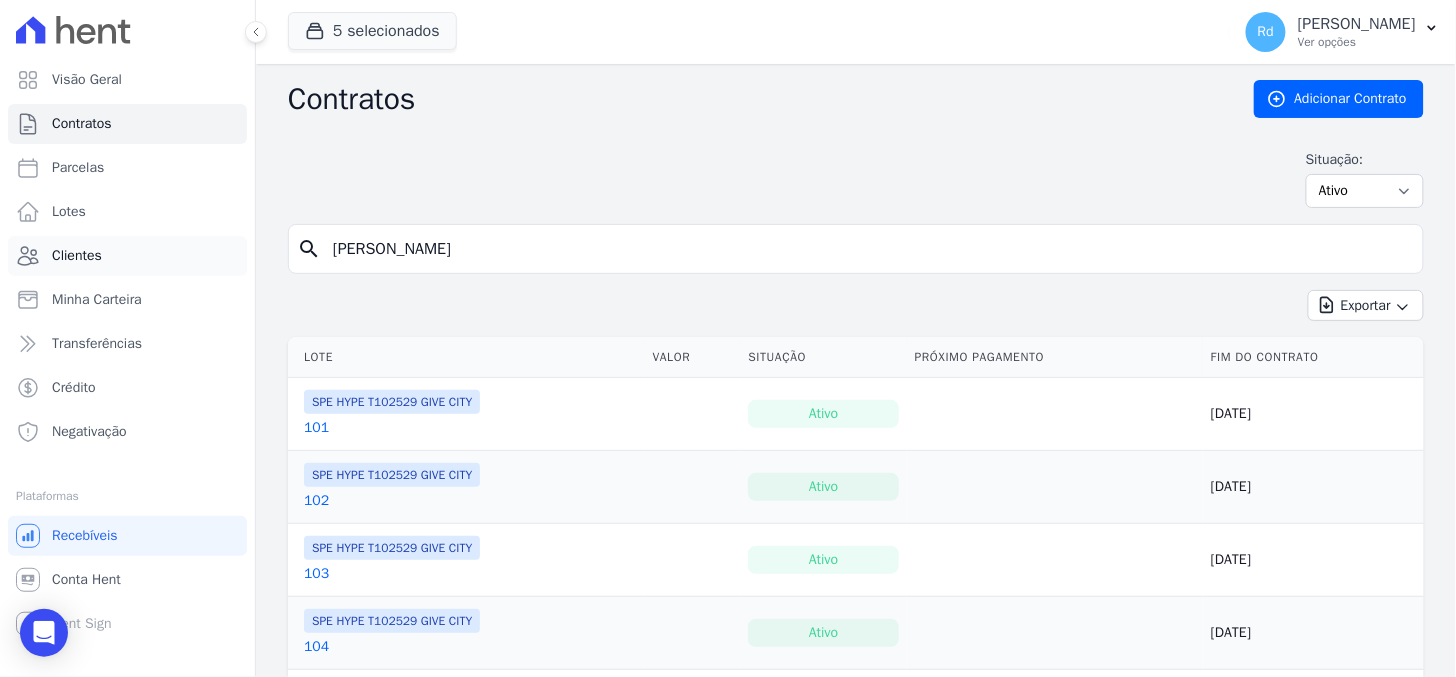 type on "[PERSON_NAME]" 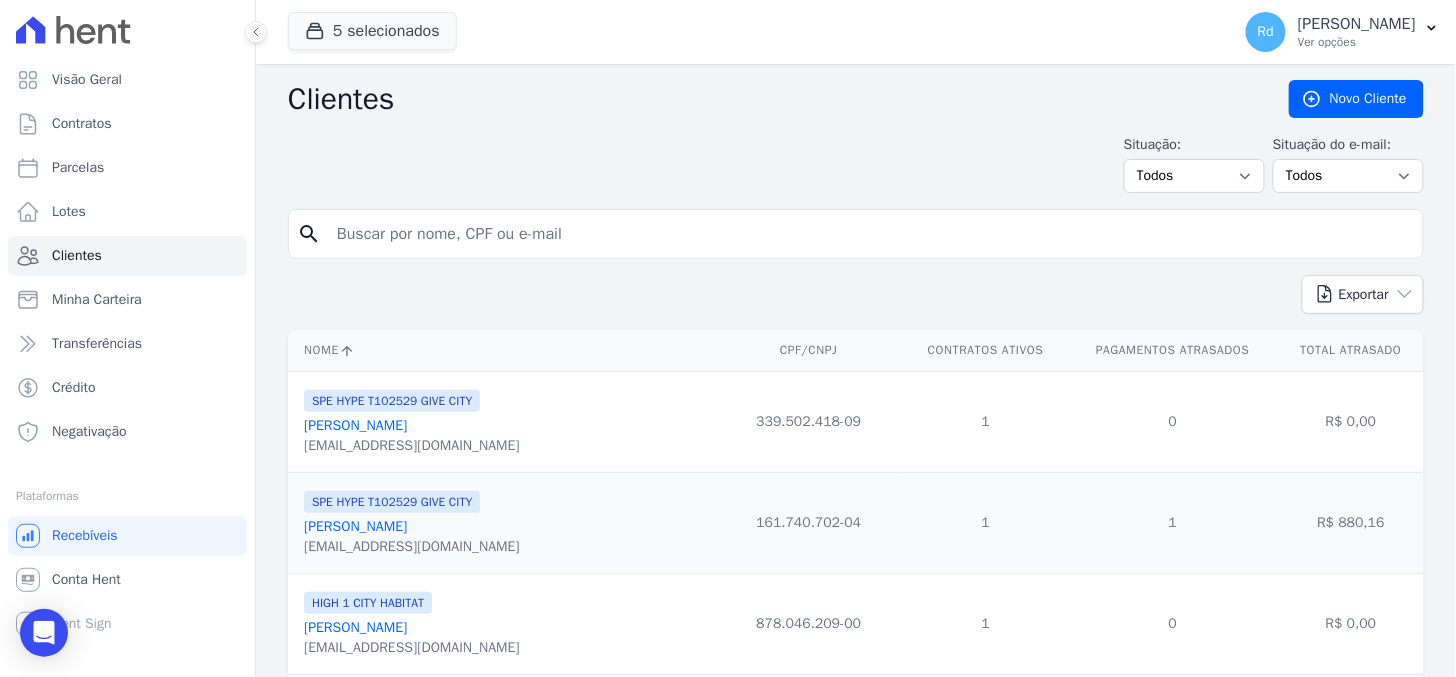 click at bounding box center (870, 234) 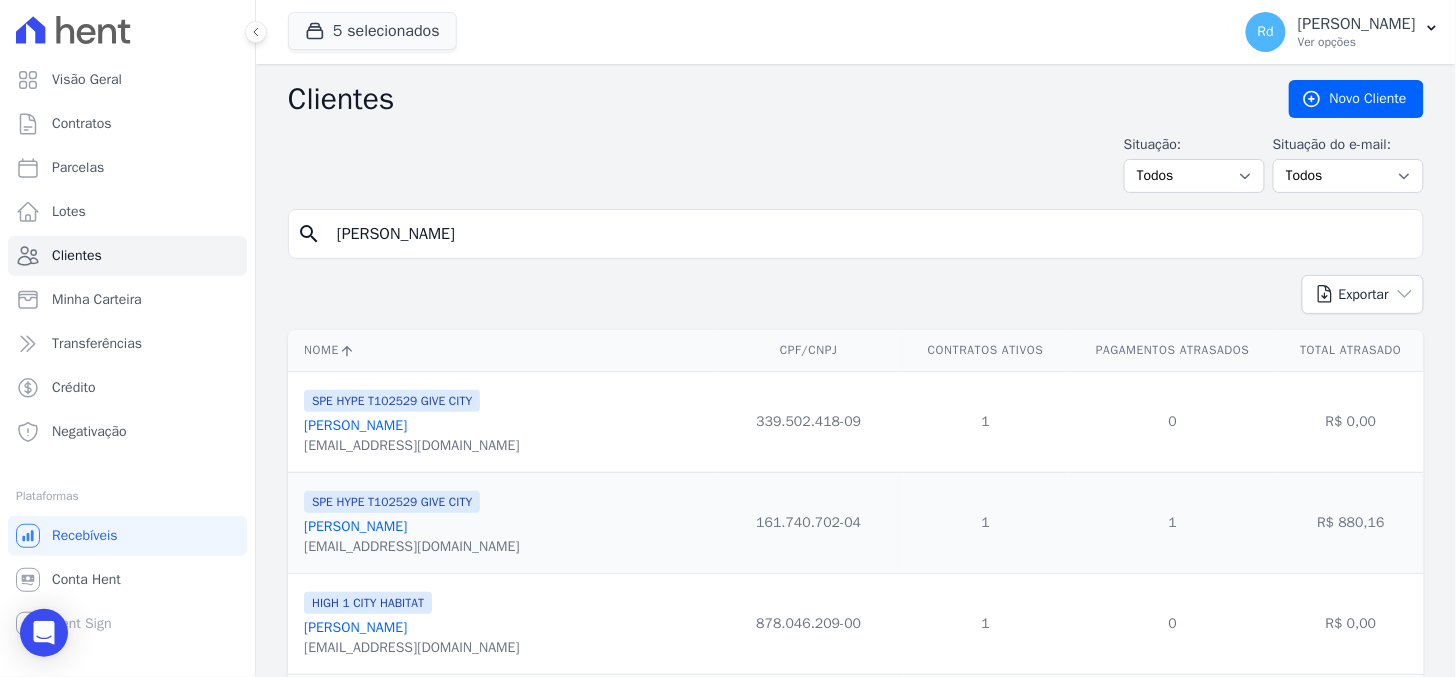type on "[PERSON_NAME]" 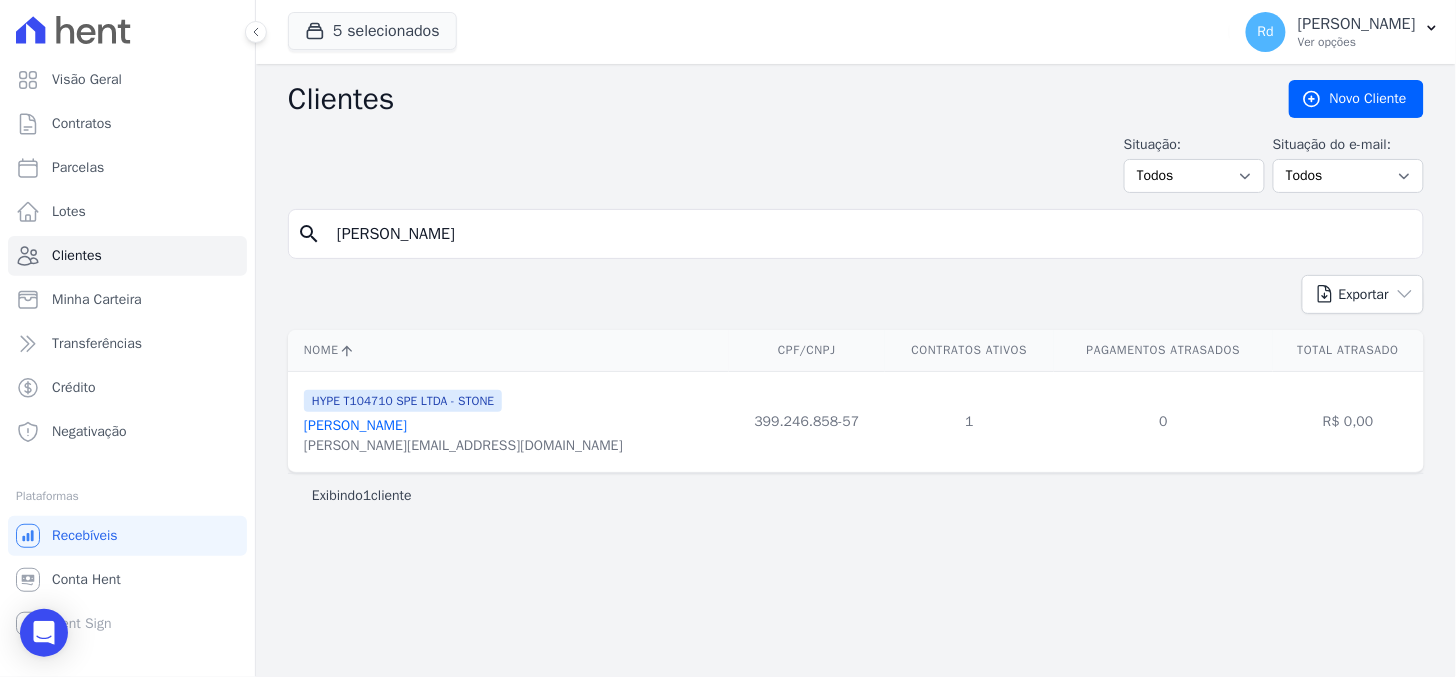 click on "[PERSON_NAME]" at bounding box center (355, 425) 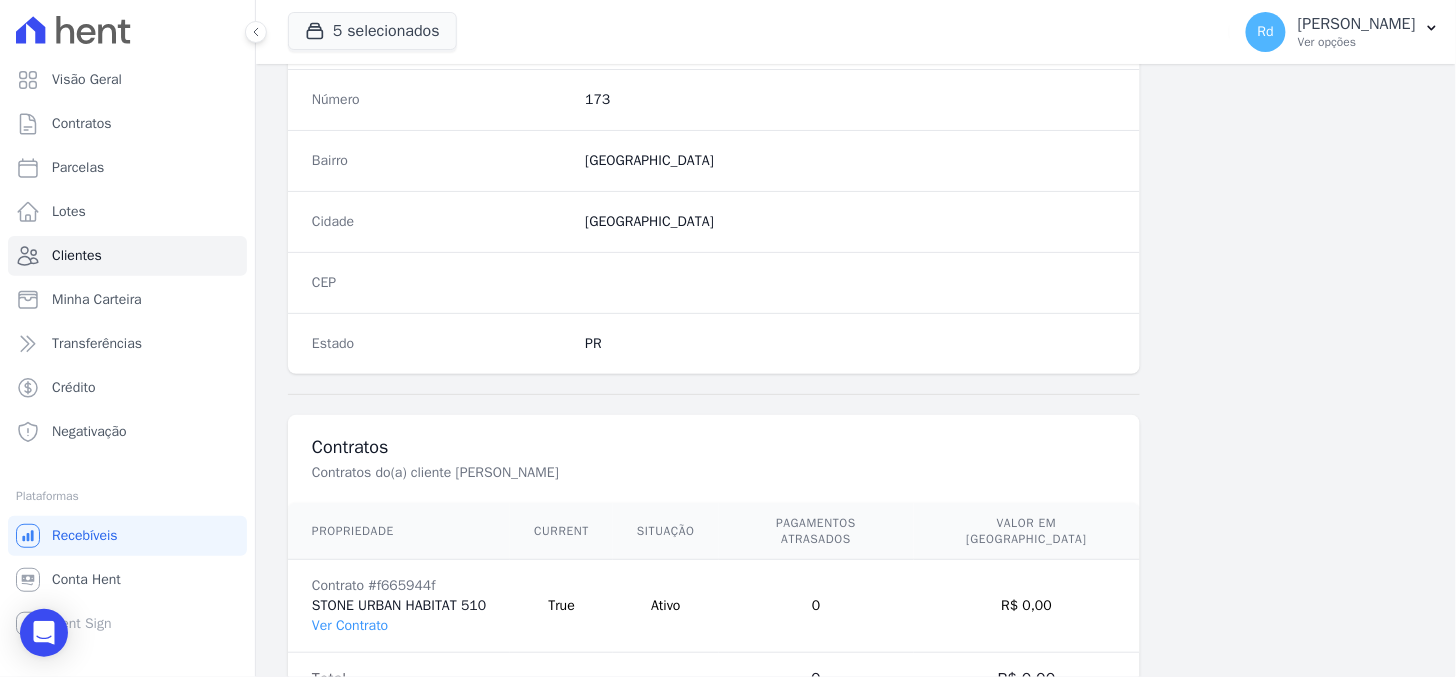 scroll, scrollTop: 1196, scrollLeft: 0, axis: vertical 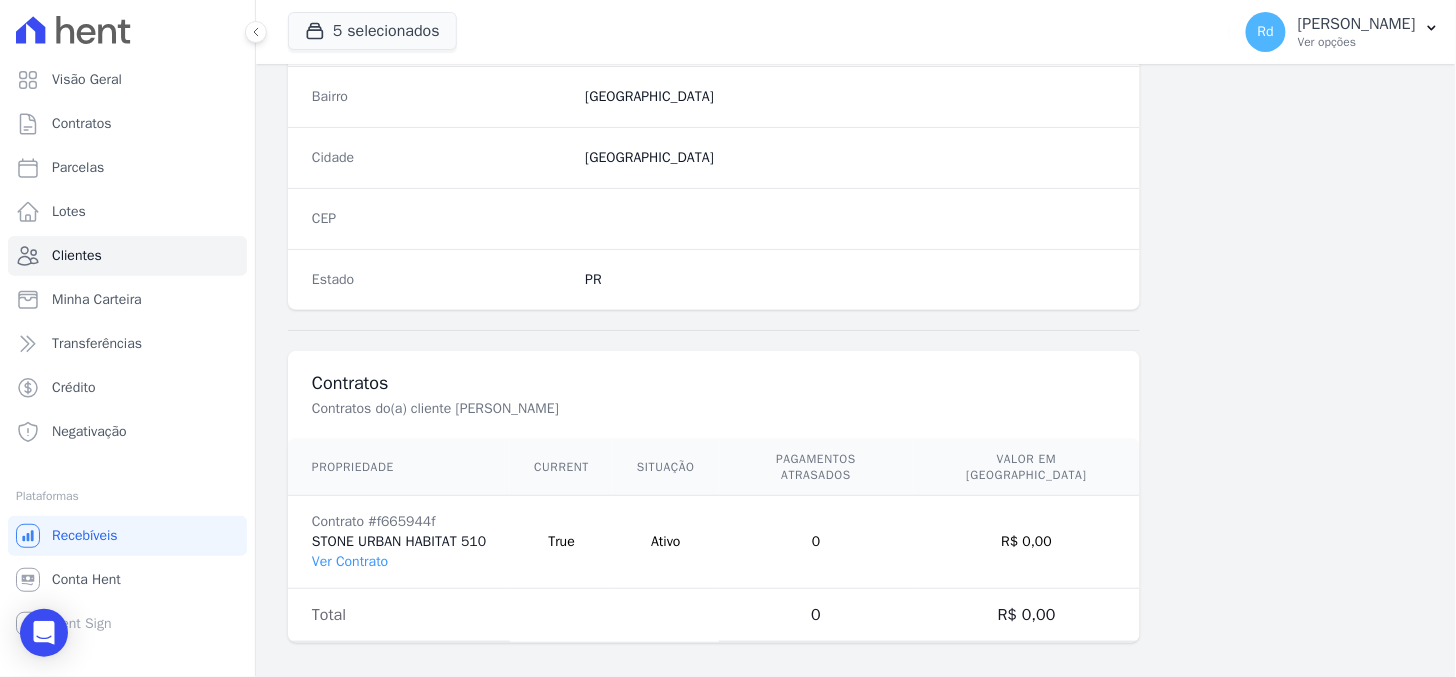 drag, startPoint x: 313, startPoint y: 548, endPoint x: 418, endPoint y: 523, distance: 107.935165 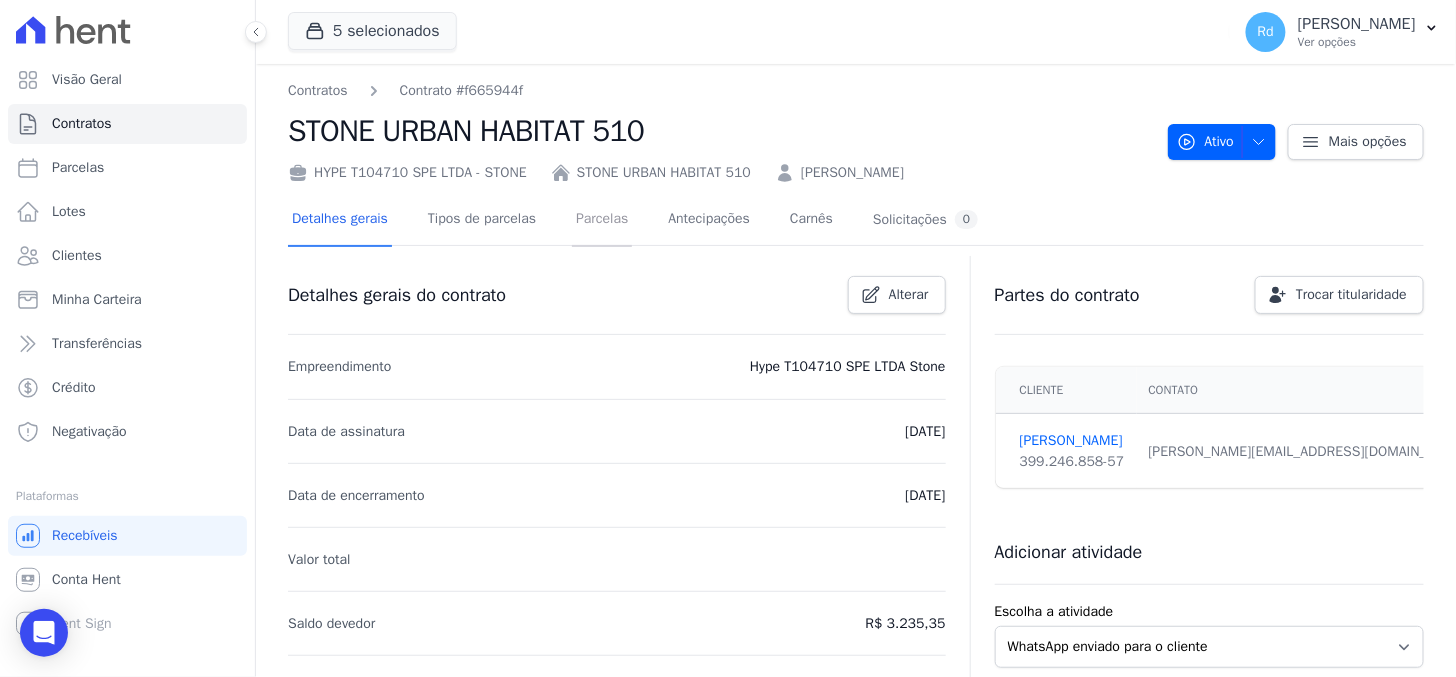 click on "Parcelas" at bounding box center [602, 220] 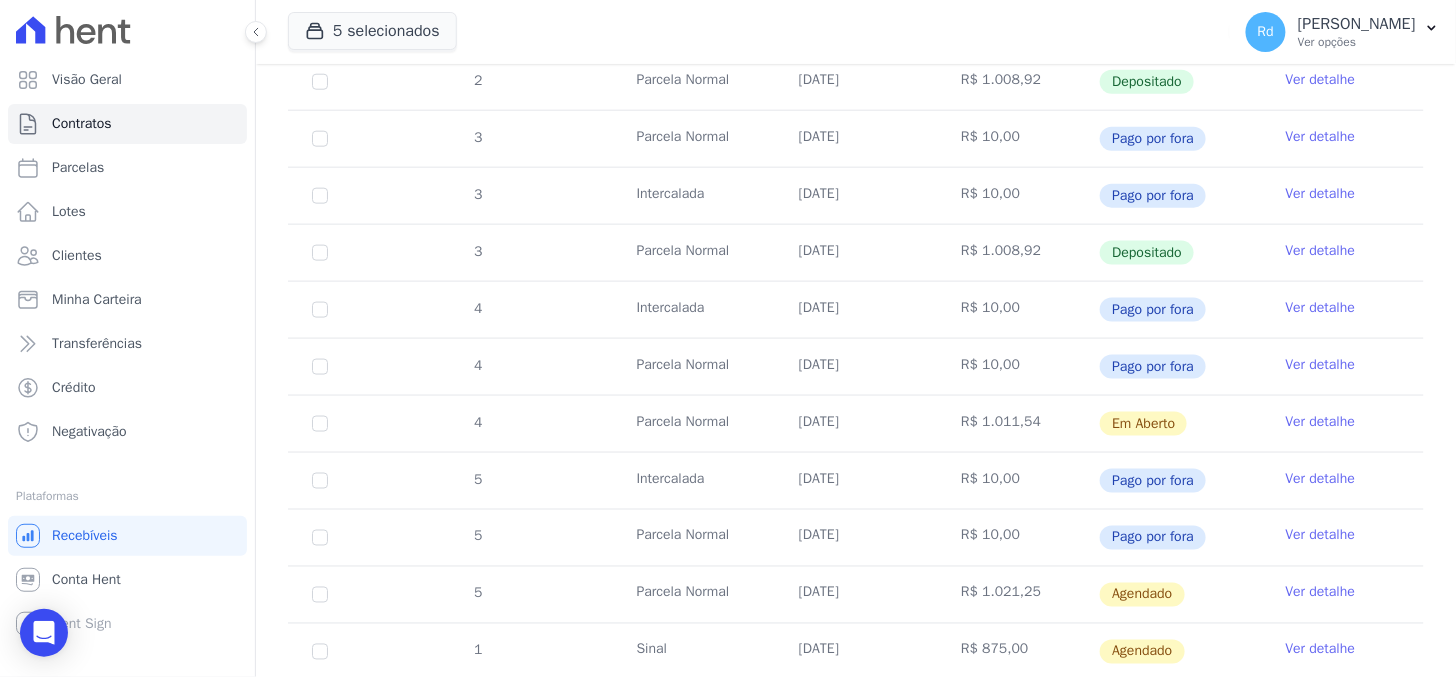 scroll, scrollTop: 666, scrollLeft: 0, axis: vertical 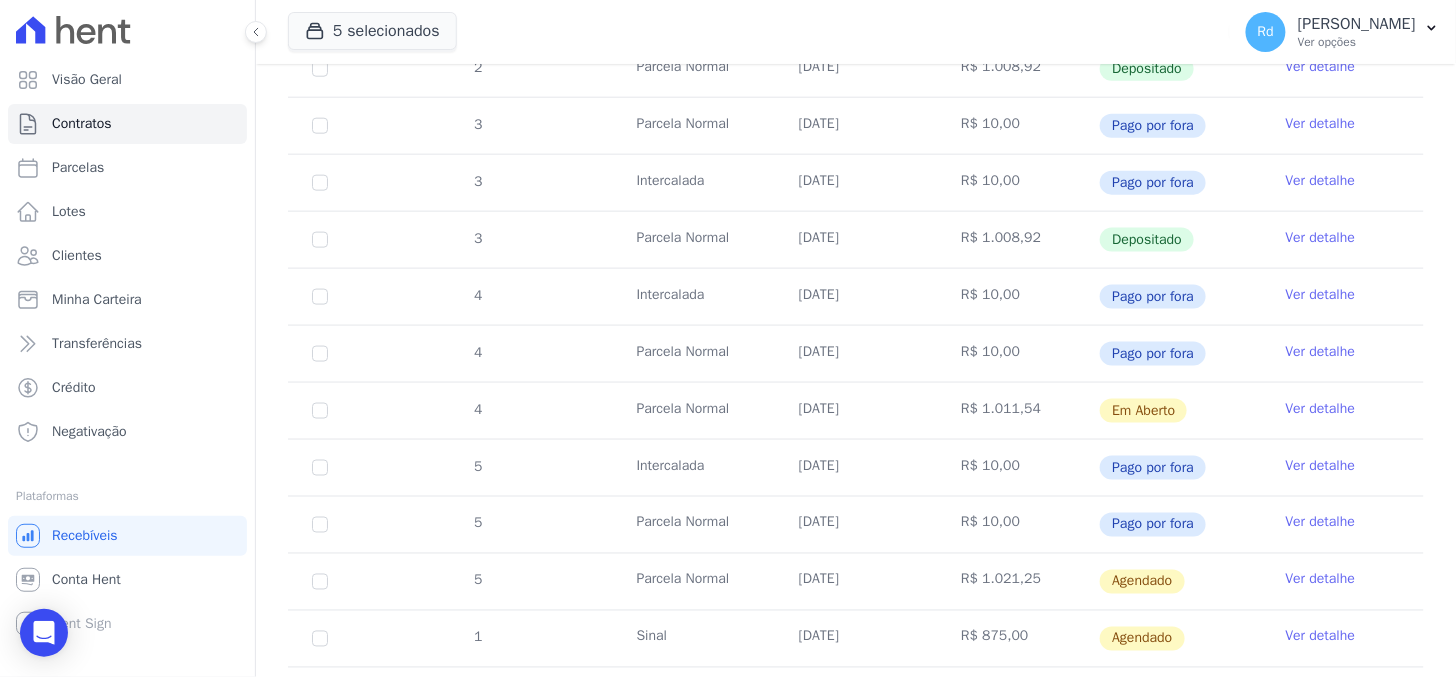 click on "Ver detalhe" at bounding box center (1321, 409) 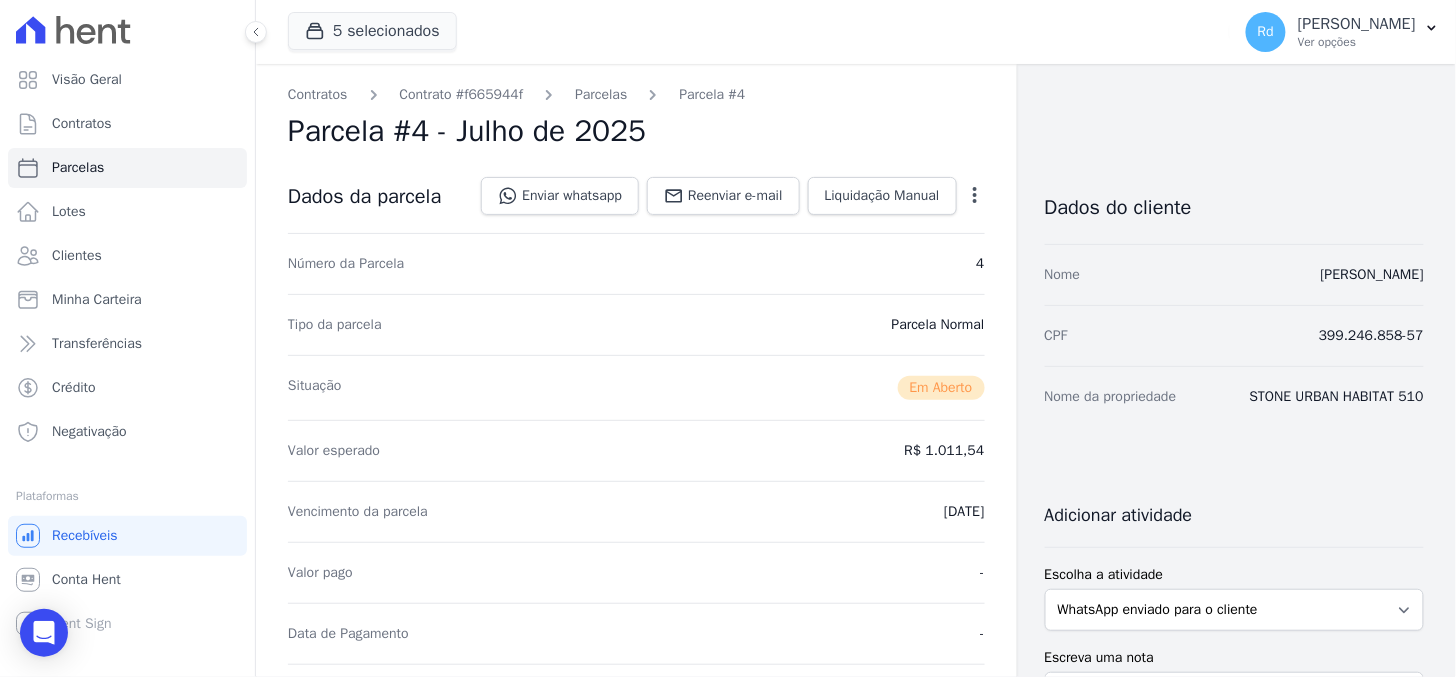 click 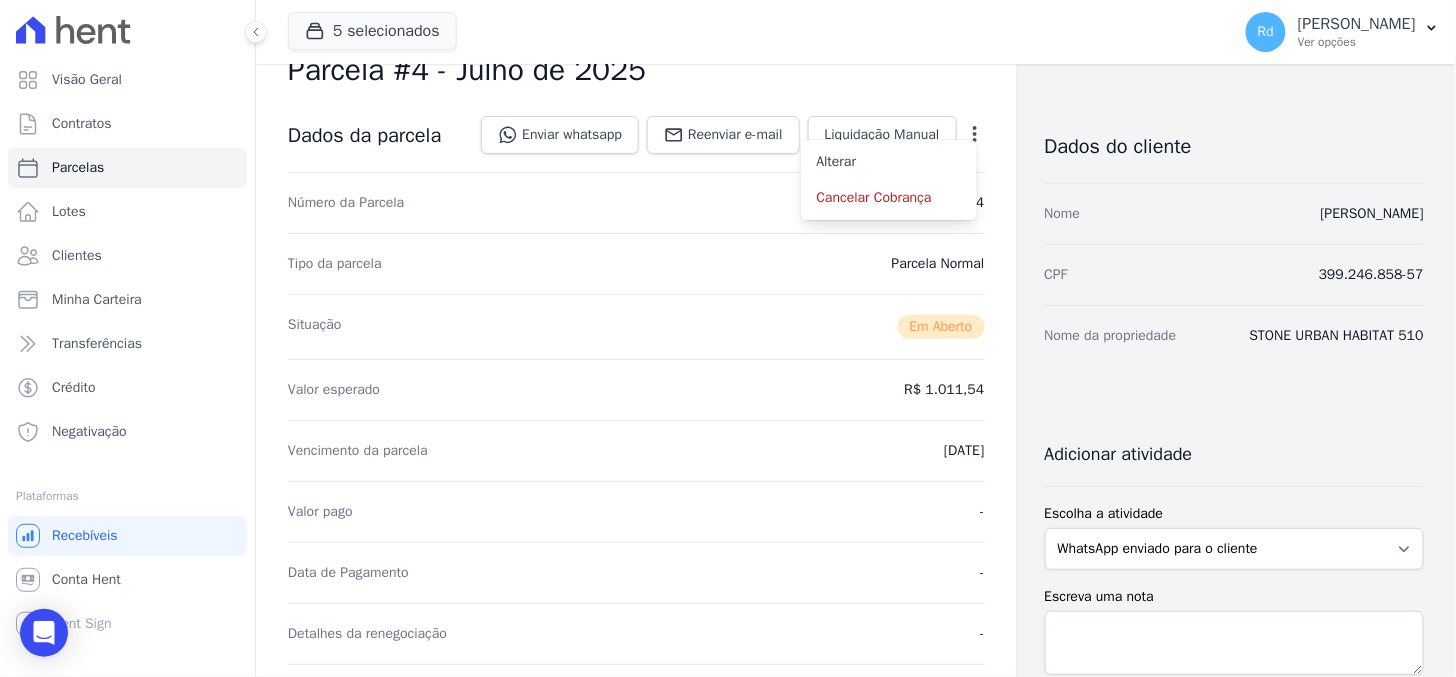 scroll, scrollTop: 111, scrollLeft: 0, axis: vertical 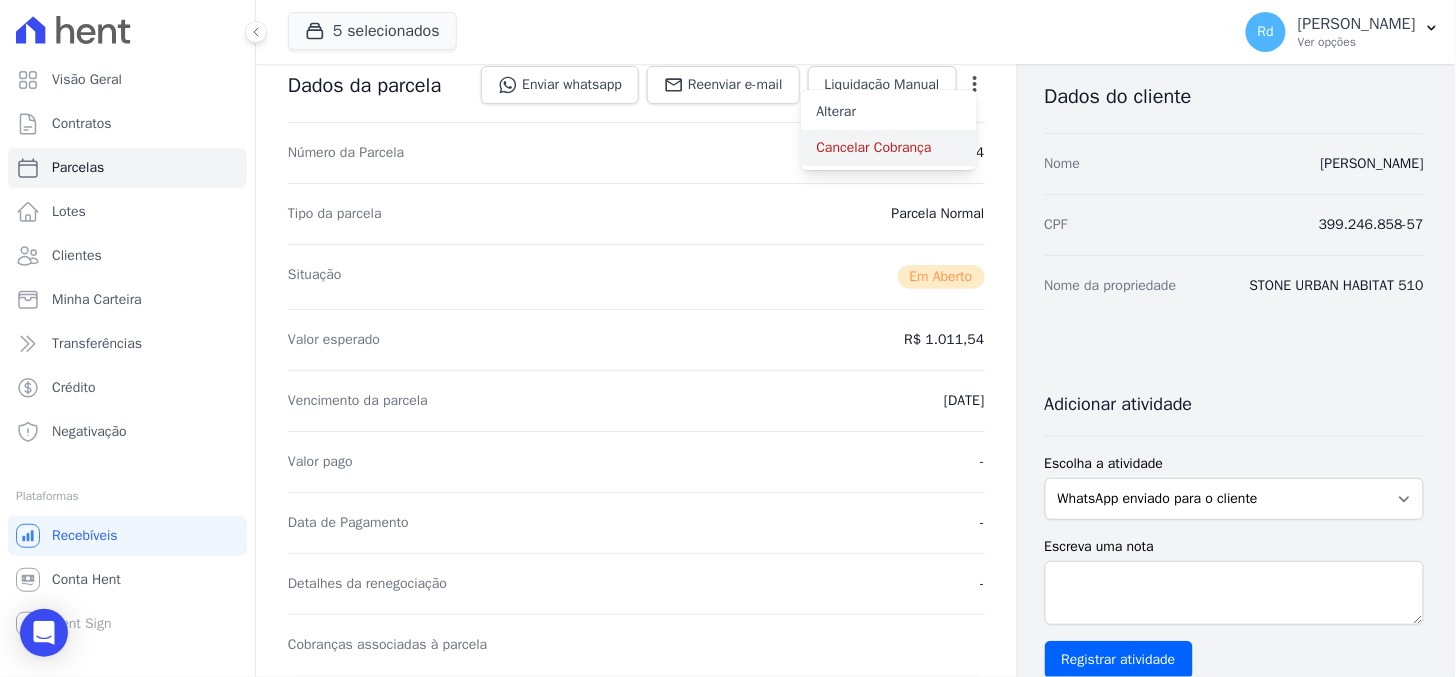 click on "Cancelar Cobrança" at bounding box center [889, 148] 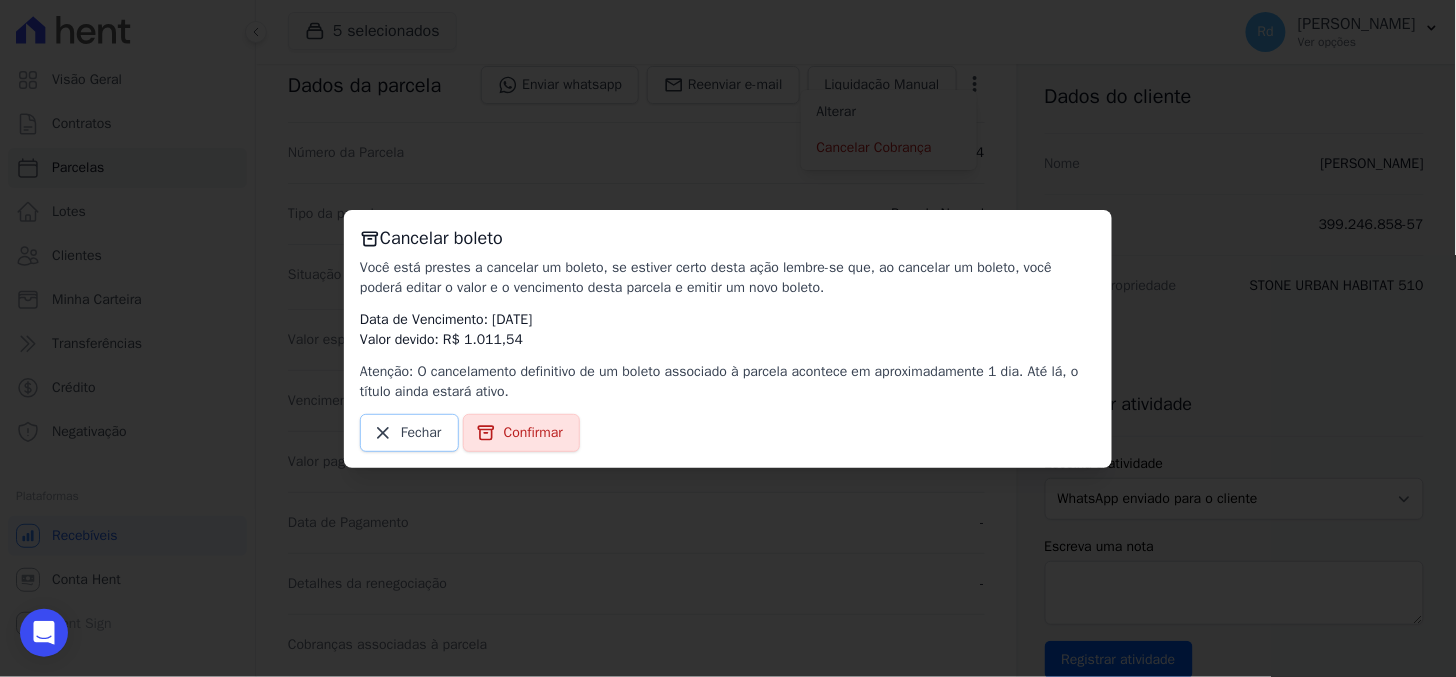 click on "Fechar" at bounding box center [421, 433] 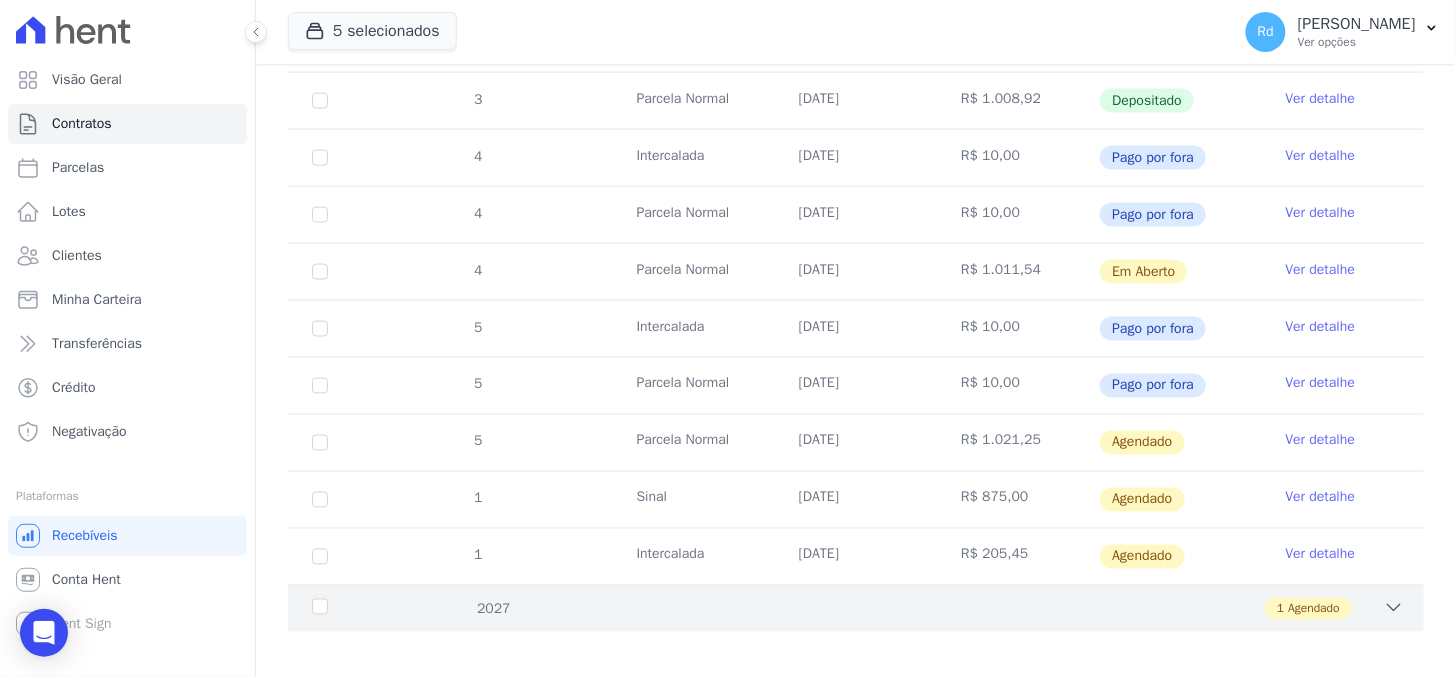 scroll, scrollTop: 820, scrollLeft: 0, axis: vertical 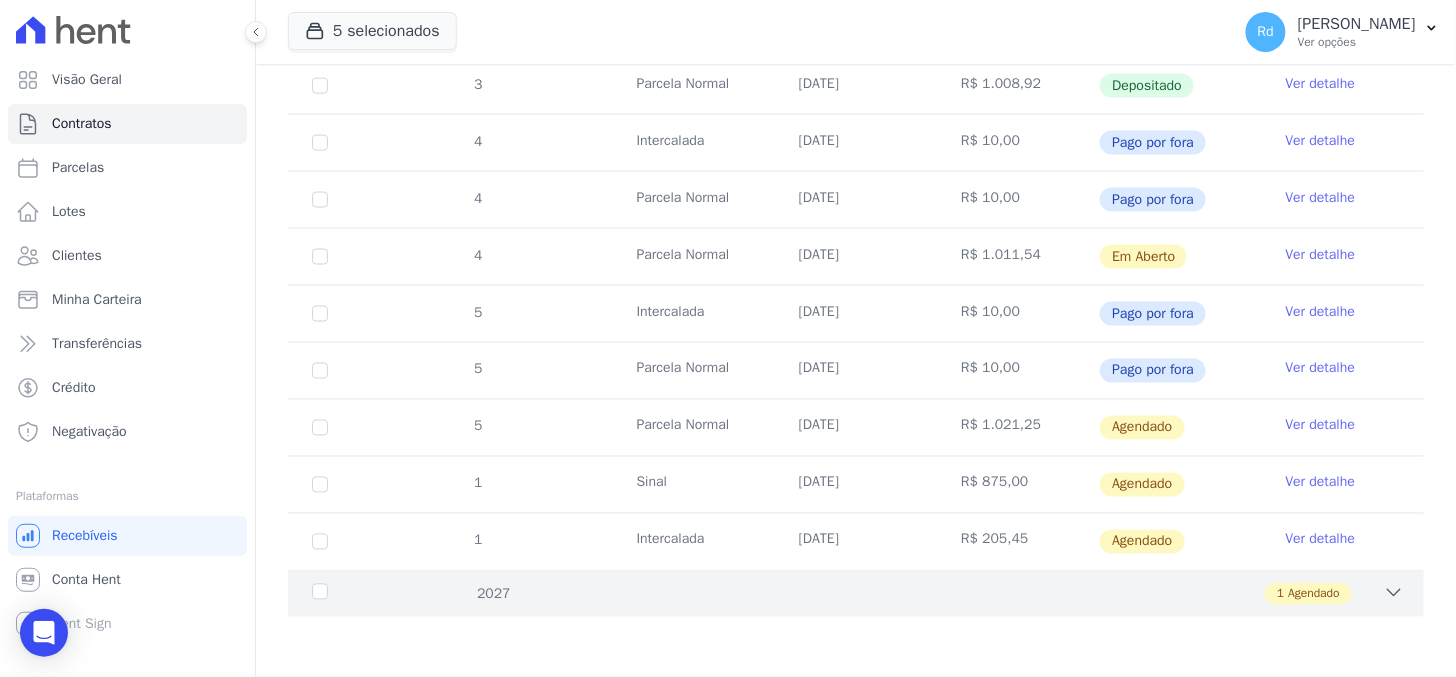 click on "2027
1
Agendado" at bounding box center [856, 593] 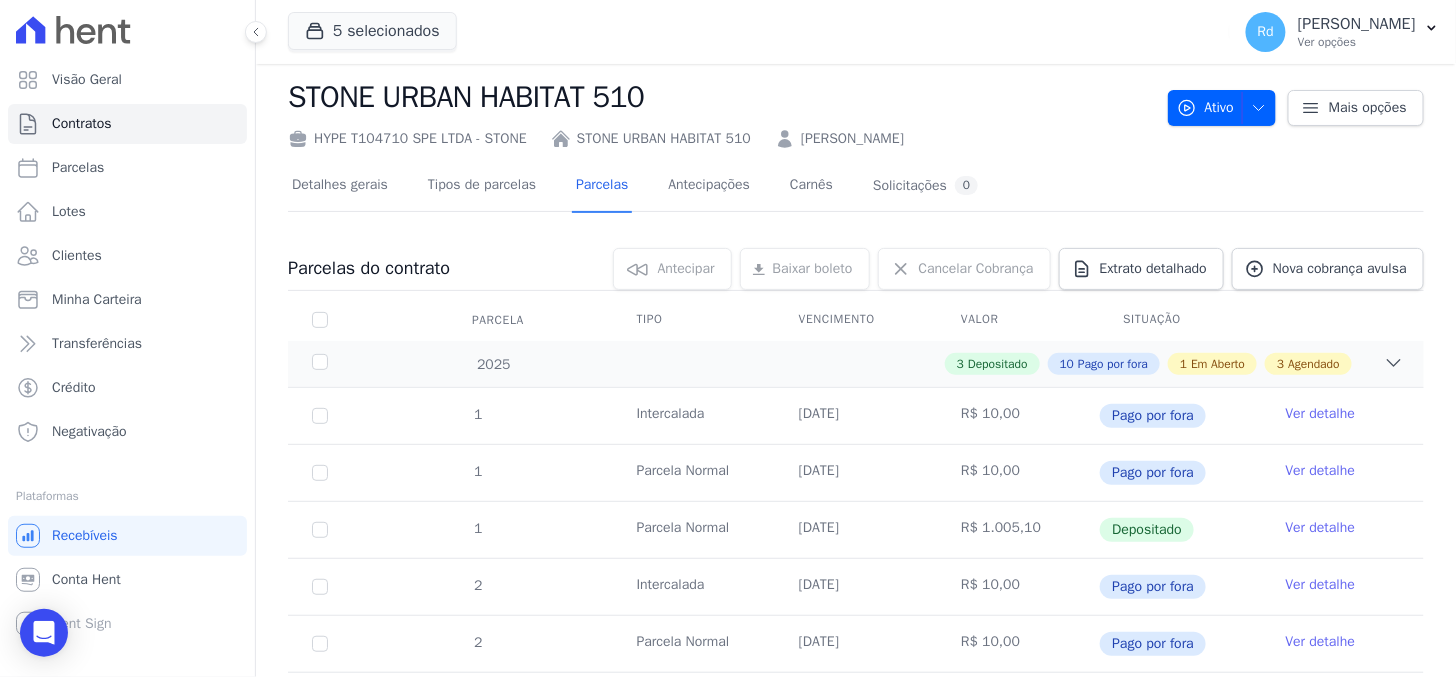 scroll, scrollTop: 0, scrollLeft: 0, axis: both 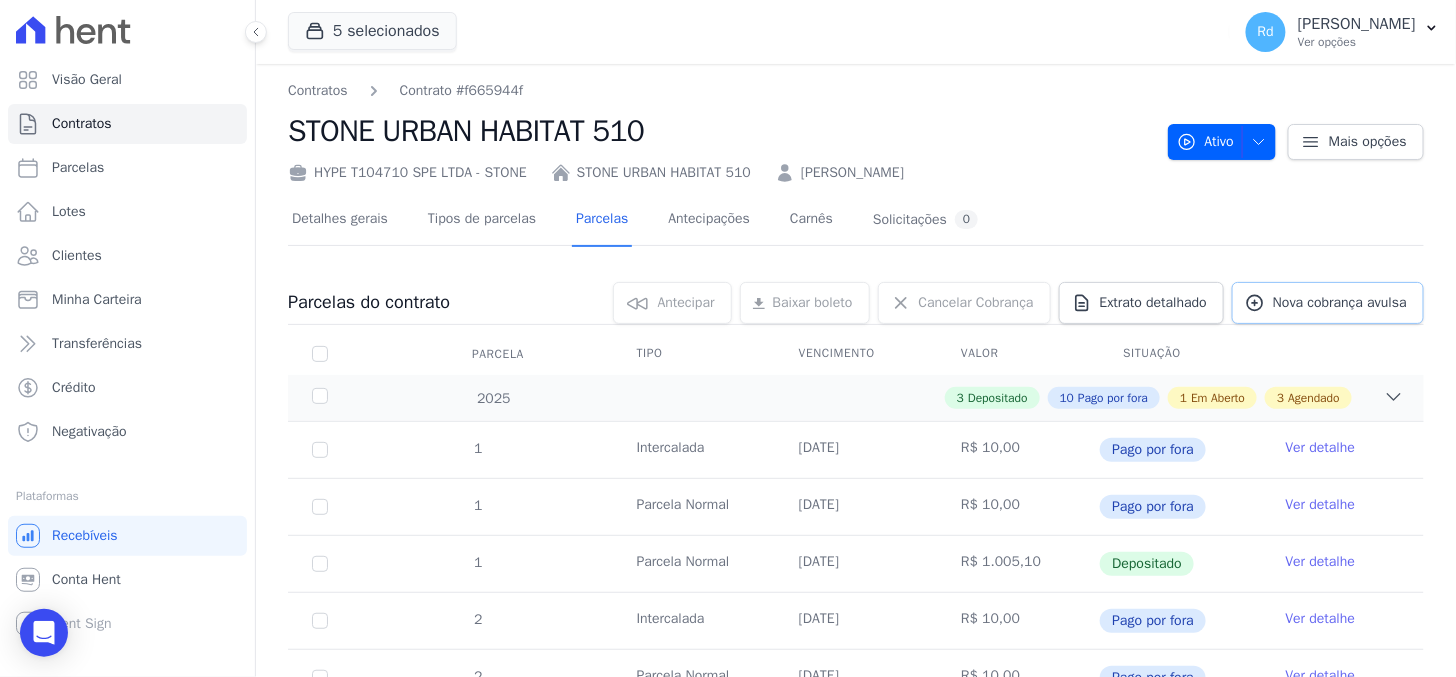 click on "Nova cobrança avulsa" at bounding box center (1340, 303) 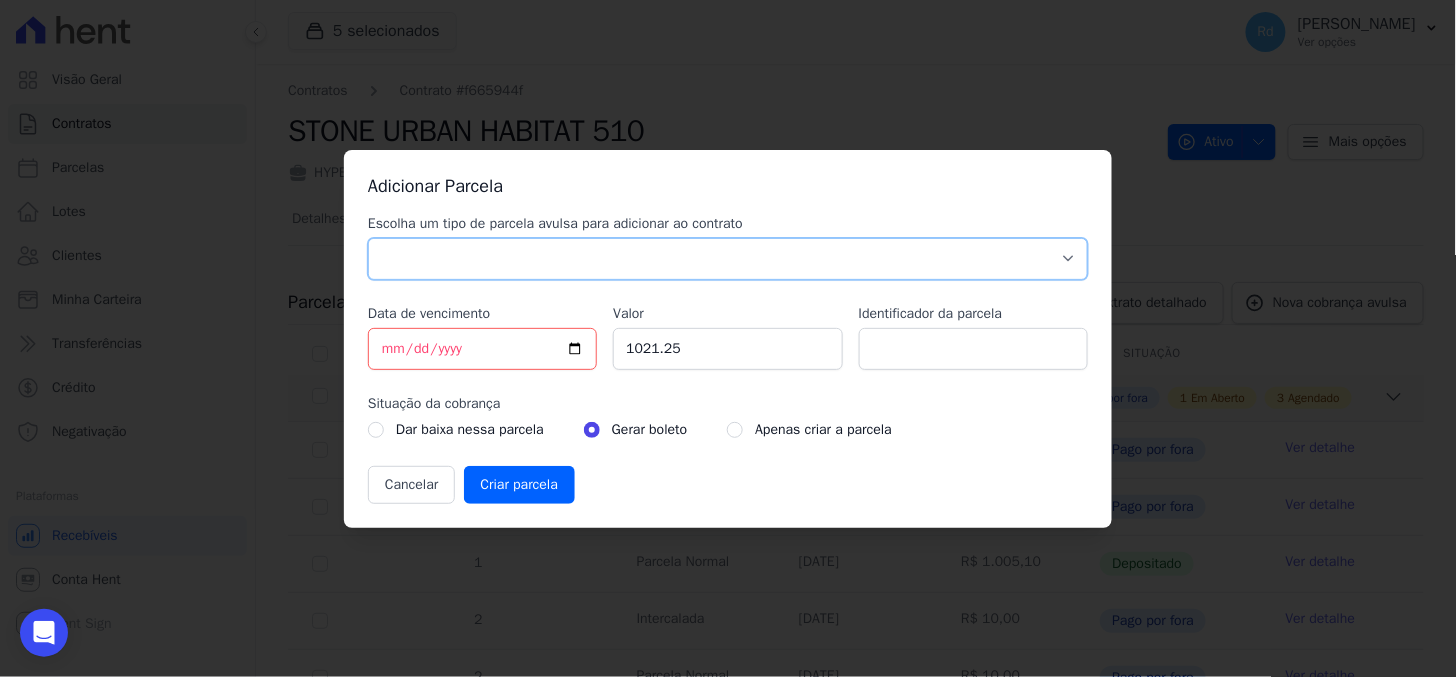 click on "Parcela Normal
Sinal
Caução
Intercalada
Chaves
Pré Chaves
Pós Chaves
Taxas
Quitação
Outros
Parcela do Cliente
Acordo
Financiamento CEF
Comissão
Antecipação" at bounding box center (728, 259) 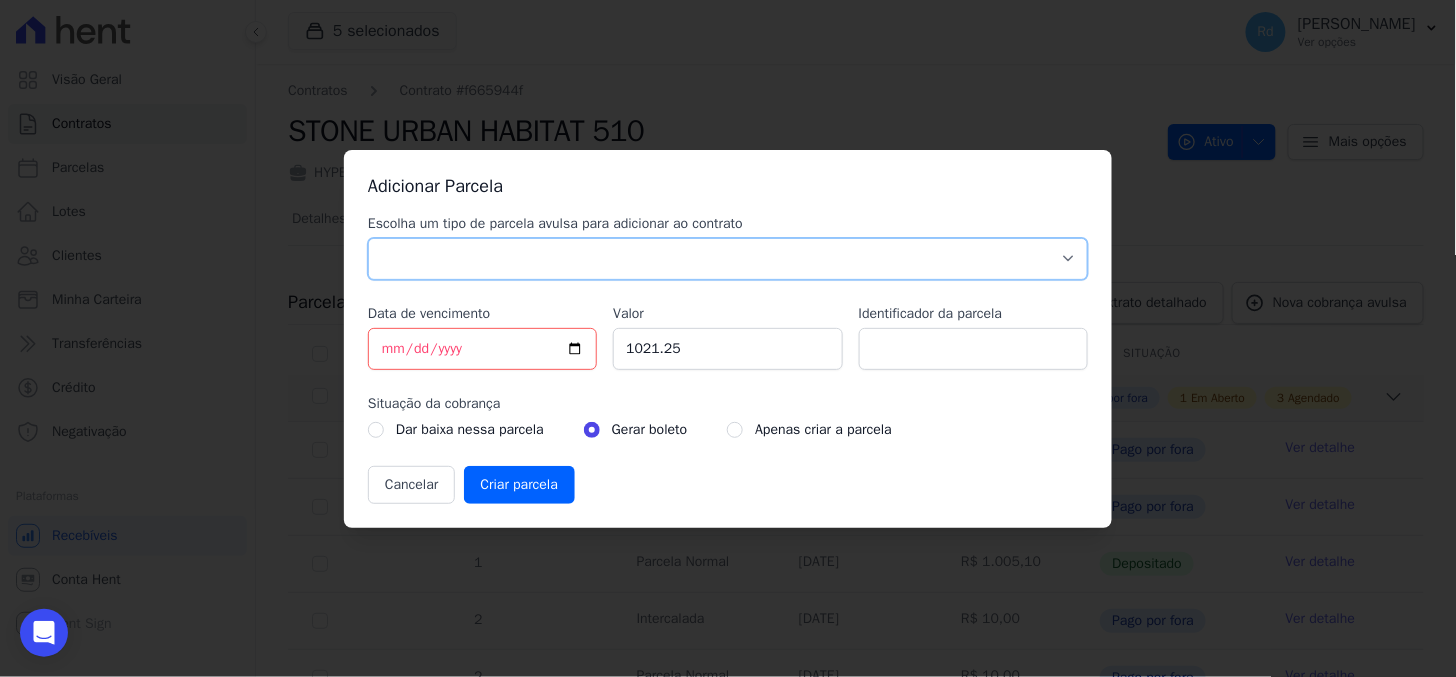 select on "standard" 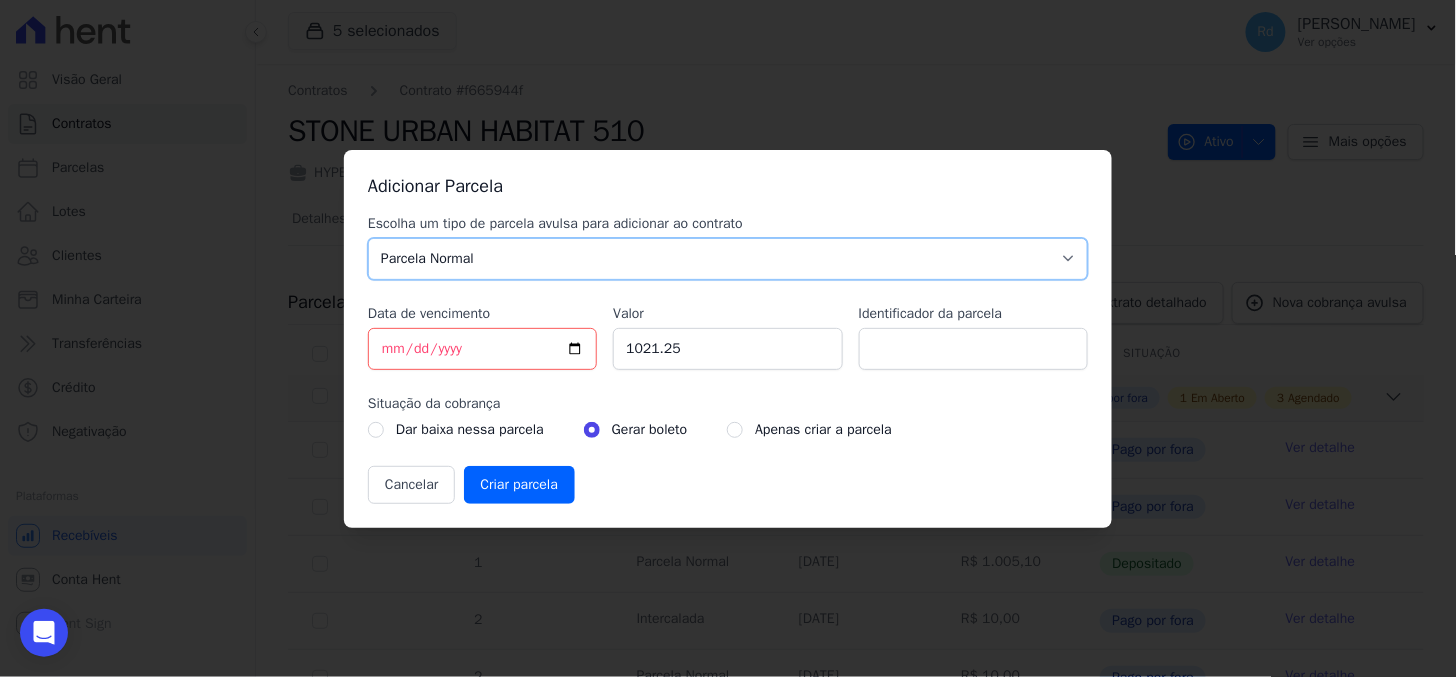 click on "Parcela Normal
Sinal
Caução
Intercalada
Chaves
Pré Chaves
Pós Chaves
Taxas
Quitação
Outros
Parcela do Cliente
Acordo
Financiamento CEF
Comissão
Antecipação" at bounding box center [728, 259] 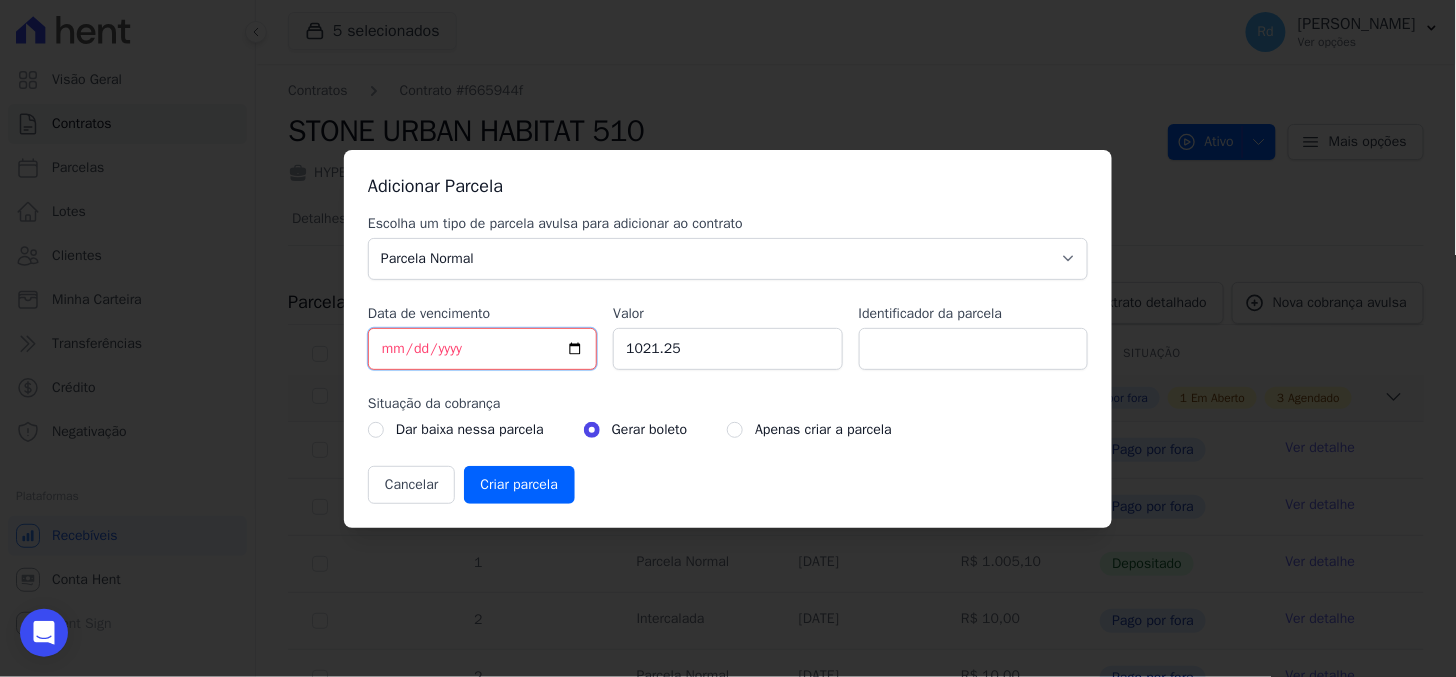 click on "[DATE]" at bounding box center (482, 349) 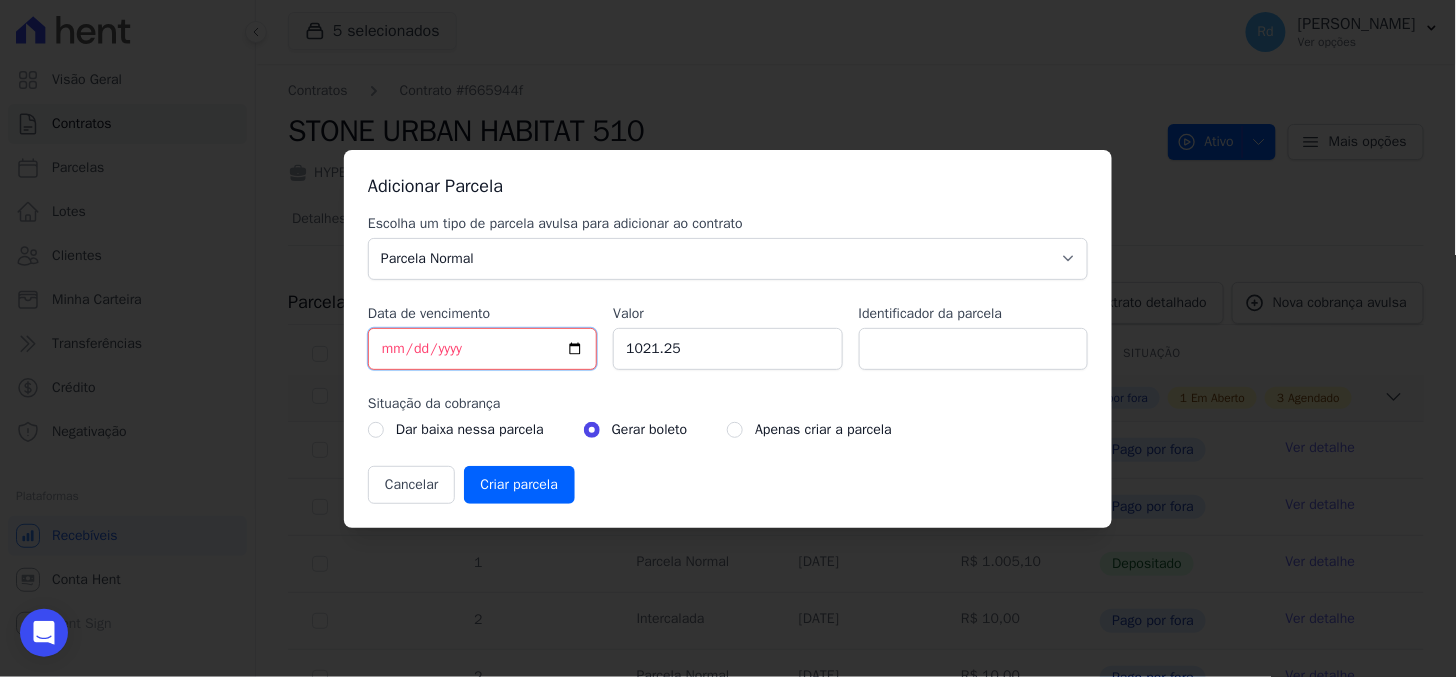 type on "[DATE]" 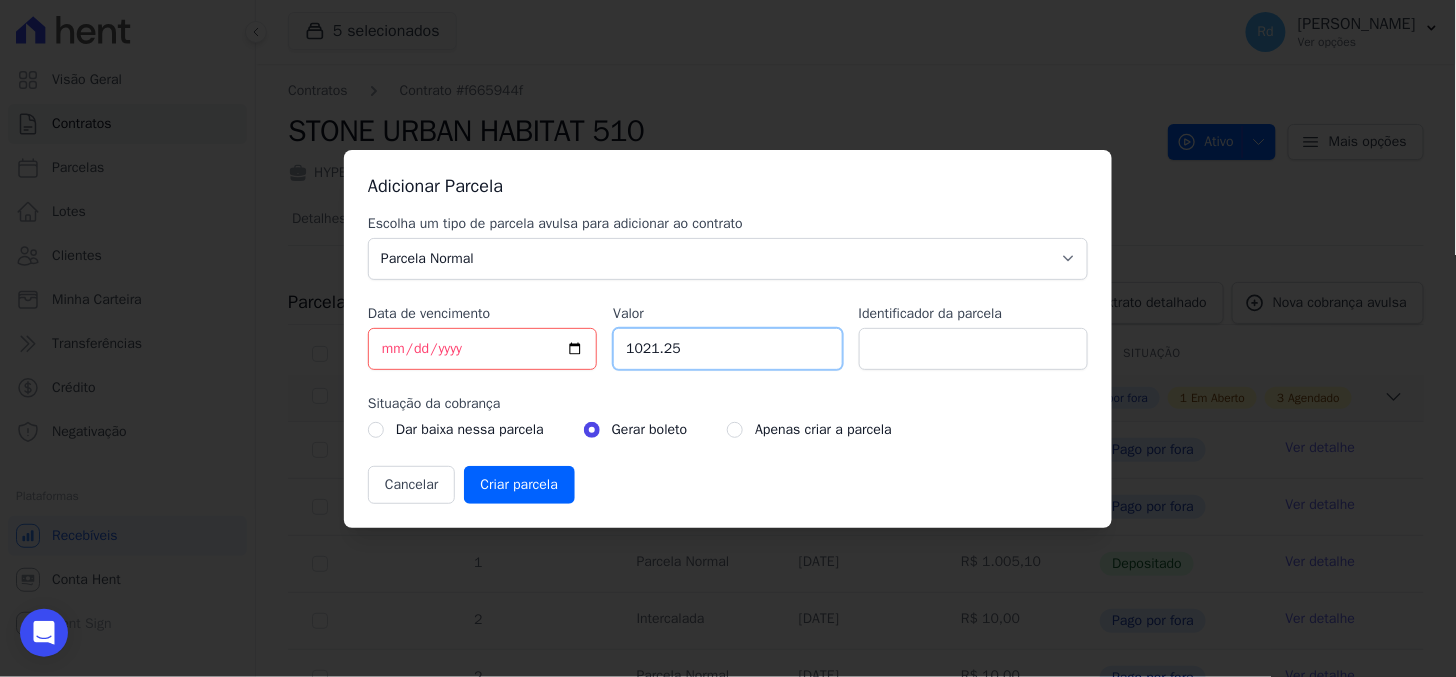 drag, startPoint x: 677, startPoint y: 358, endPoint x: 600, endPoint y: 362, distance: 77.10383 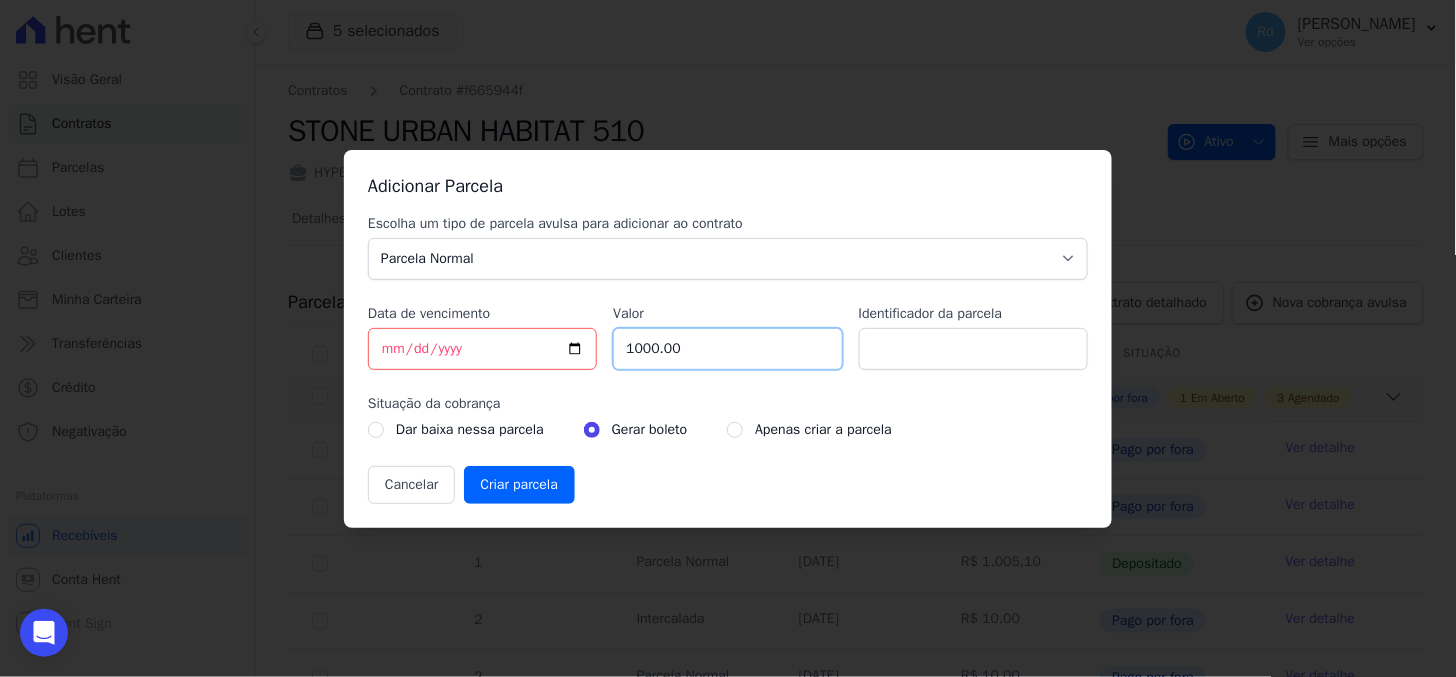 type on "1000.00" 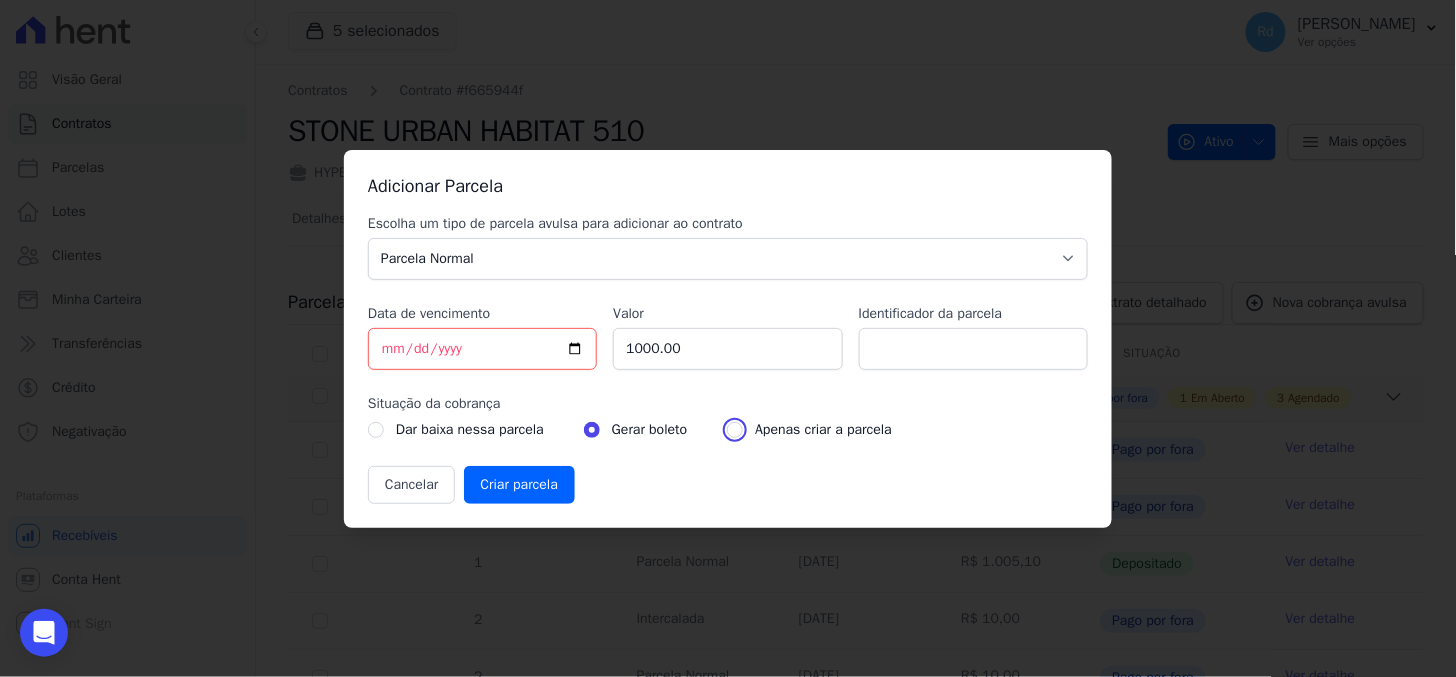 click at bounding box center (735, 430) 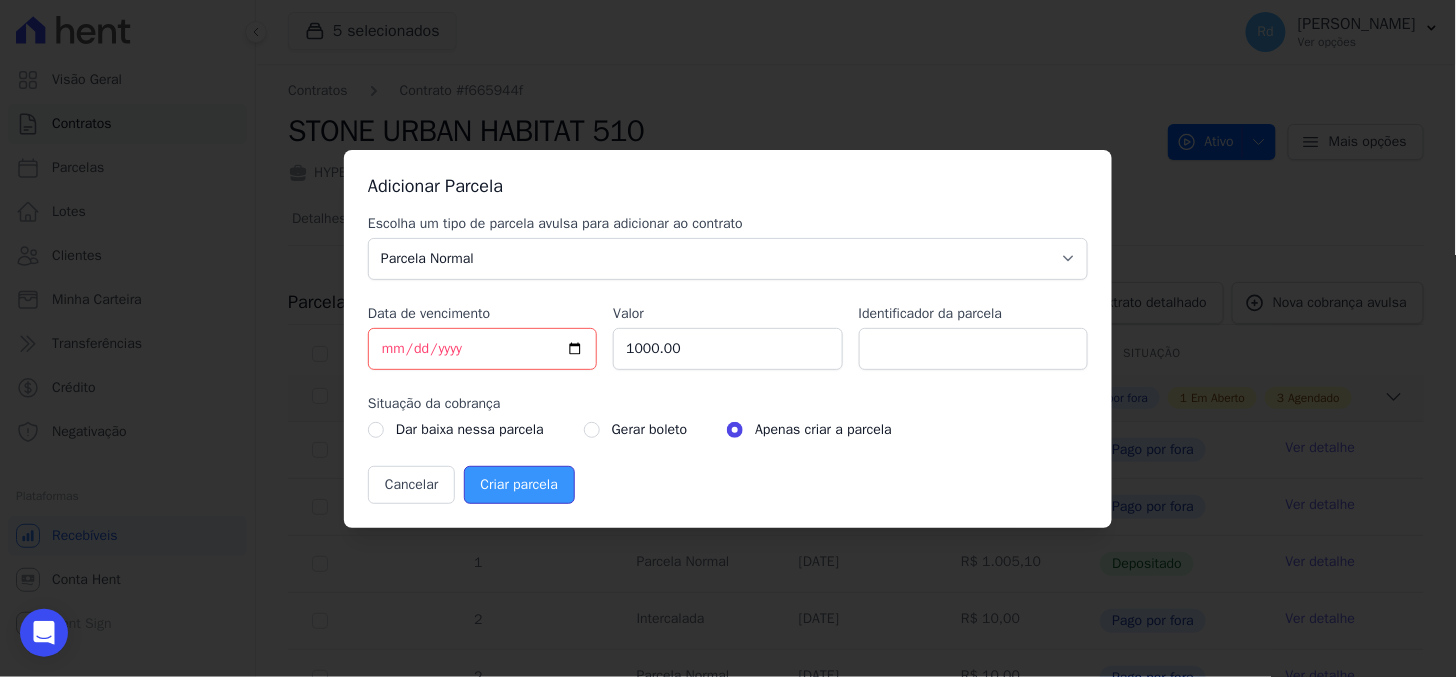 click on "Criar parcela" at bounding box center (519, 485) 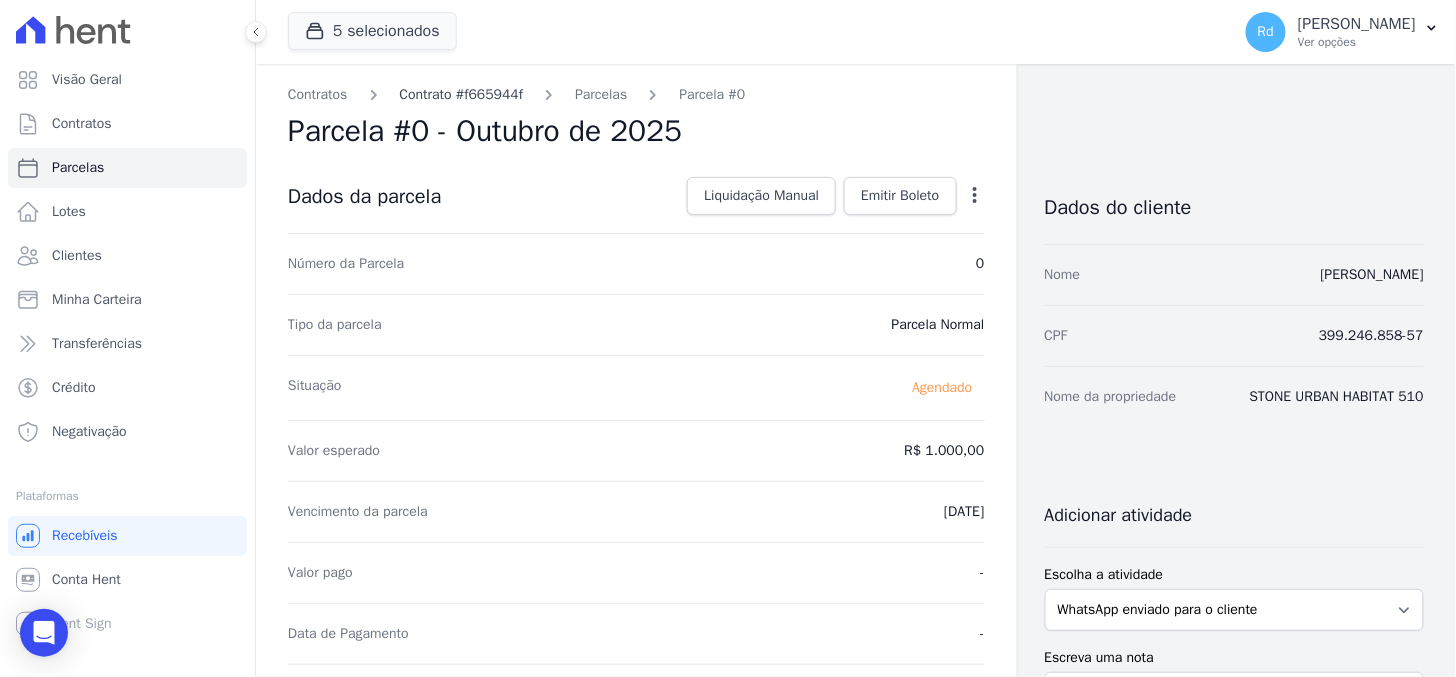 click on "Contrato
#f665944f" at bounding box center [462, 94] 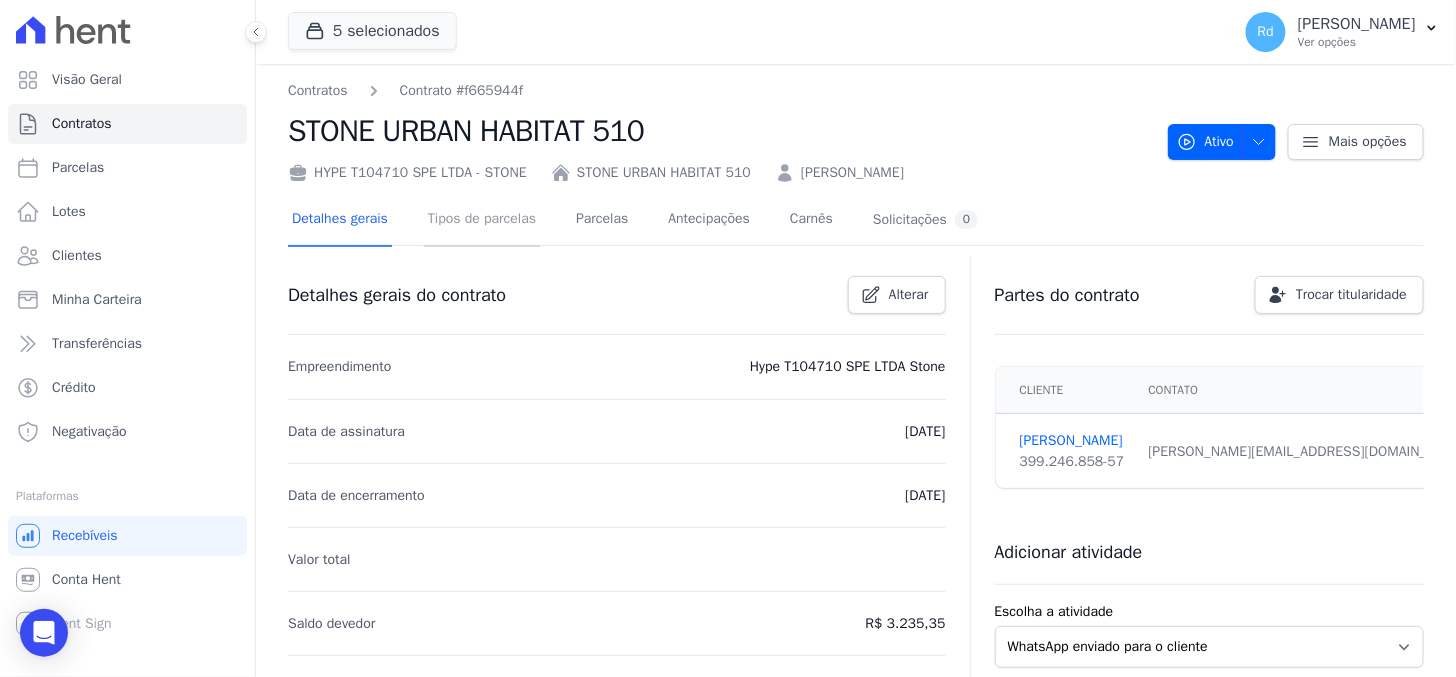 click on "Tipos de parcelas" at bounding box center (482, 220) 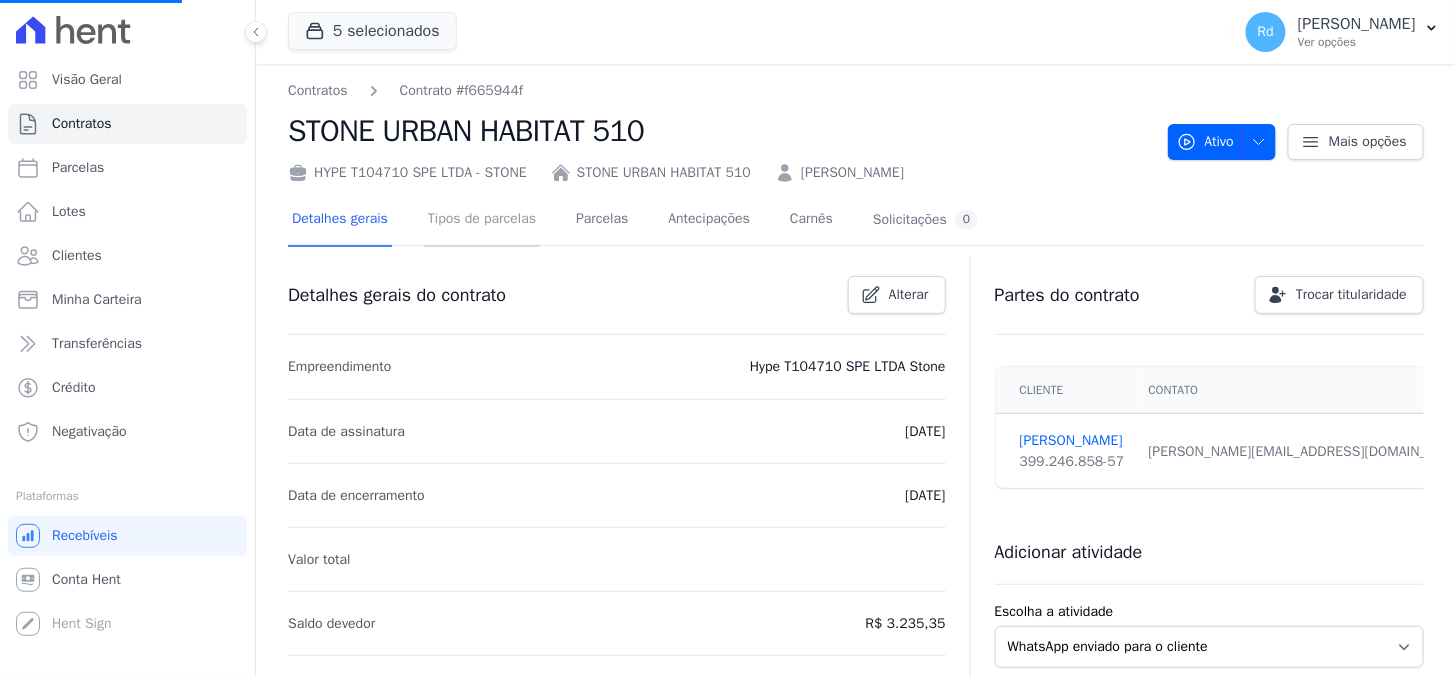 click on "Tipos de parcelas" at bounding box center (482, 220) 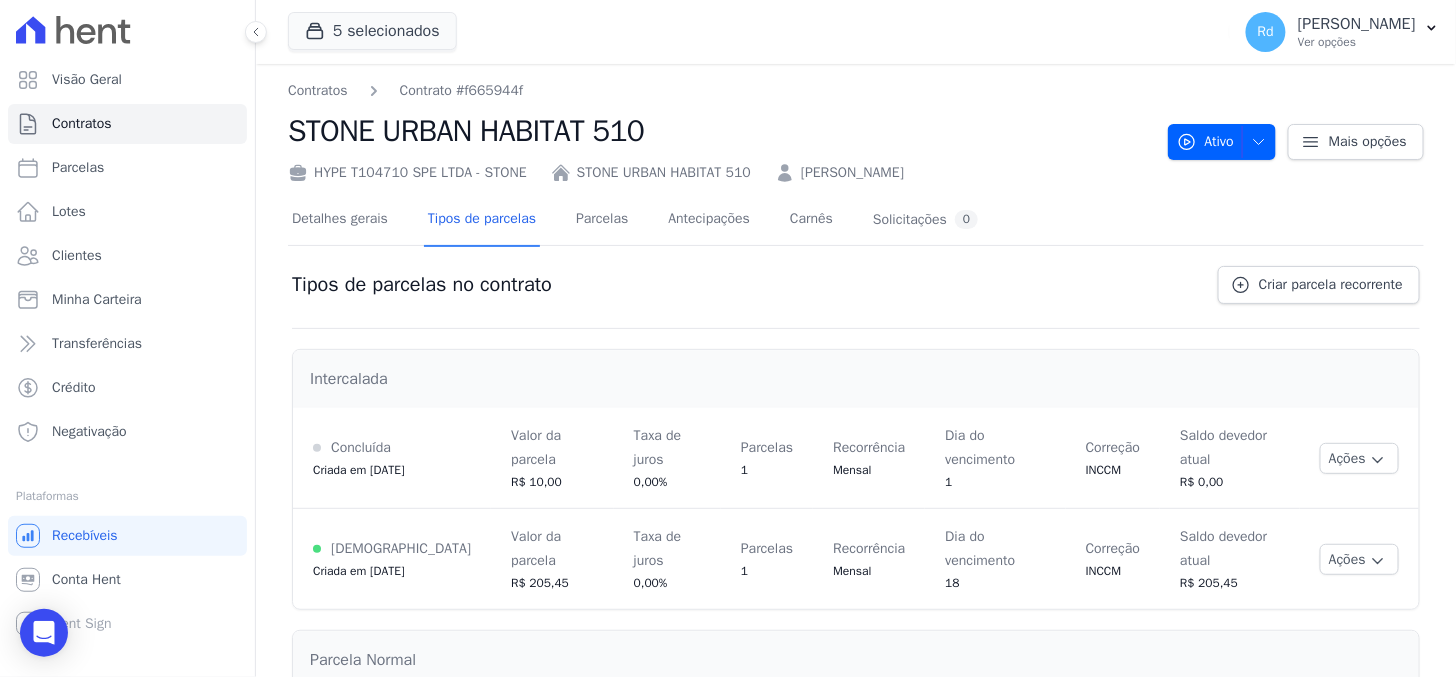 click on "Criar parcela recorrente" at bounding box center [1319, 285] 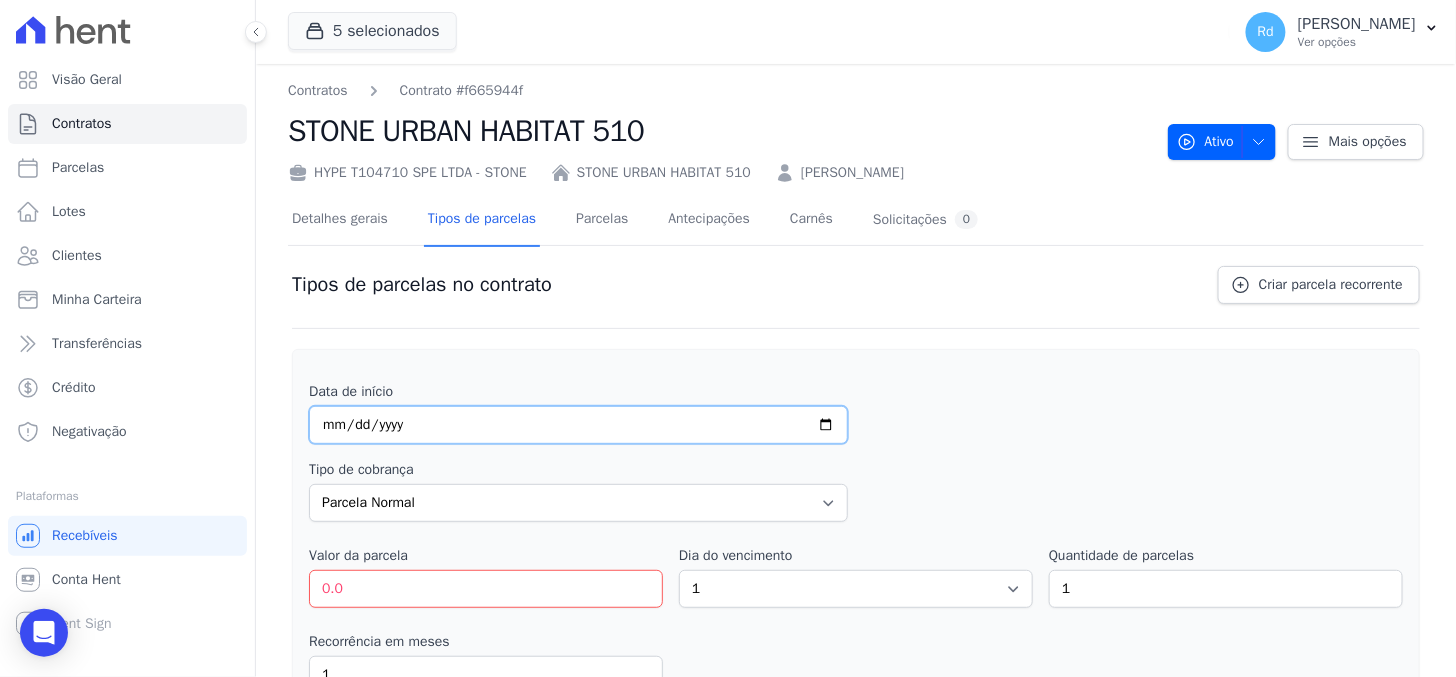 click at bounding box center [578, 425] 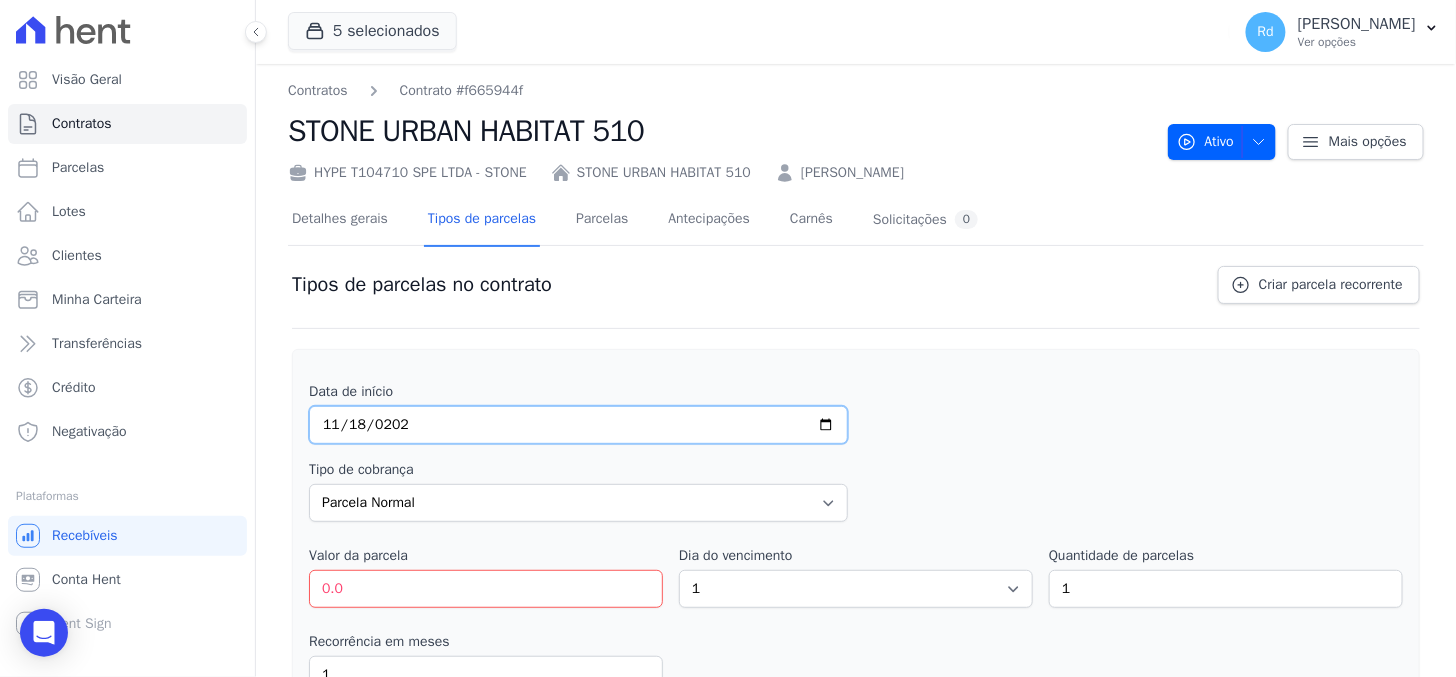 type on "[DATE]" 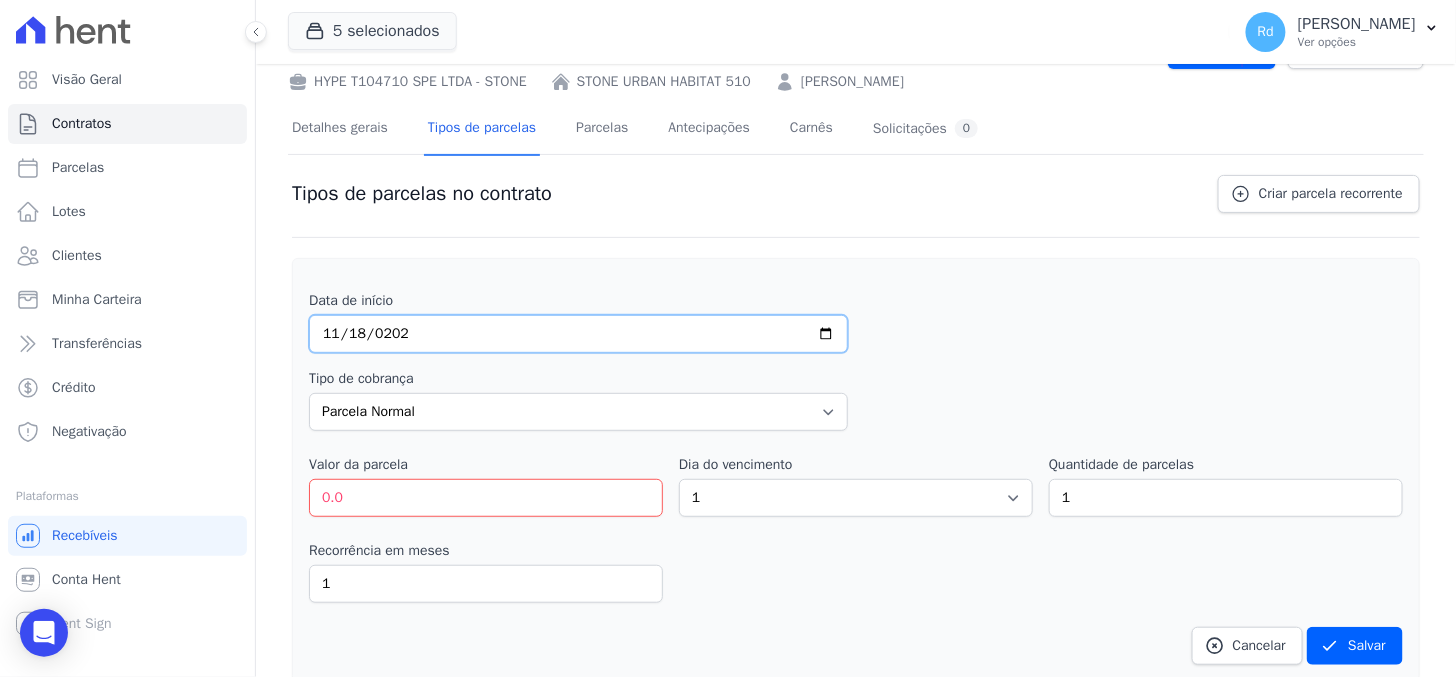 scroll, scrollTop: 111, scrollLeft: 0, axis: vertical 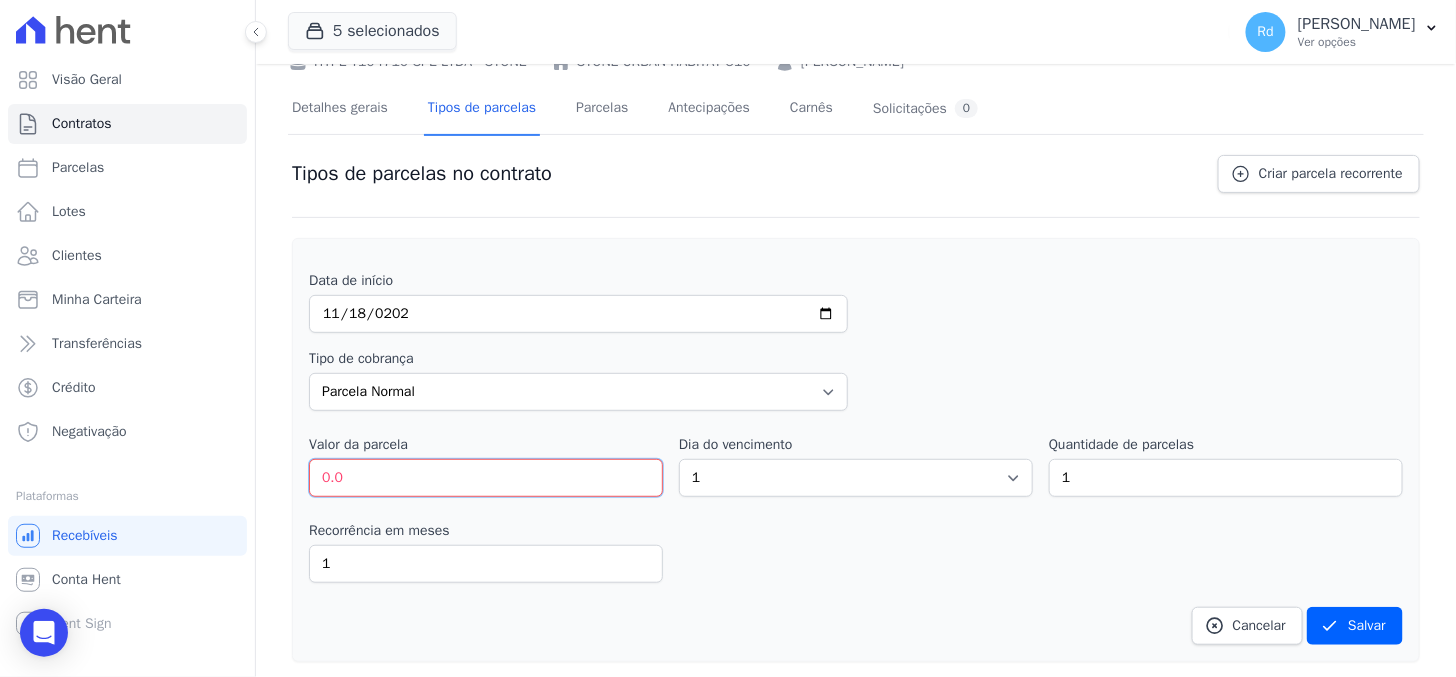 drag, startPoint x: 388, startPoint y: 470, endPoint x: 277, endPoint y: 458, distance: 111.64677 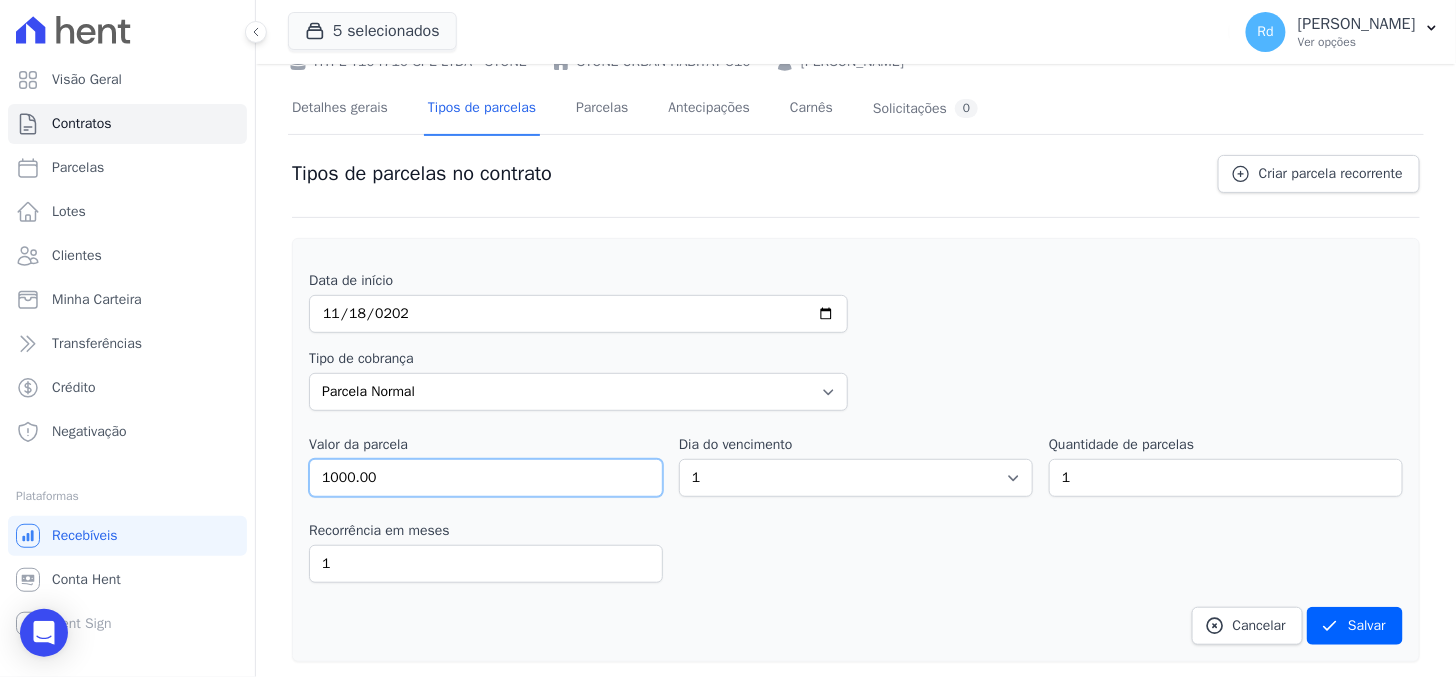 type on "1000.00" 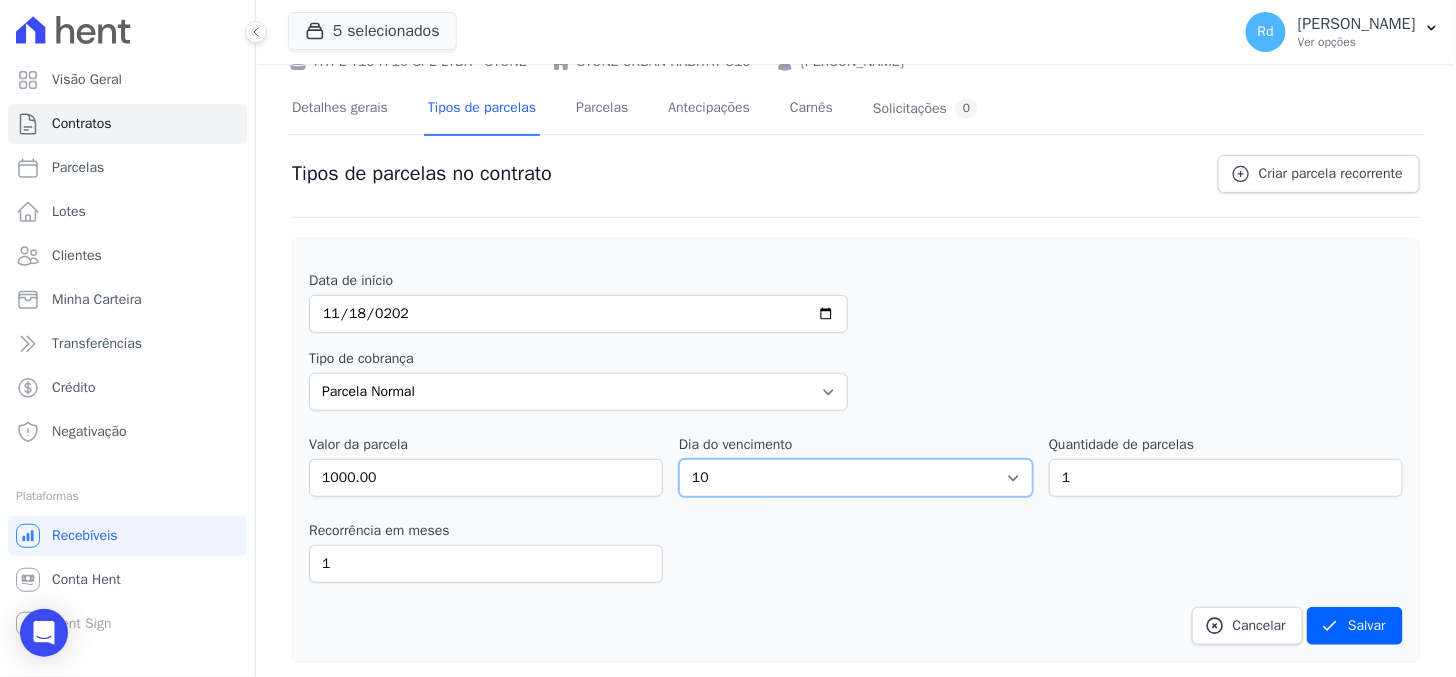 select on "18" 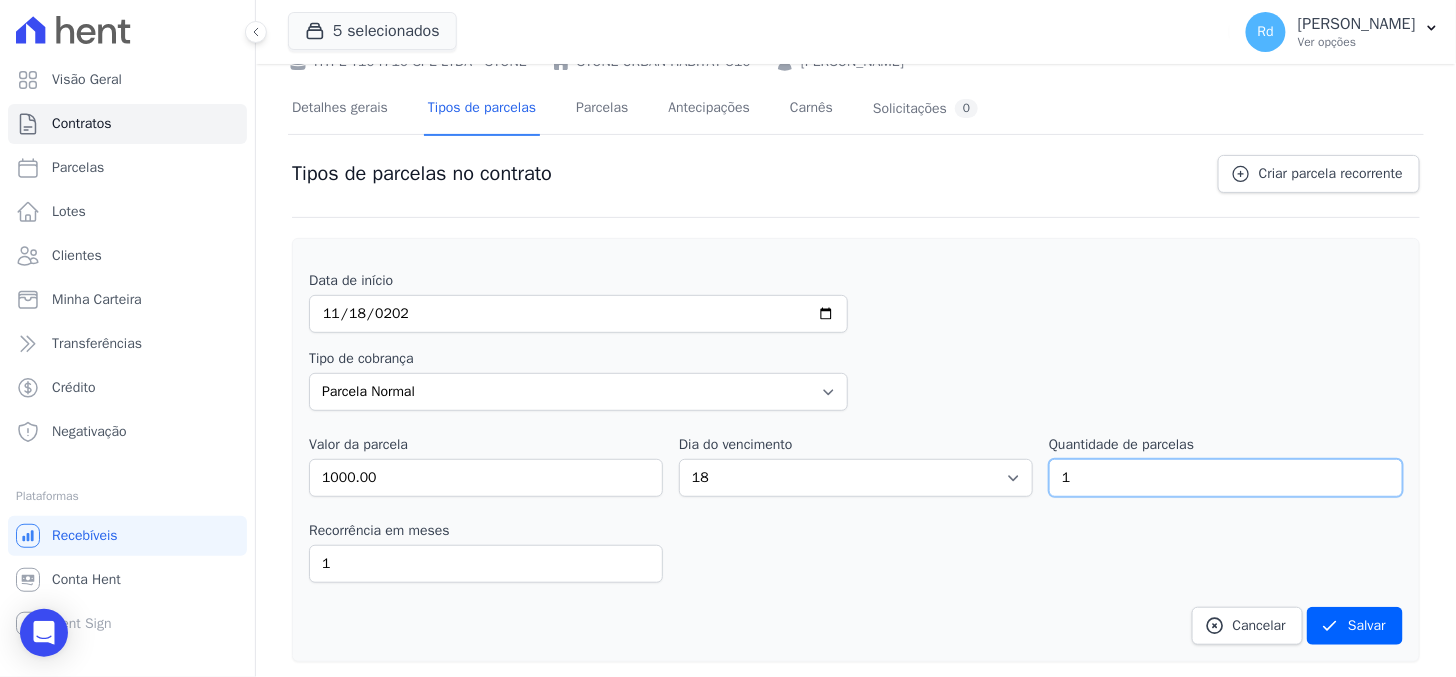 drag, startPoint x: 1086, startPoint y: 474, endPoint x: 1006, endPoint y: 474, distance: 80 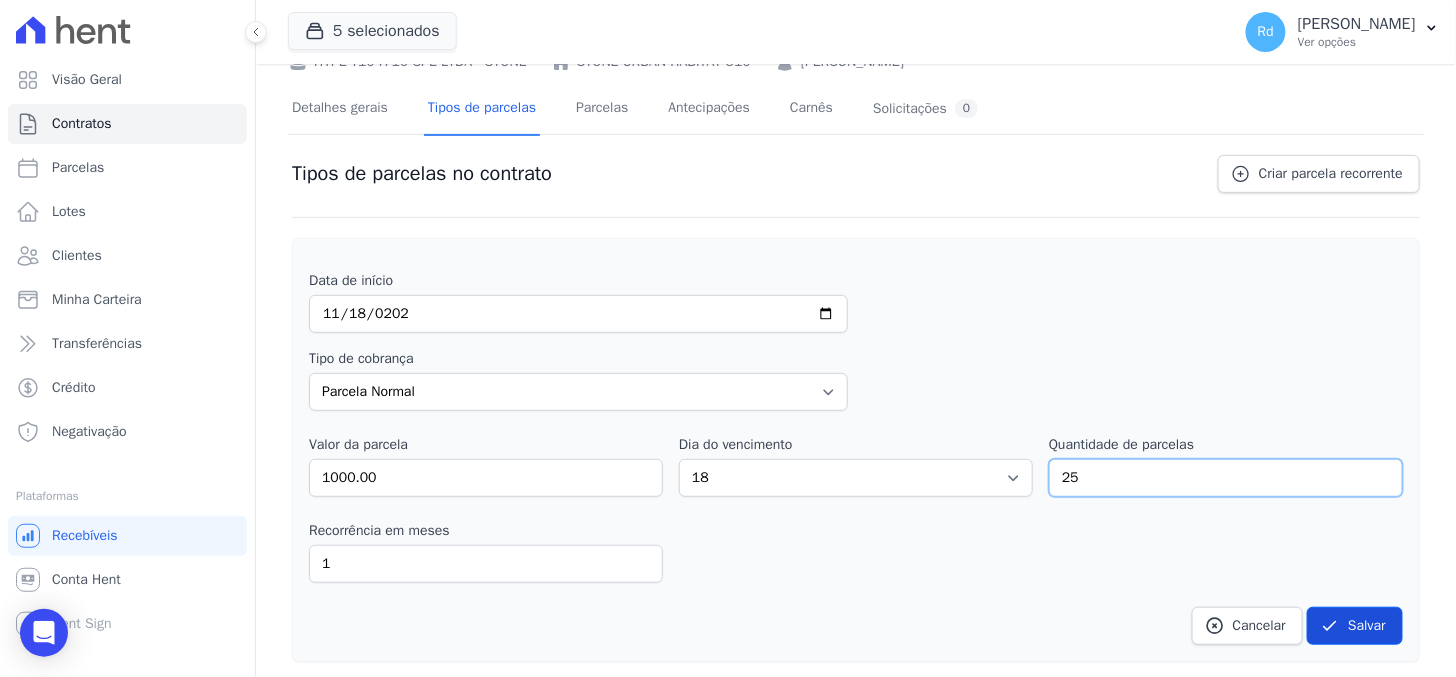 type on "25" 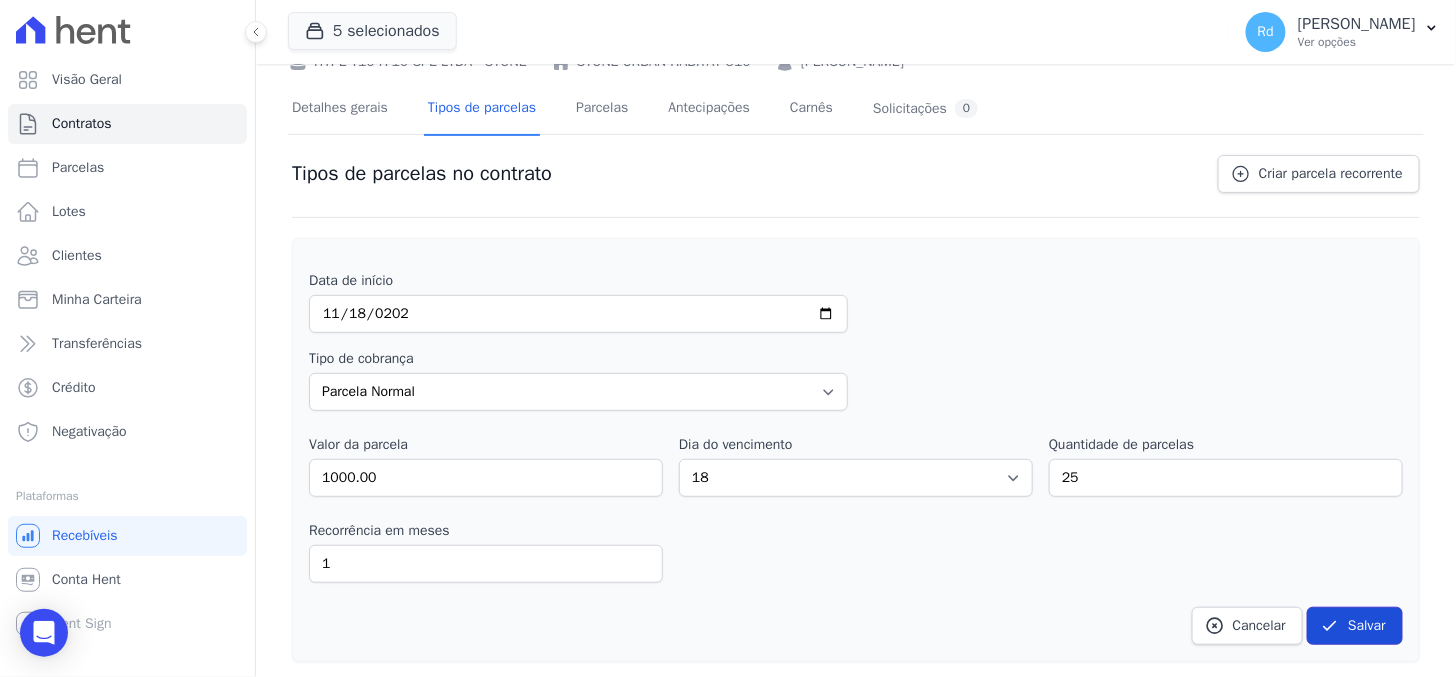 click on "Salvar" at bounding box center (1355, 626) 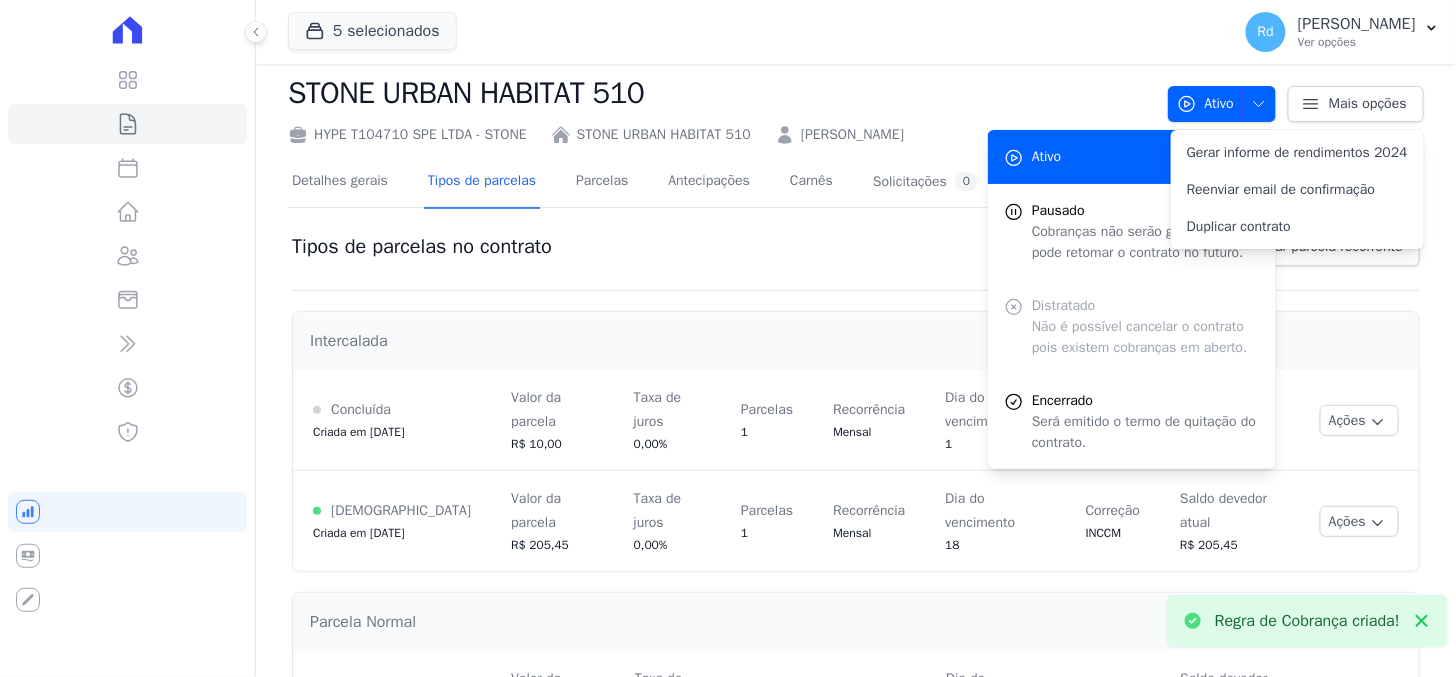 scroll, scrollTop: 0, scrollLeft: 0, axis: both 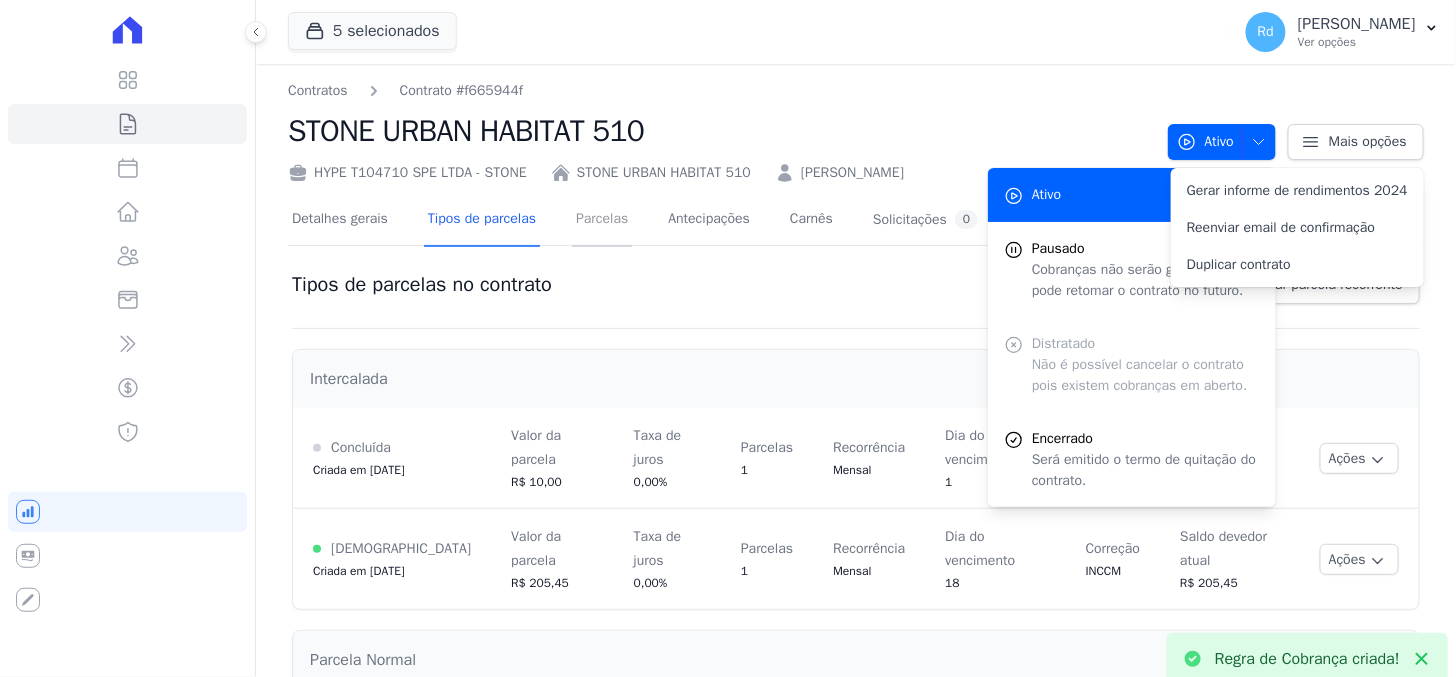 click on "Parcelas" at bounding box center [602, 220] 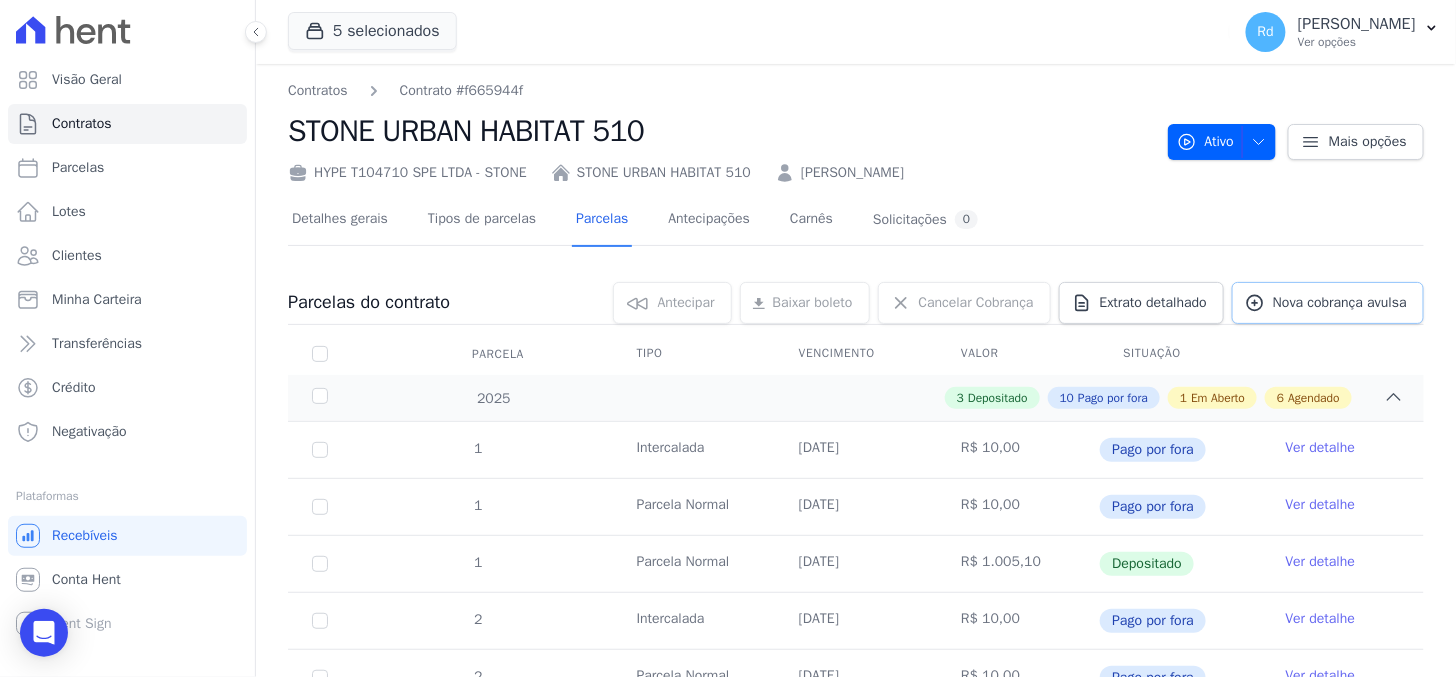 click on "Nova cobrança avulsa" at bounding box center (1340, 303) 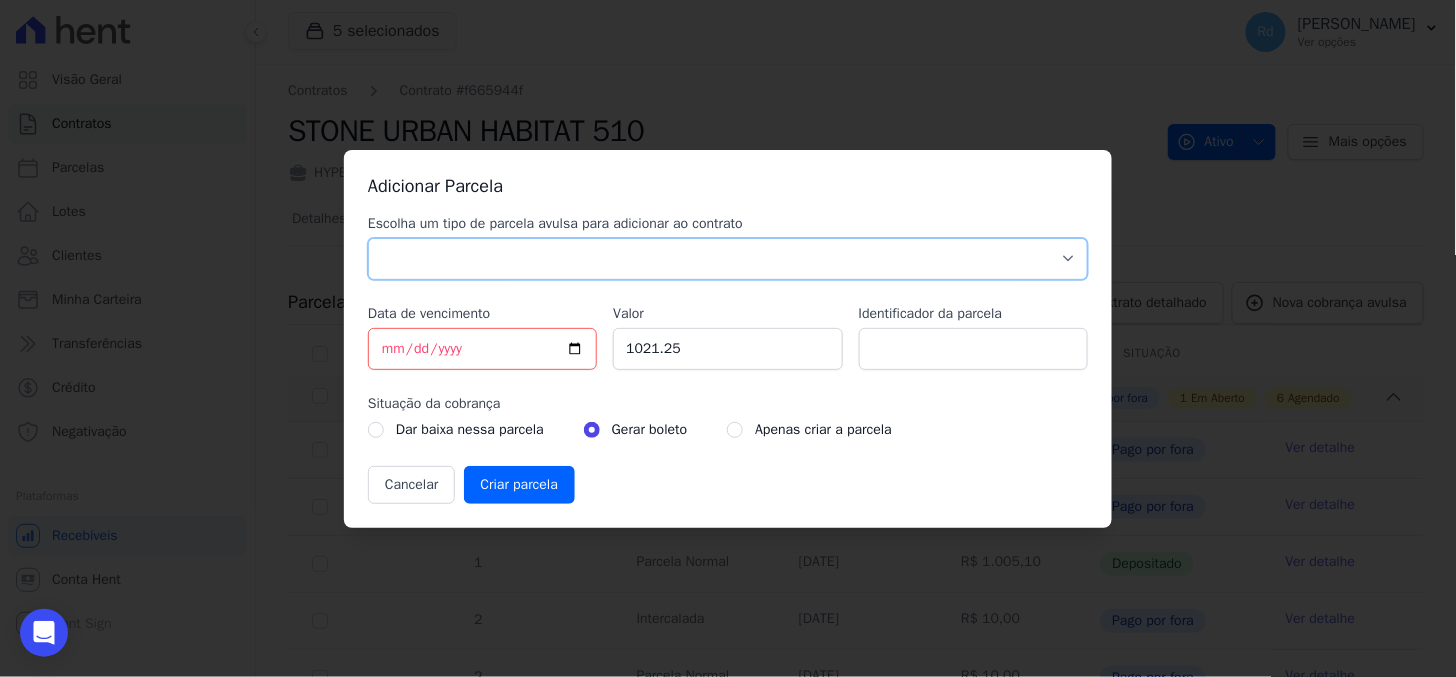 click on "Parcela Normal
Sinal
Caução
Intercalada
Chaves
Pré Chaves
Pós Chaves
Taxas
Quitação
Outros
Parcela do Cliente
Acordo
Financiamento CEF
Comissão
Antecipação" at bounding box center [728, 259] 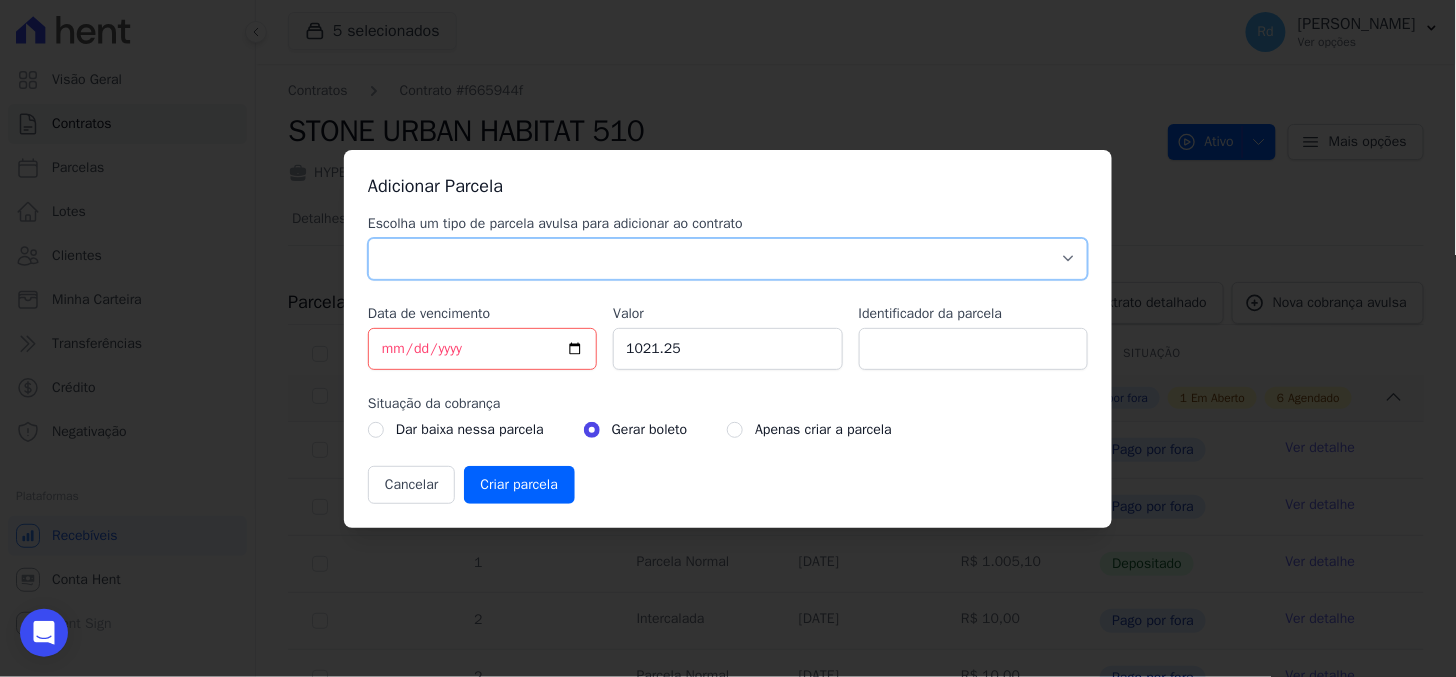 select on "standard" 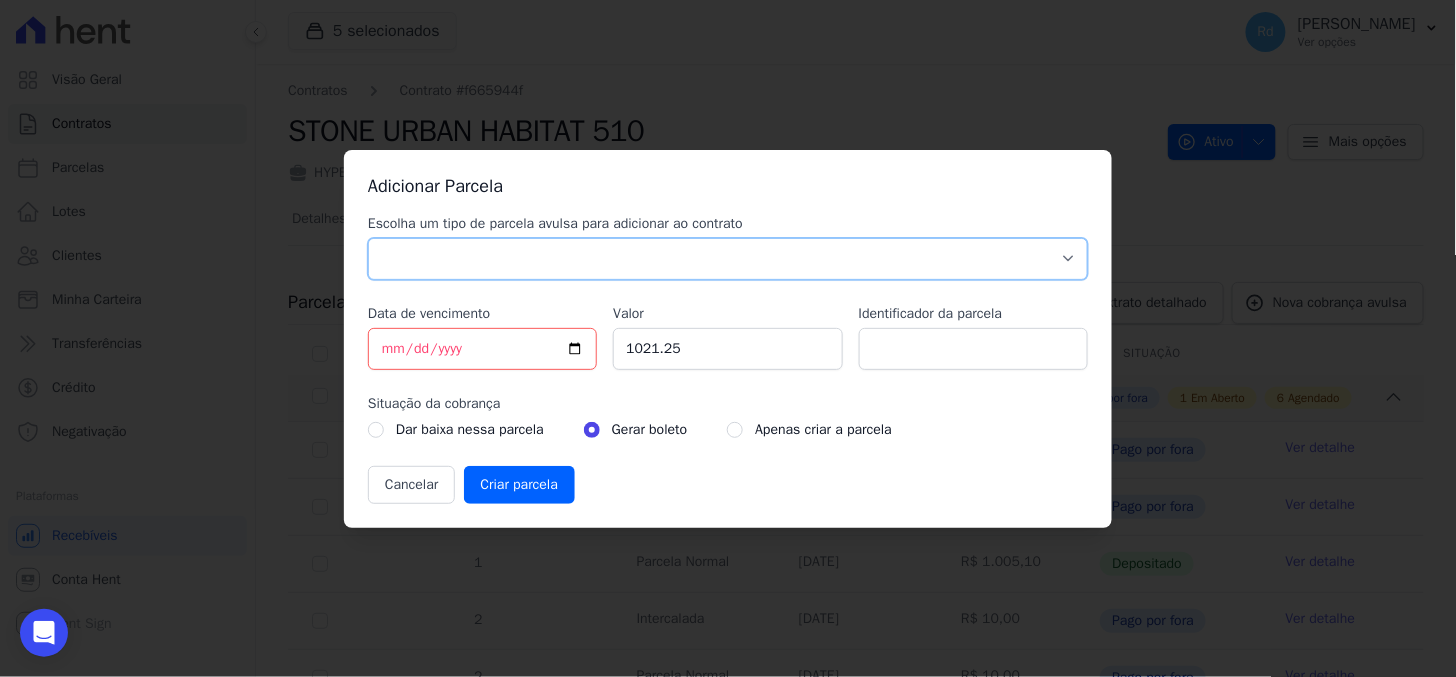 click on "Parcela Normal
Sinal
Caução
Intercalada
Chaves
Pré Chaves
Pós Chaves
Taxas
Quitação
Outros
Parcela do Cliente
Acordo
Financiamento CEF
Comissão
Antecipação" at bounding box center [728, 259] 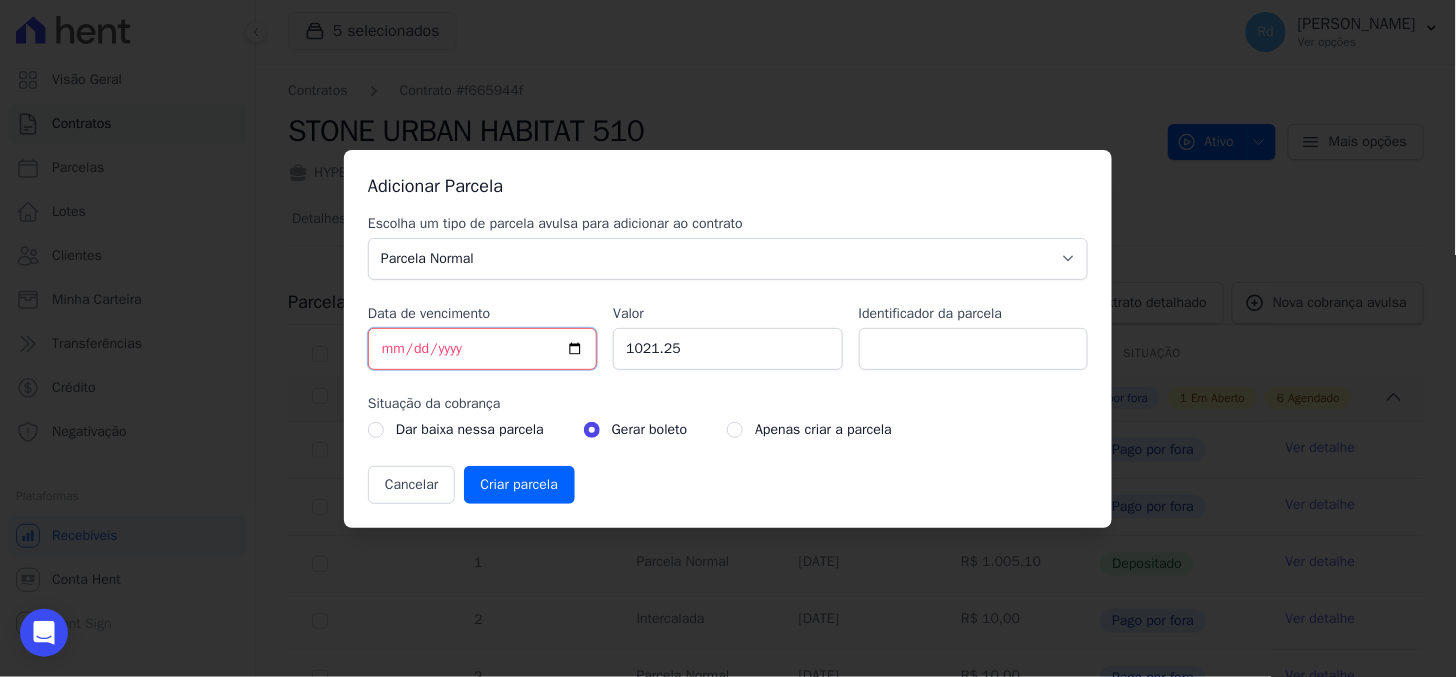 click on "[DATE]" at bounding box center (482, 349) 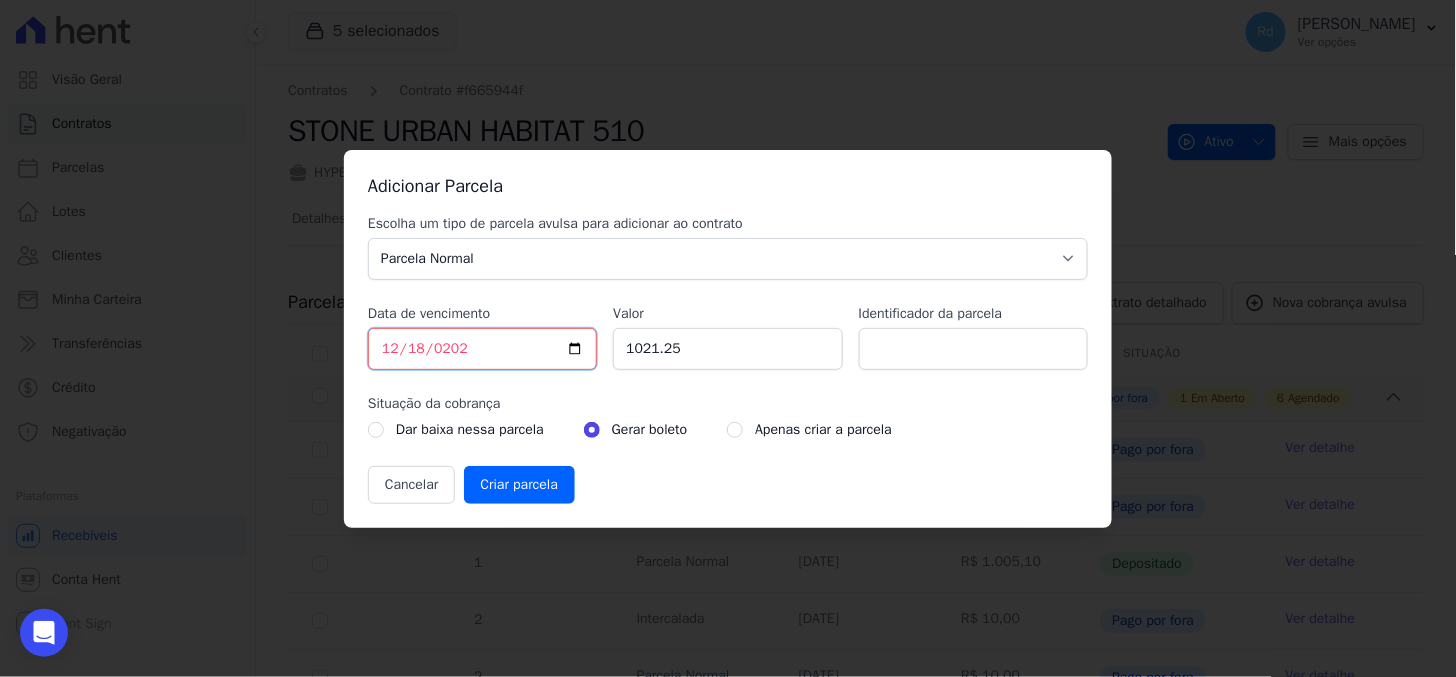 type on "[DATE]" 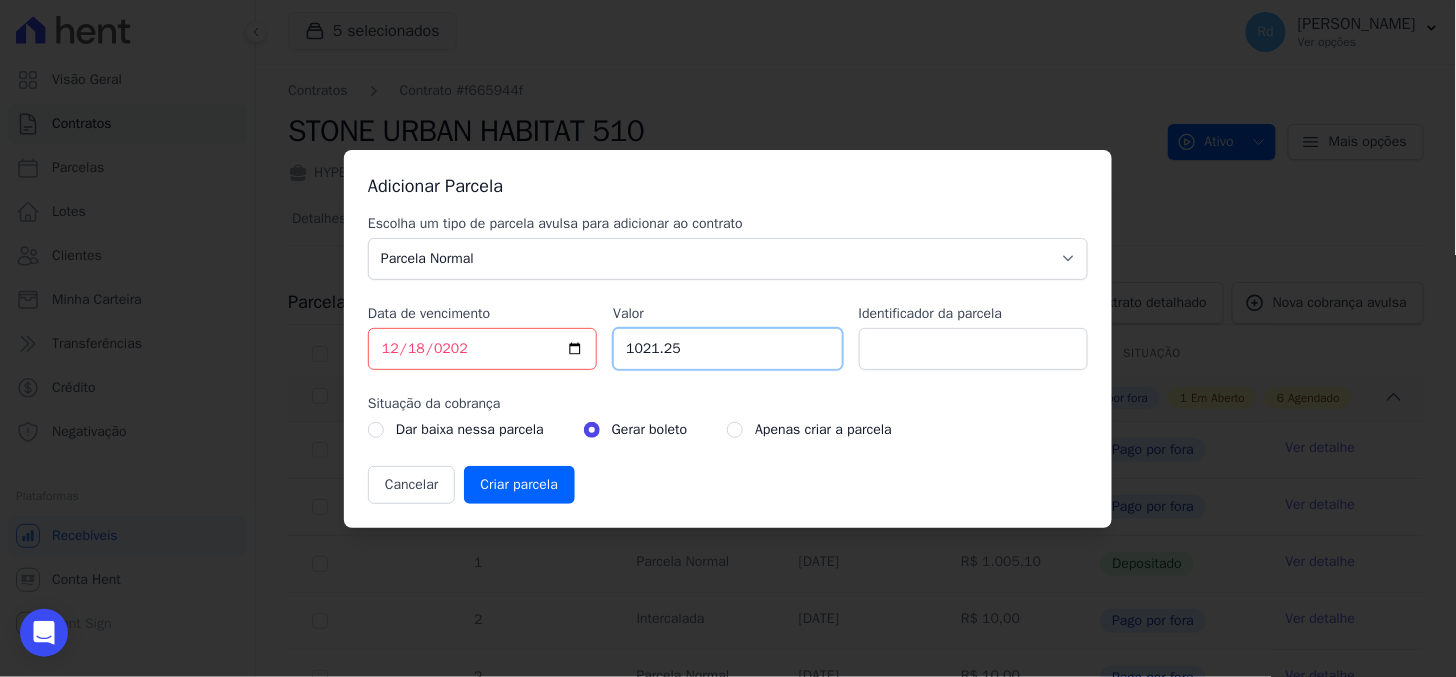 drag, startPoint x: 727, startPoint y: 354, endPoint x: 590, endPoint y: 338, distance: 137.93114 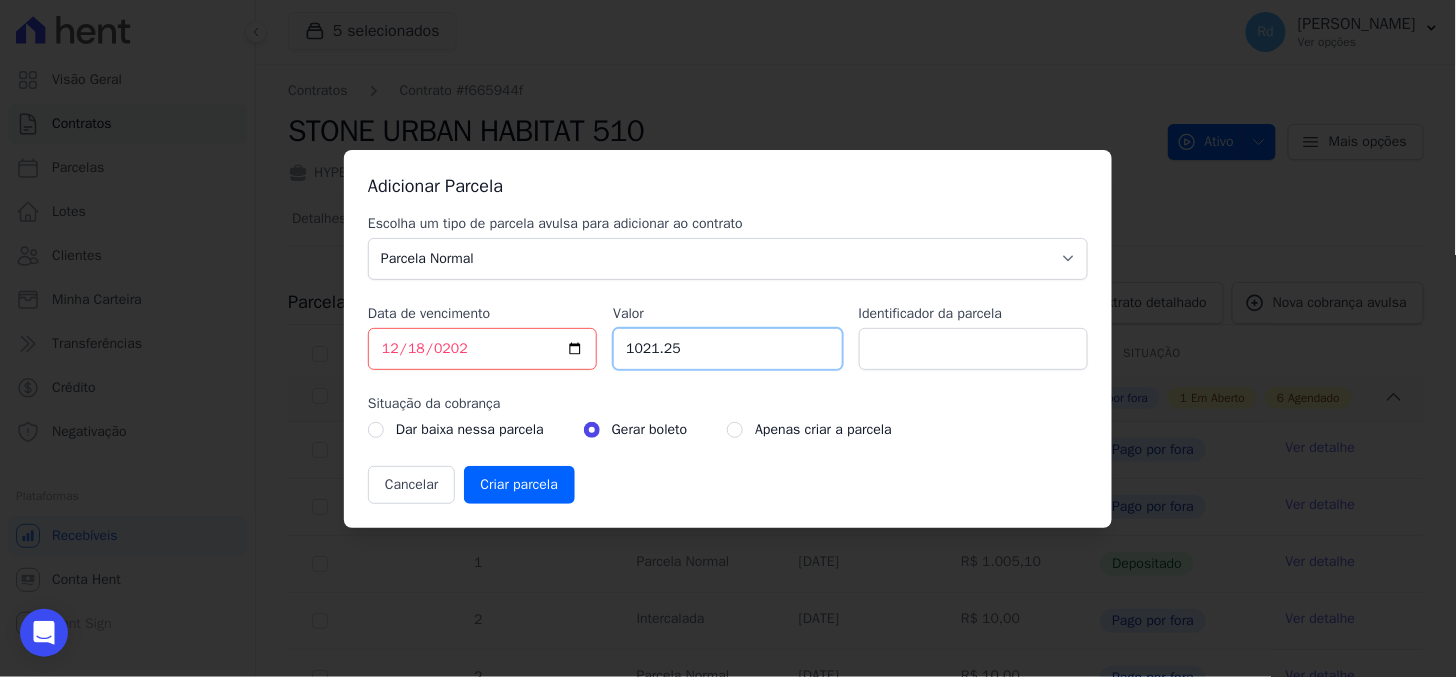 click on "Escolha um tipo de parcela avulsa para adicionar ao contrato
Parcela Normal
Sinal
Caução
Intercalada
Chaves
Pré Chaves
Pós Chaves
Taxas
Quitação
Outros
Parcela do Cliente
Acordo
Financiamento CEF
Comissão
Antecipação
Data de vencimento
[DATE]
Valor
1021.25
Identificador da parcela
Situação da cobrança
Dar baixa nessa parcela
Gerar boleto" at bounding box center (728, 359) 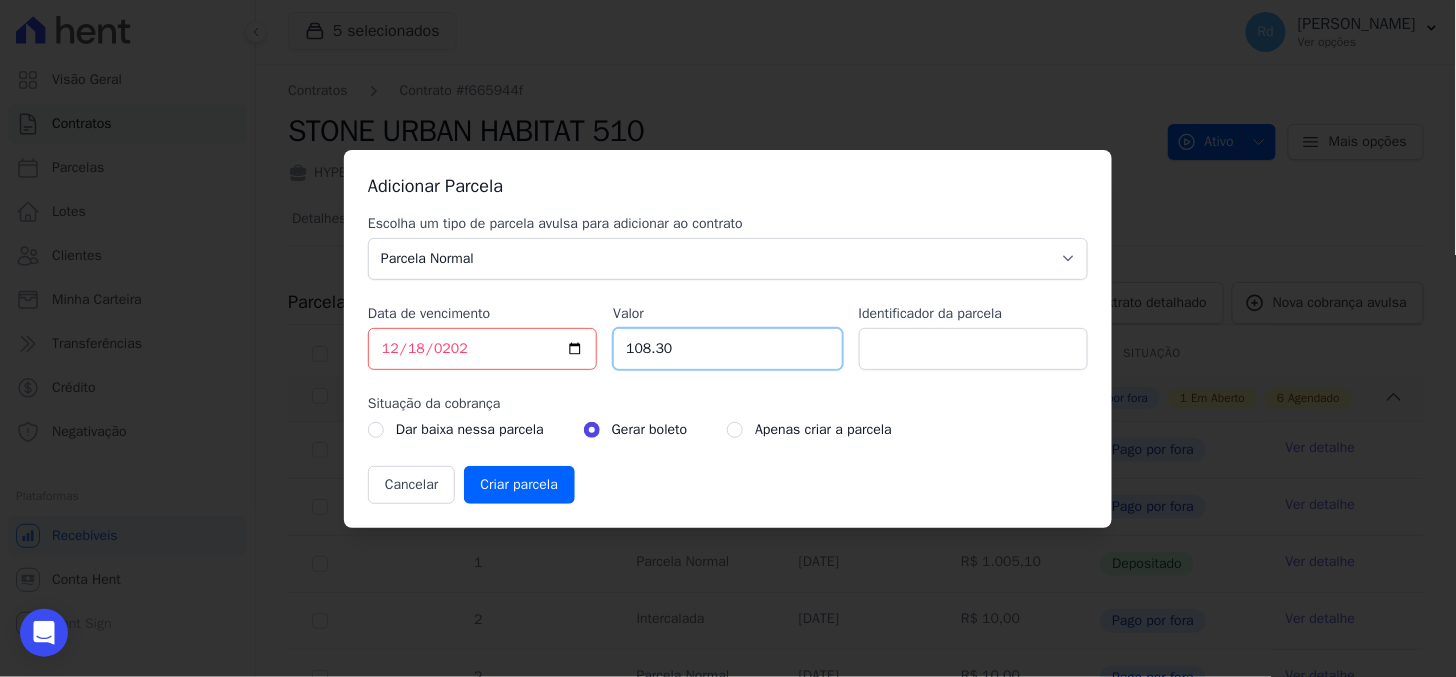 type on "108.30" 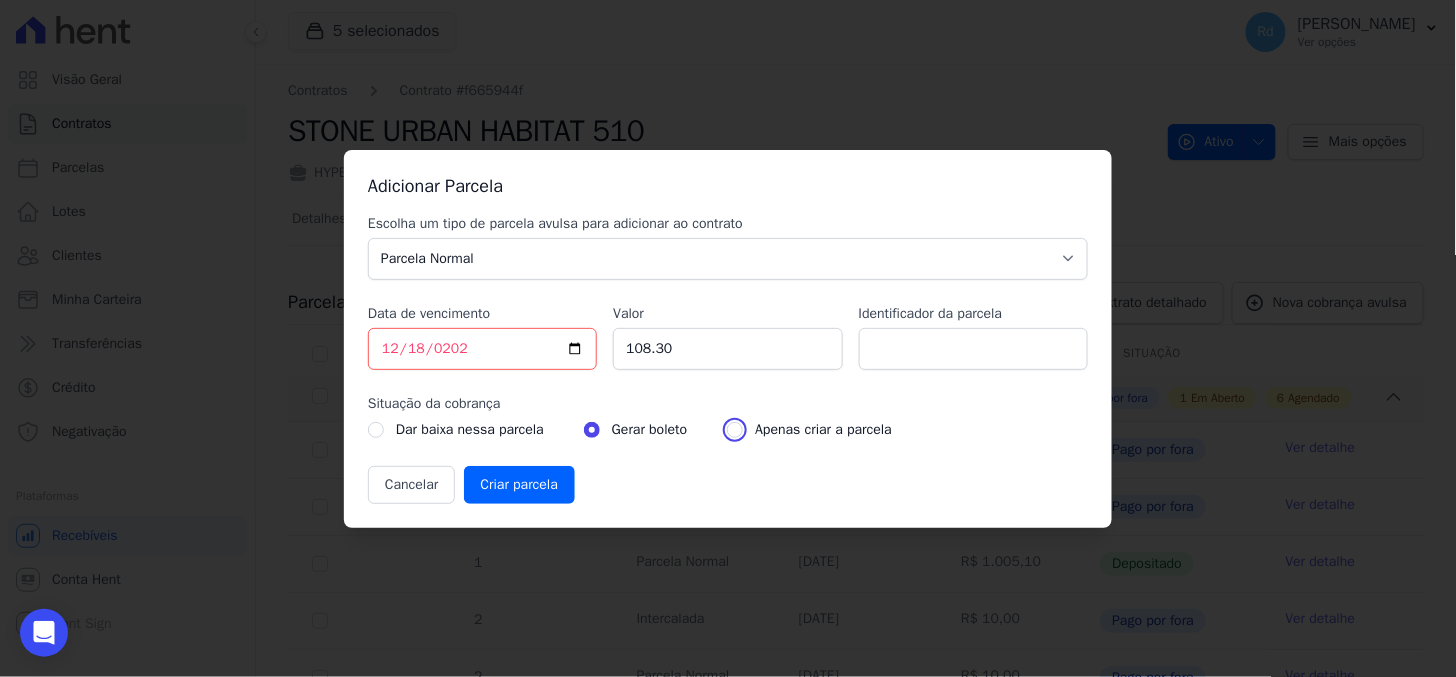click at bounding box center (735, 430) 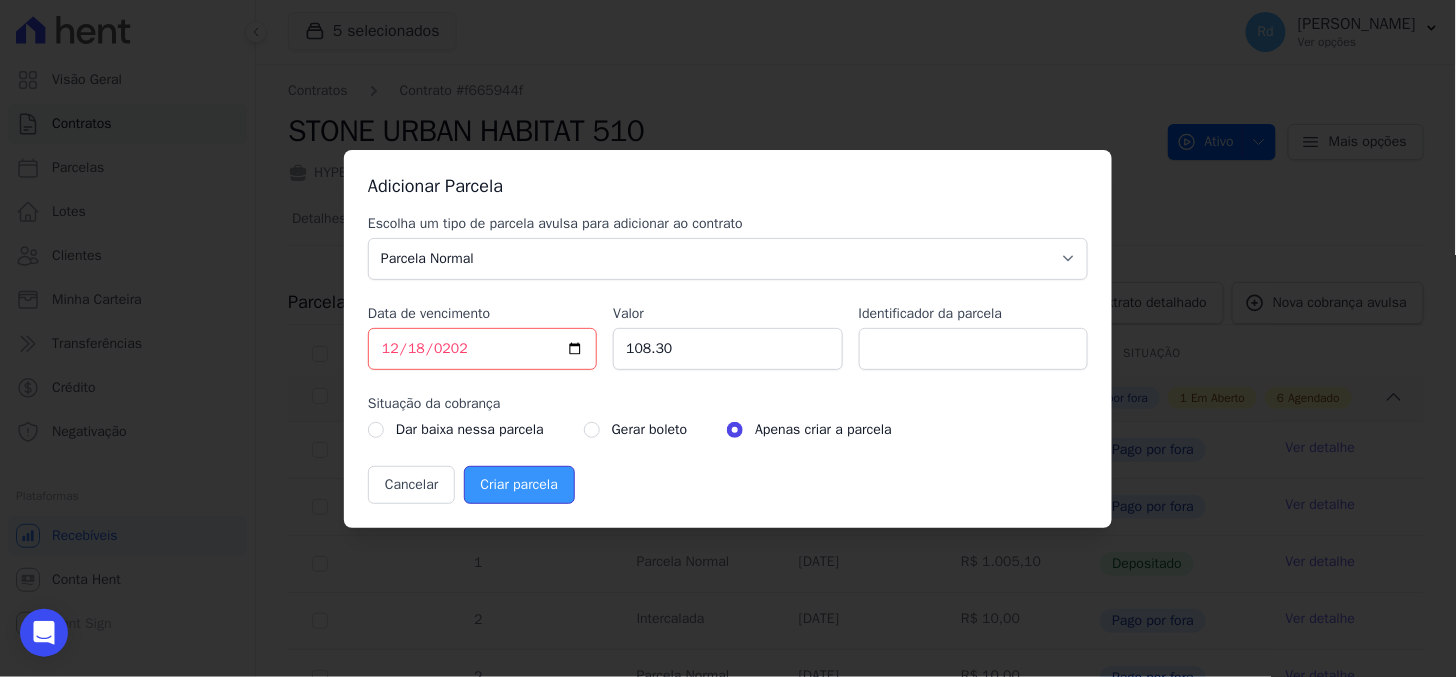 click on "Criar parcela" at bounding box center (519, 485) 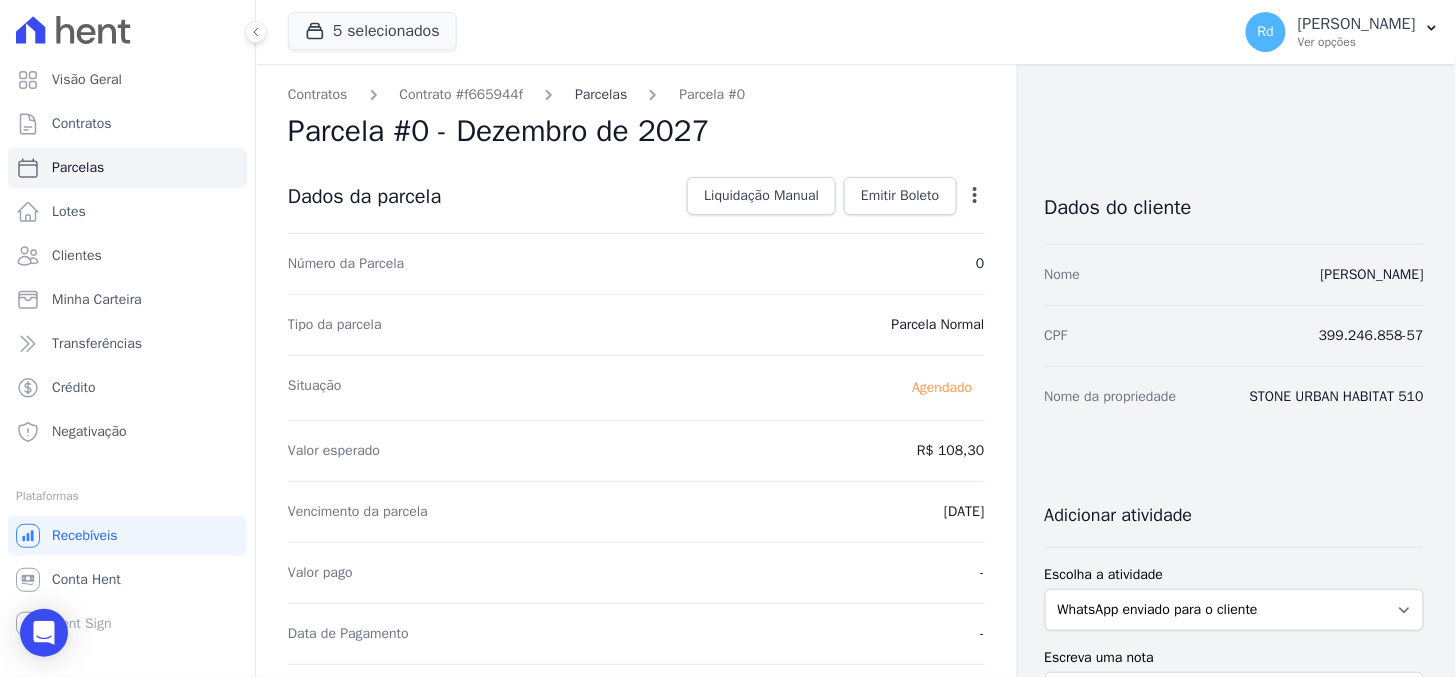 click on "Parcelas" at bounding box center (601, 94) 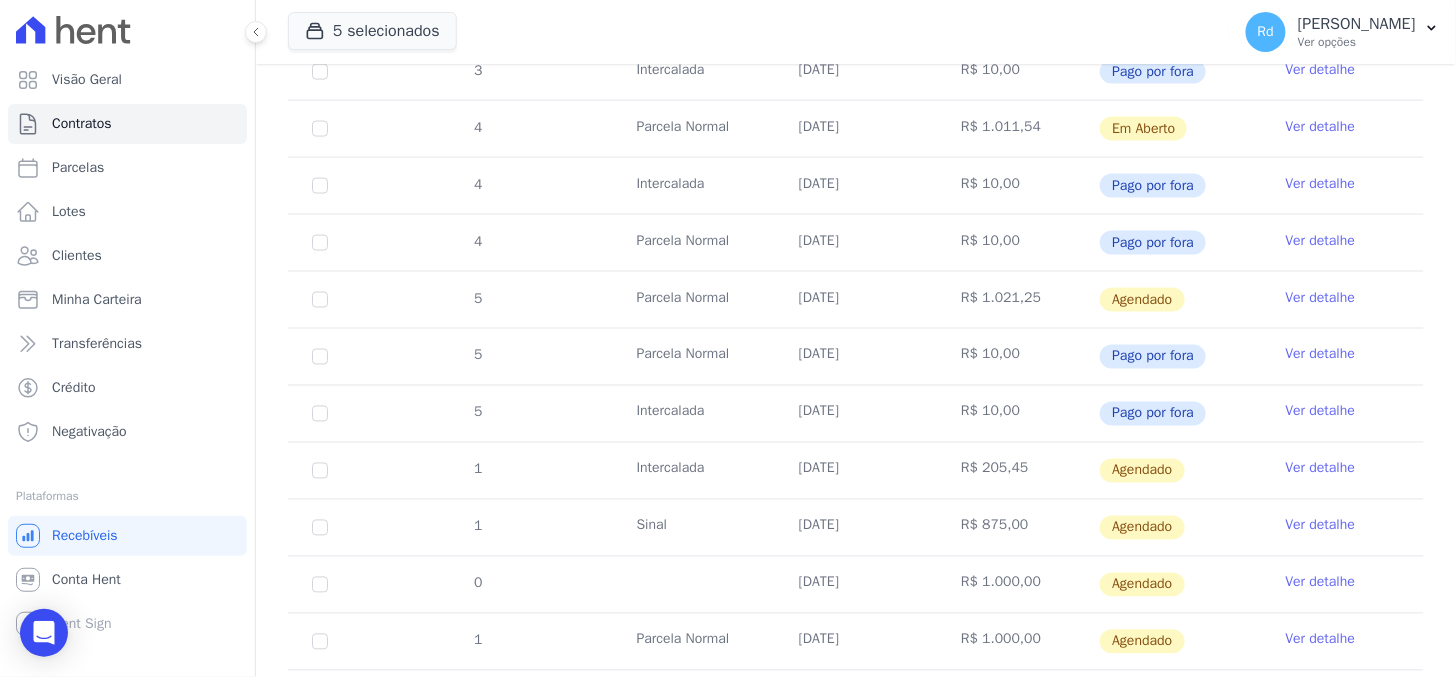 scroll, scrollTop: 1038, scrollLeft: 0, axis: vertical 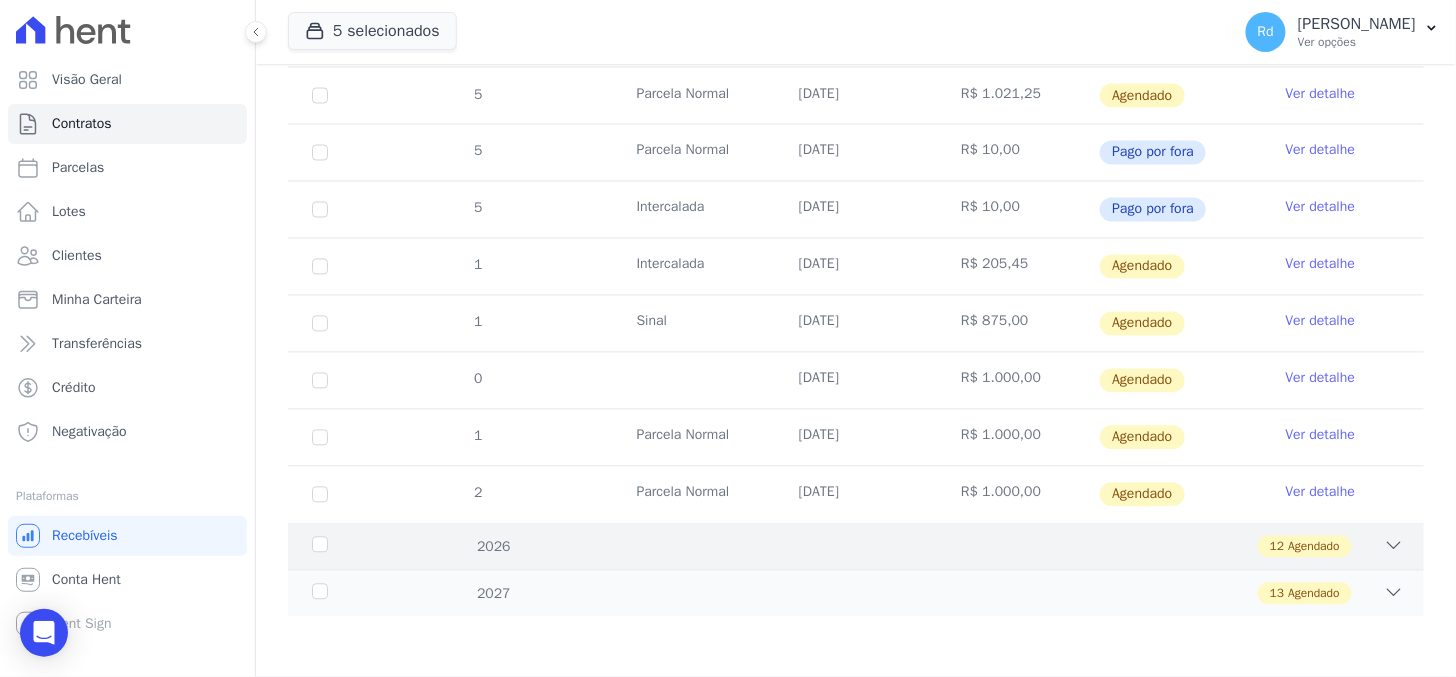 click on "12
Agendado" at bounding box center (911, 547) 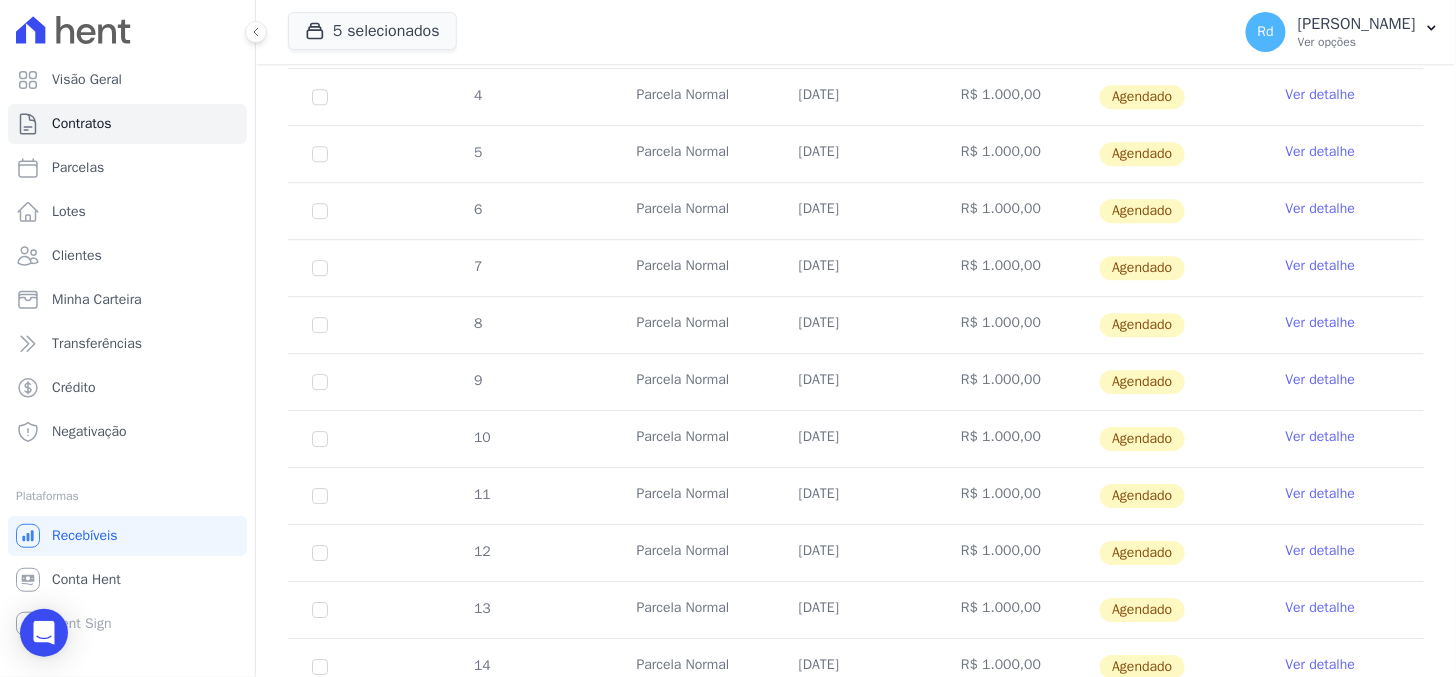 scroll, scrollTop: 1705, scrollLeft: 0, axis: vertical 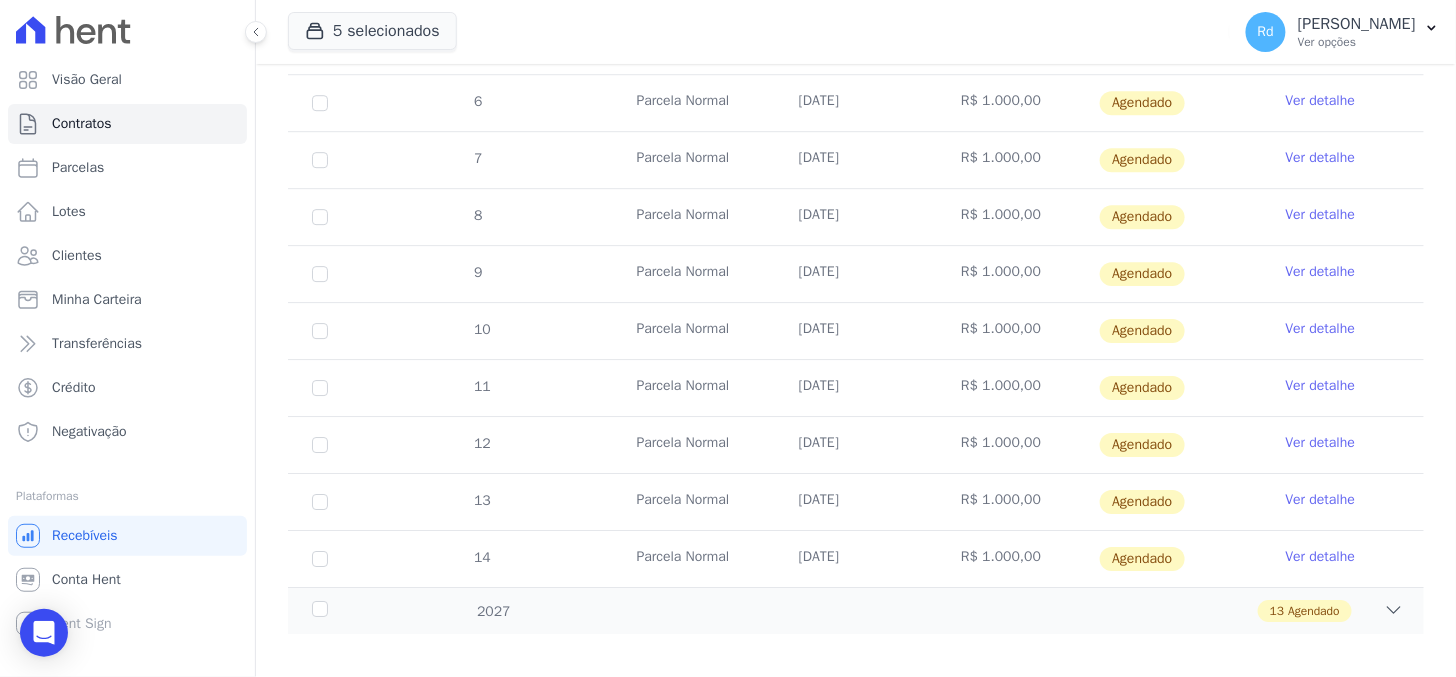 click on "Parcelas do contrato
0
selecionada(s)
[GEOGRAPHIC_DATA]
[GEOGRAPHIC_DATA]
Renegociar
[GEOGRAPHIC_DATA]
[GEOGRAPHIC_DATA]
default
Cancelar Cobrança
Cancelar Cobrança
Cancelar Cobranças
Você tem certeza que deseja cancelar as cobranças selecionadas?" at bounding box center (856, -395) 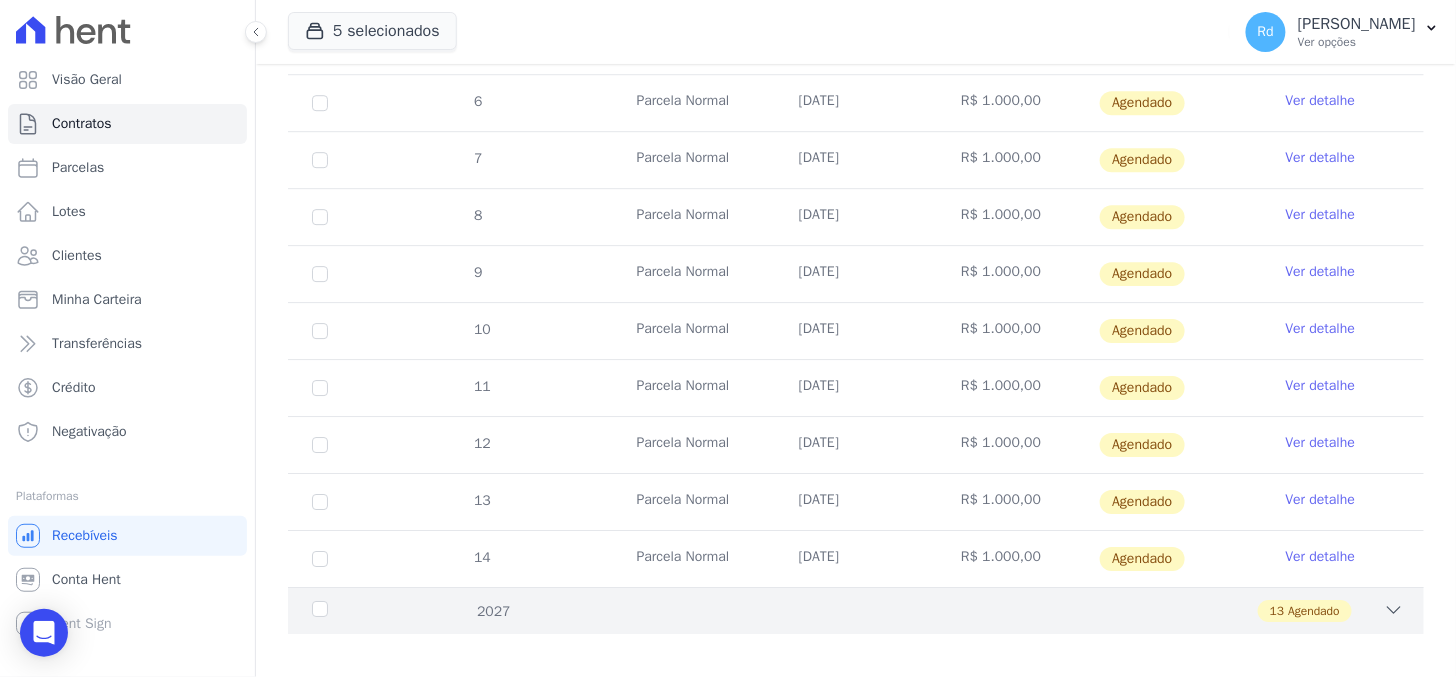 click on "13
Agendado" at bounding box center [911, 611] 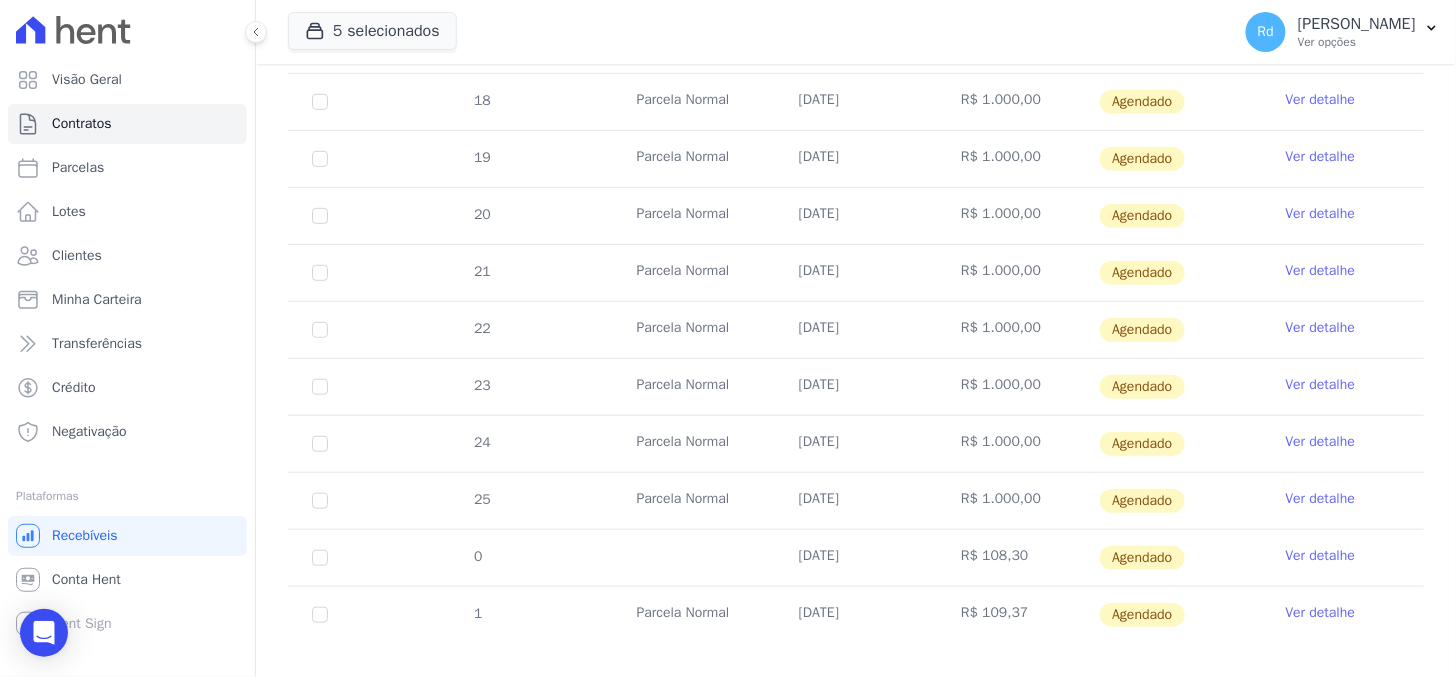 scroll, scrollTop: 2465, scrollLeft: 0, axis: vertical 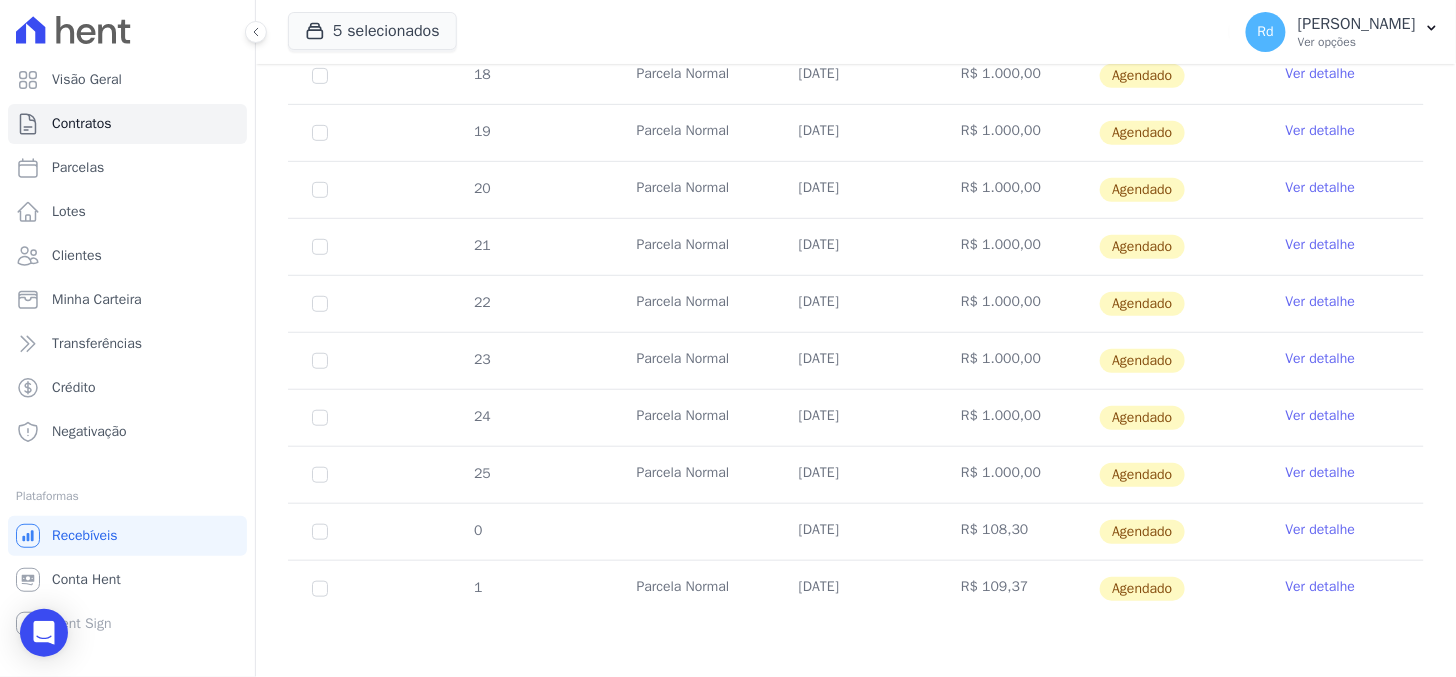 click on "Ver detalhe" at bounding box center (1321, 530) 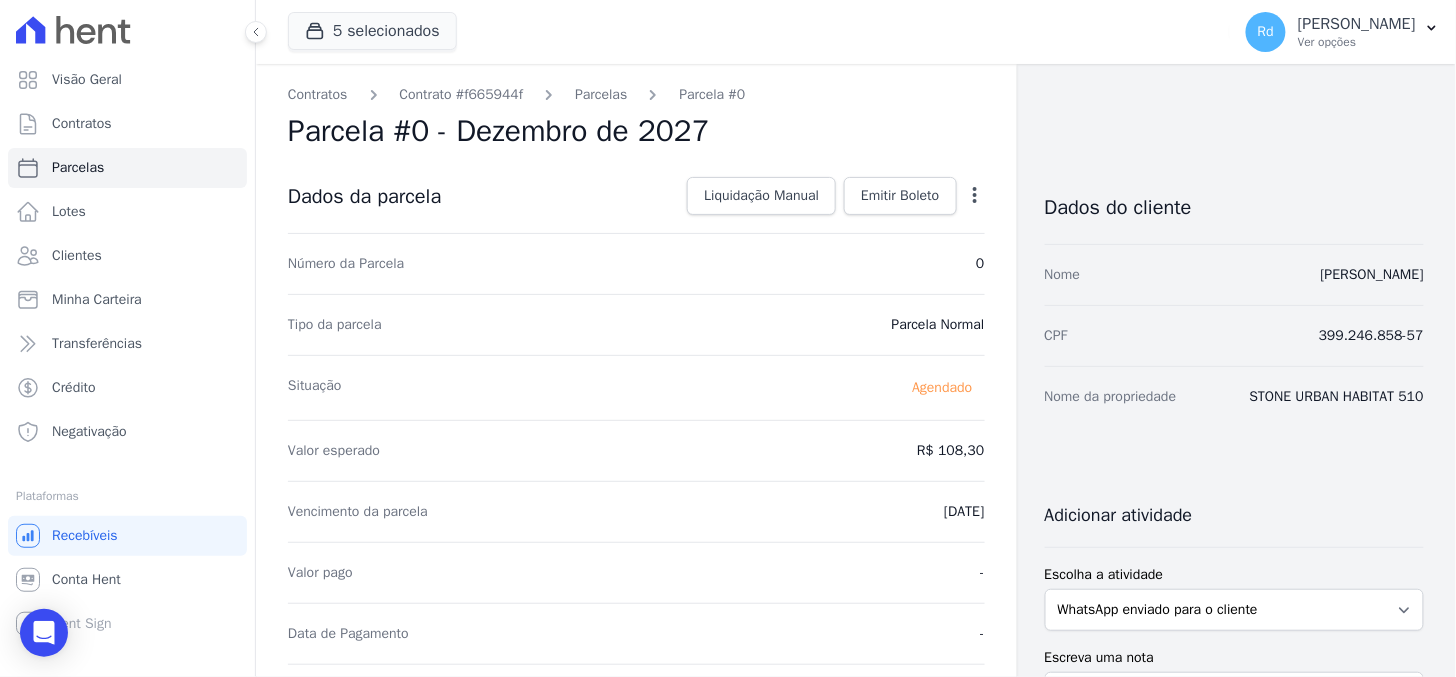 click 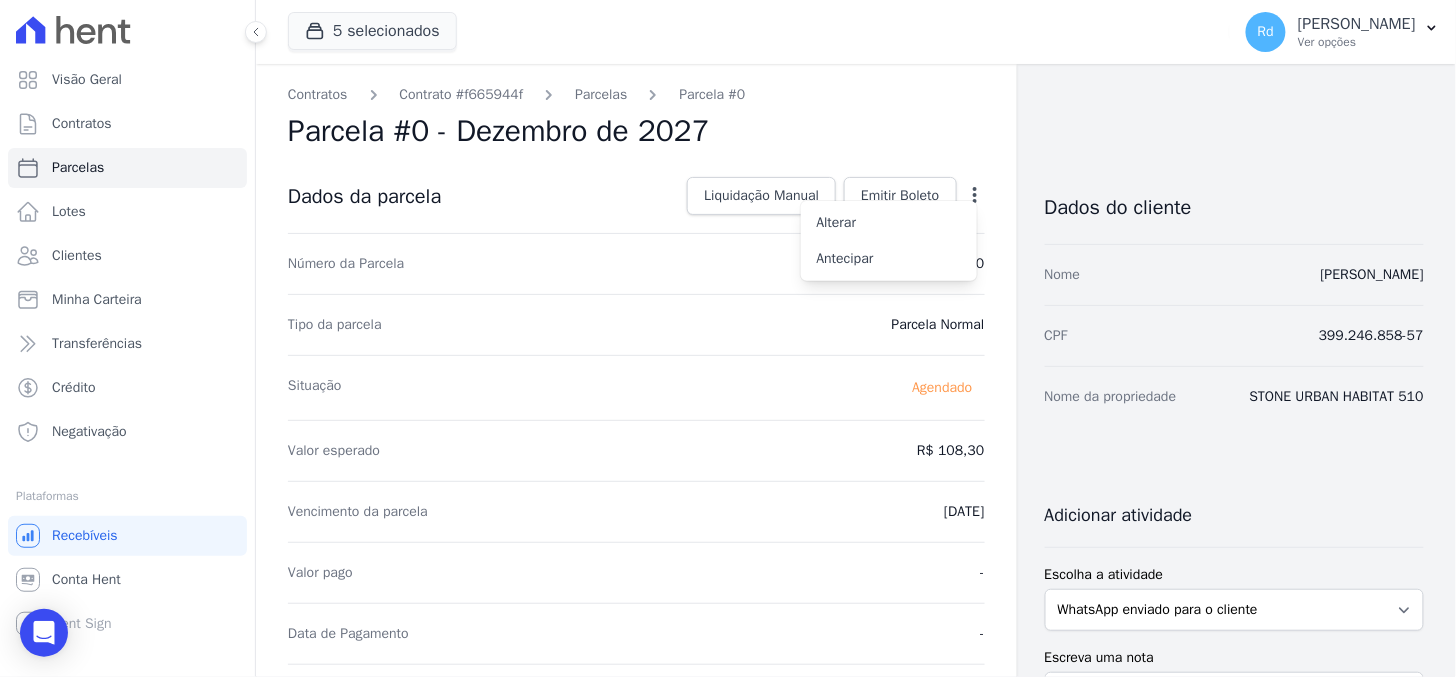 click on "Parcela #0 - Dezembro de 2027" at bounding box center [636, 131] 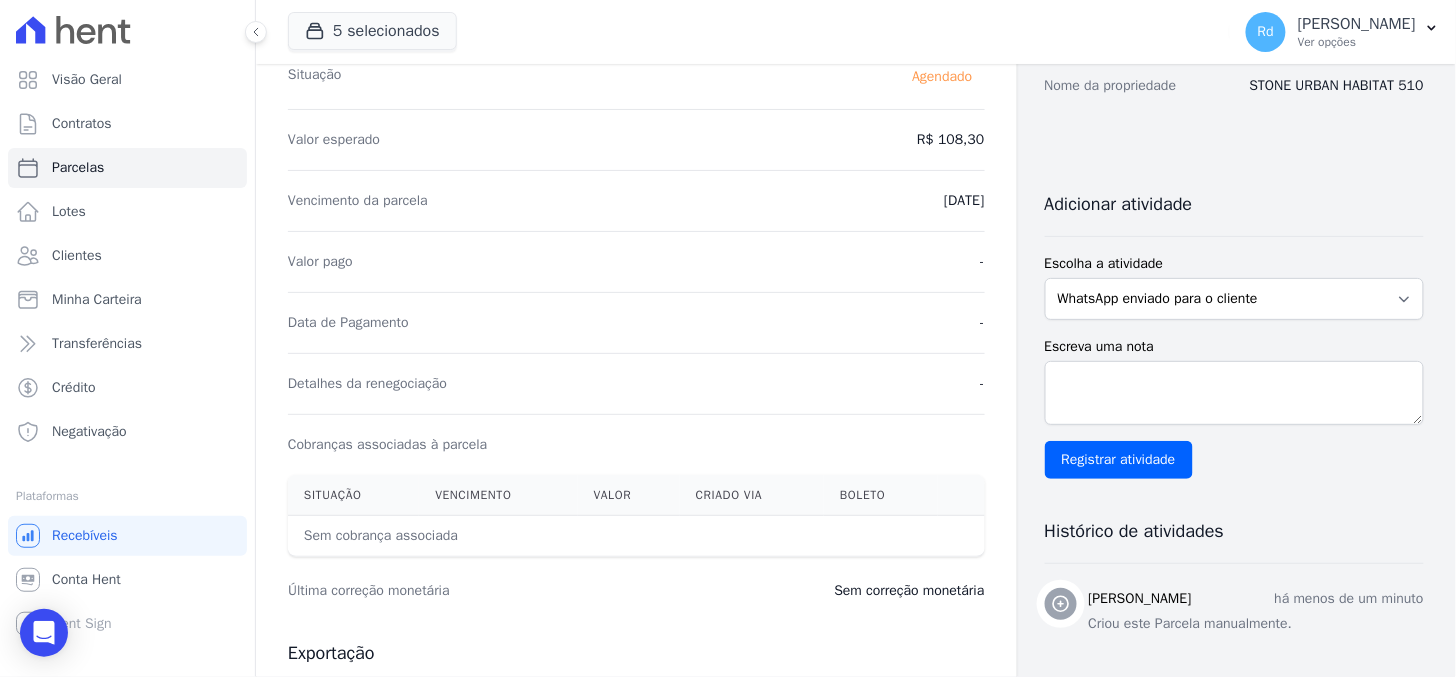 scroll, scrollTop: 333, scrollLeft: 0, axis: vertical 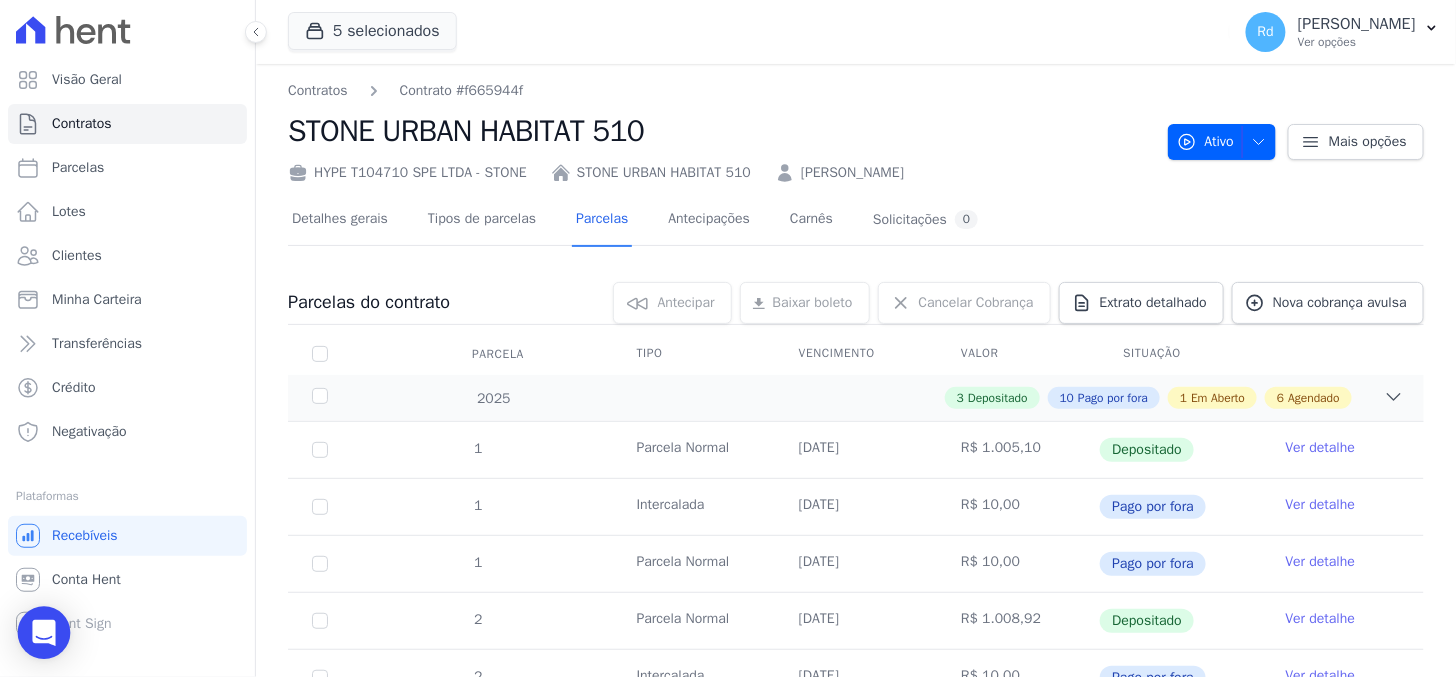 click at bounding box center (44, 633) 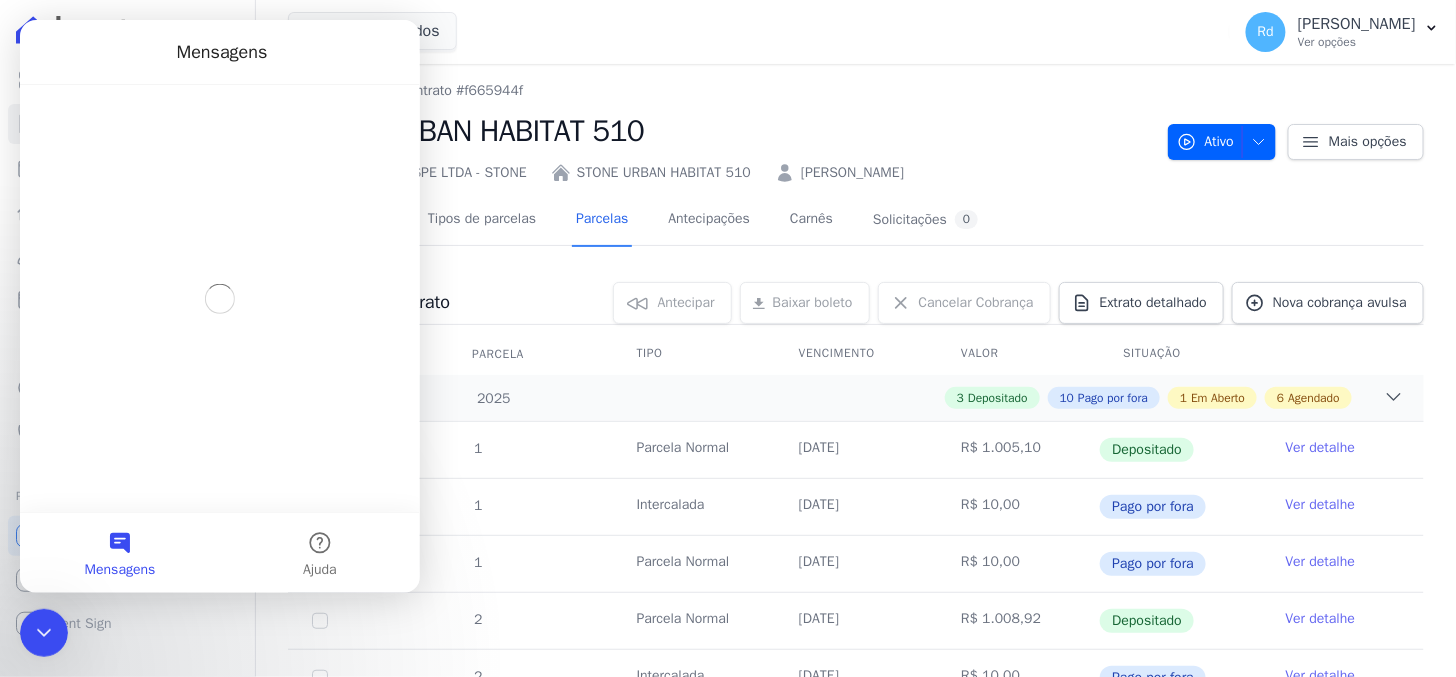 scroll, scrollTop: 0, scrollLeft: 0, axis: both 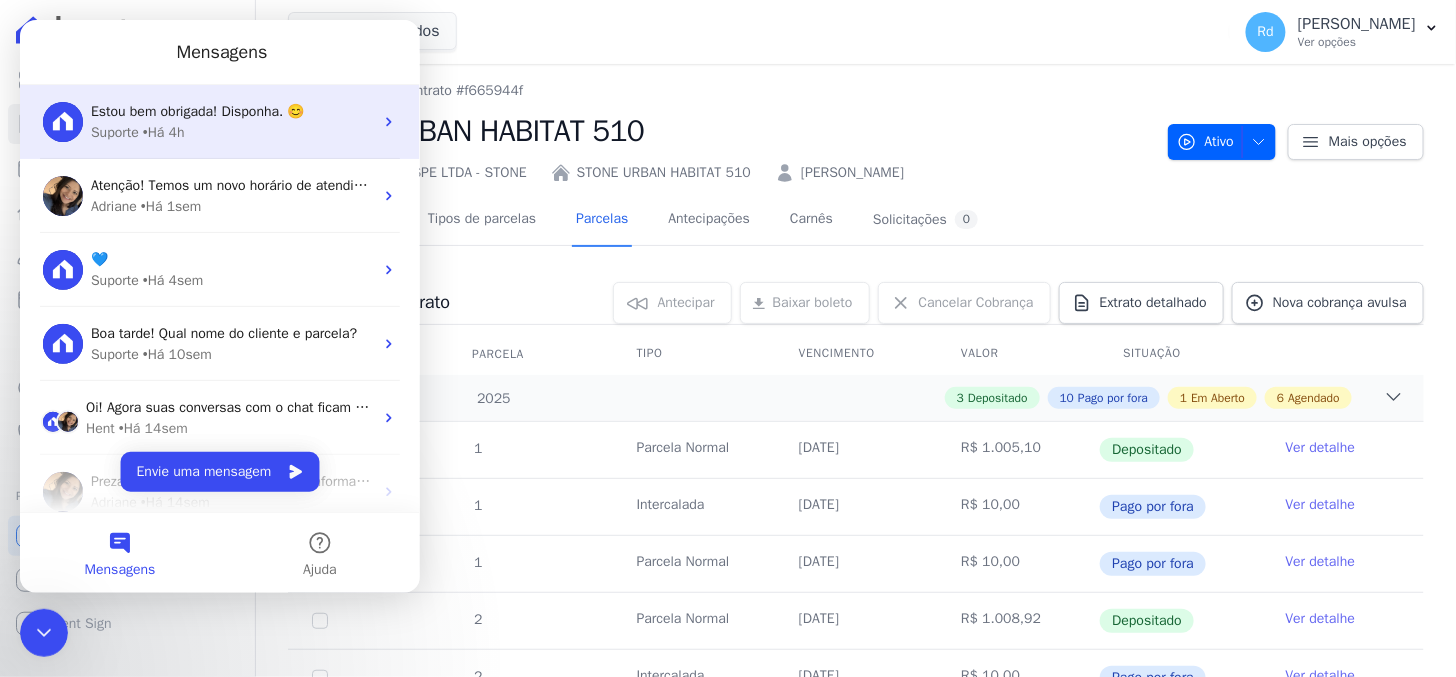 click on "Estou bem obrigada! Disponha. 😊 Suporte •  Há 4h" at bounding box center [219, 121] 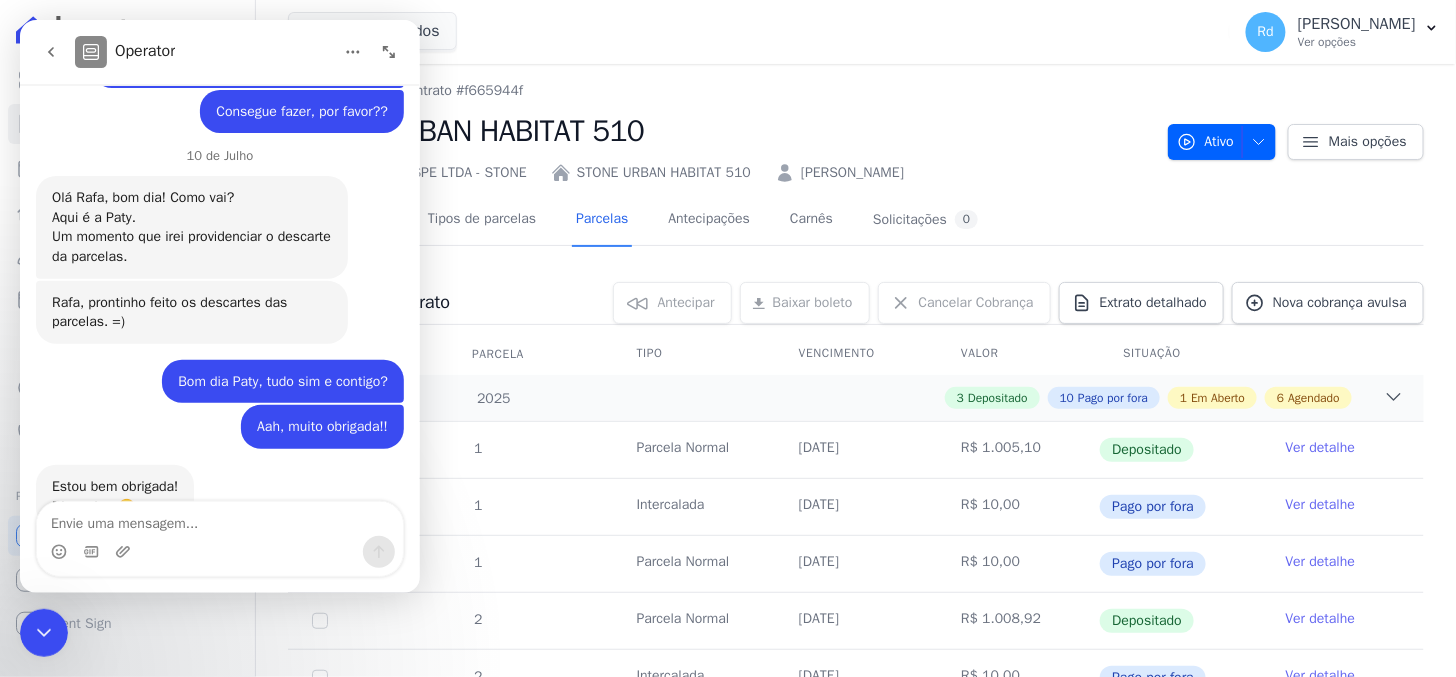 scroll, scrollTop: 19566, scrollLeft: 0, axis: vertical 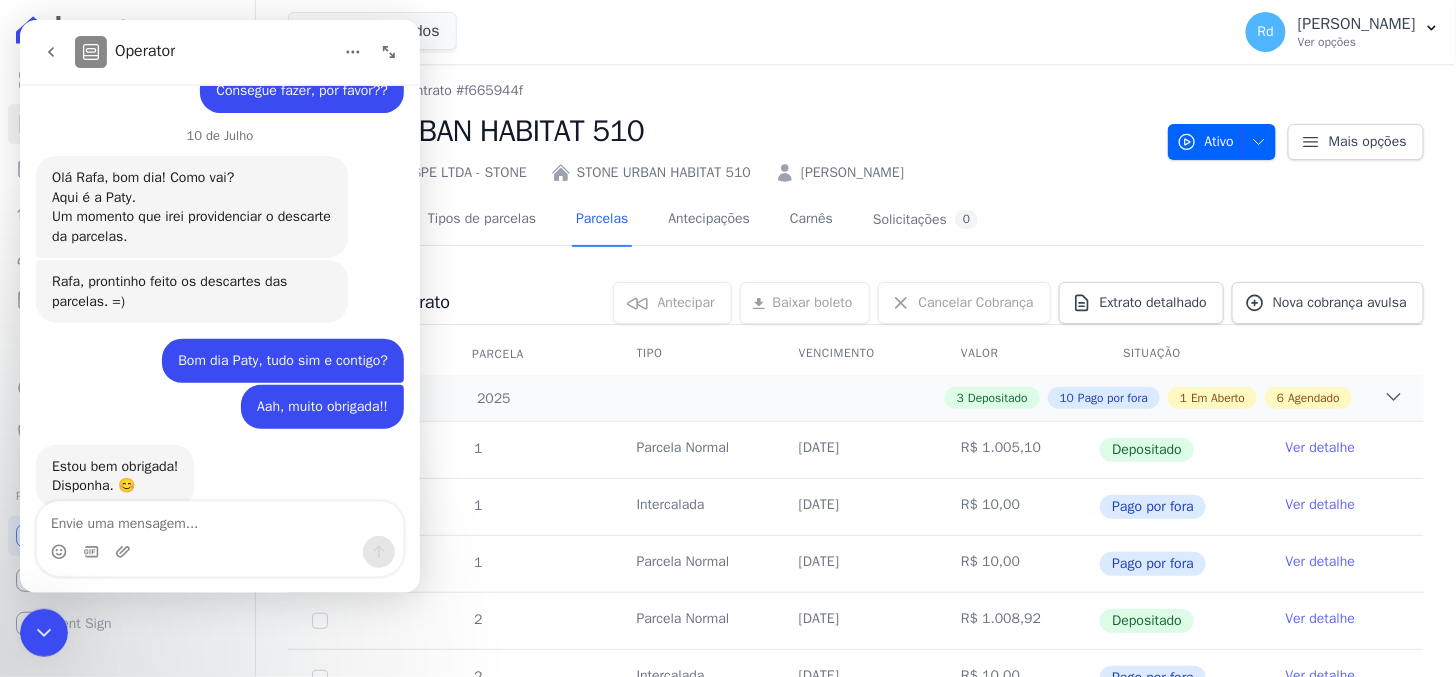 click at bounding box center [219, 518] 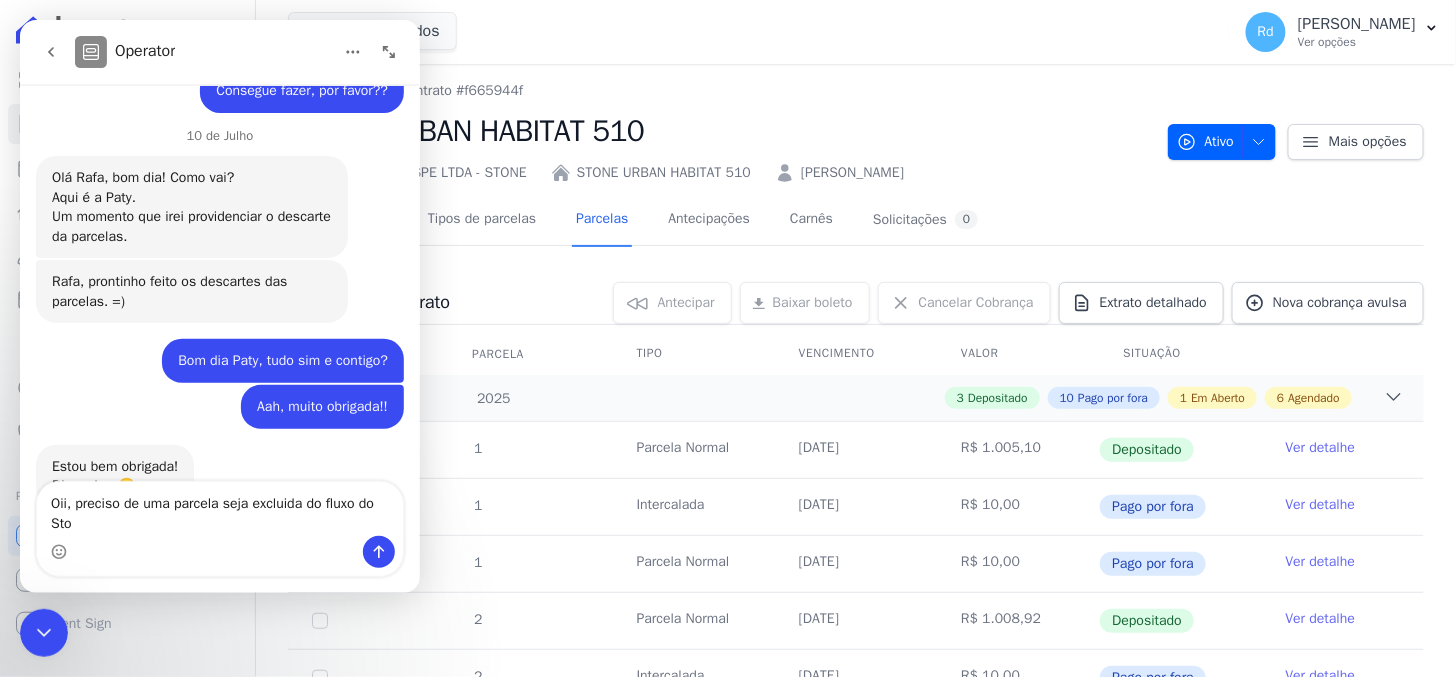 scroll, scrollTop: 19586, scrollLeft: 0, axis: vertical 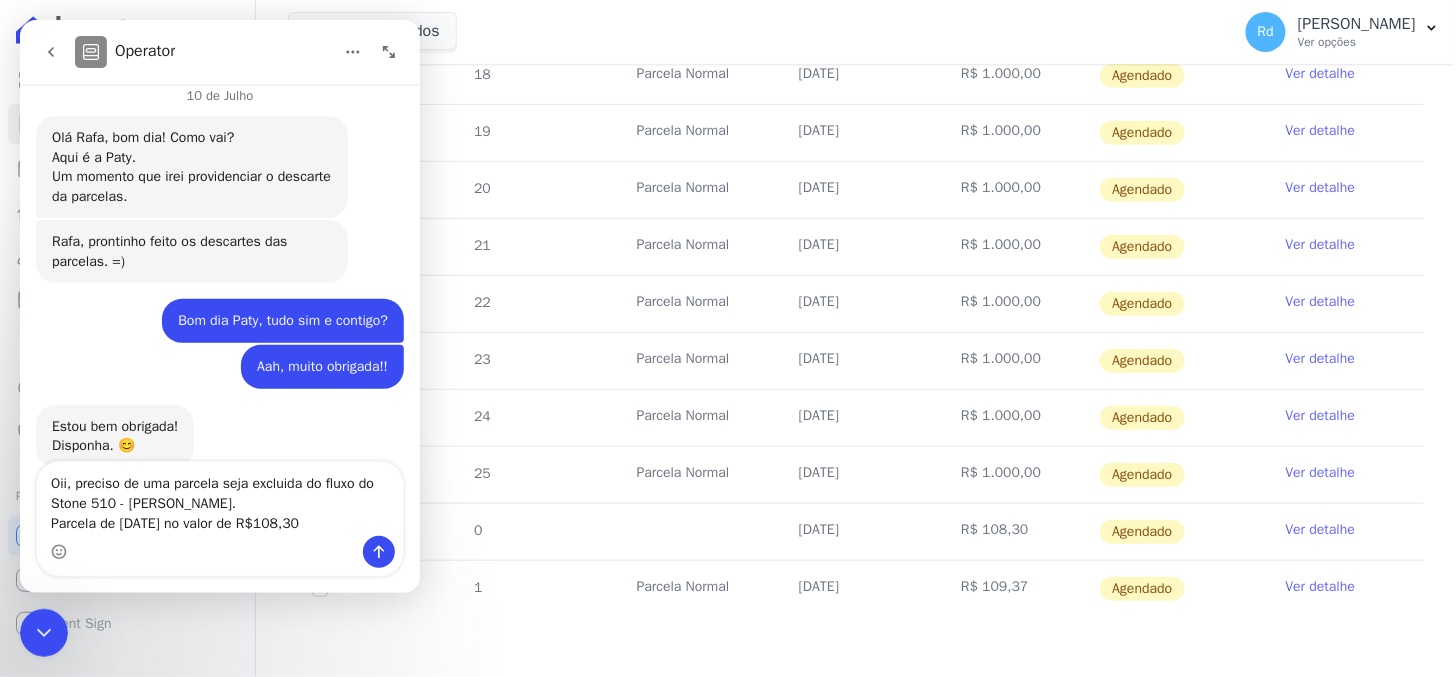 type on "Oii, preciso de uma parcela seja excluida do fluxo do Stone 510 - [PERSON_NAME].
Parcela de [DATE] no valor de R$108,30" 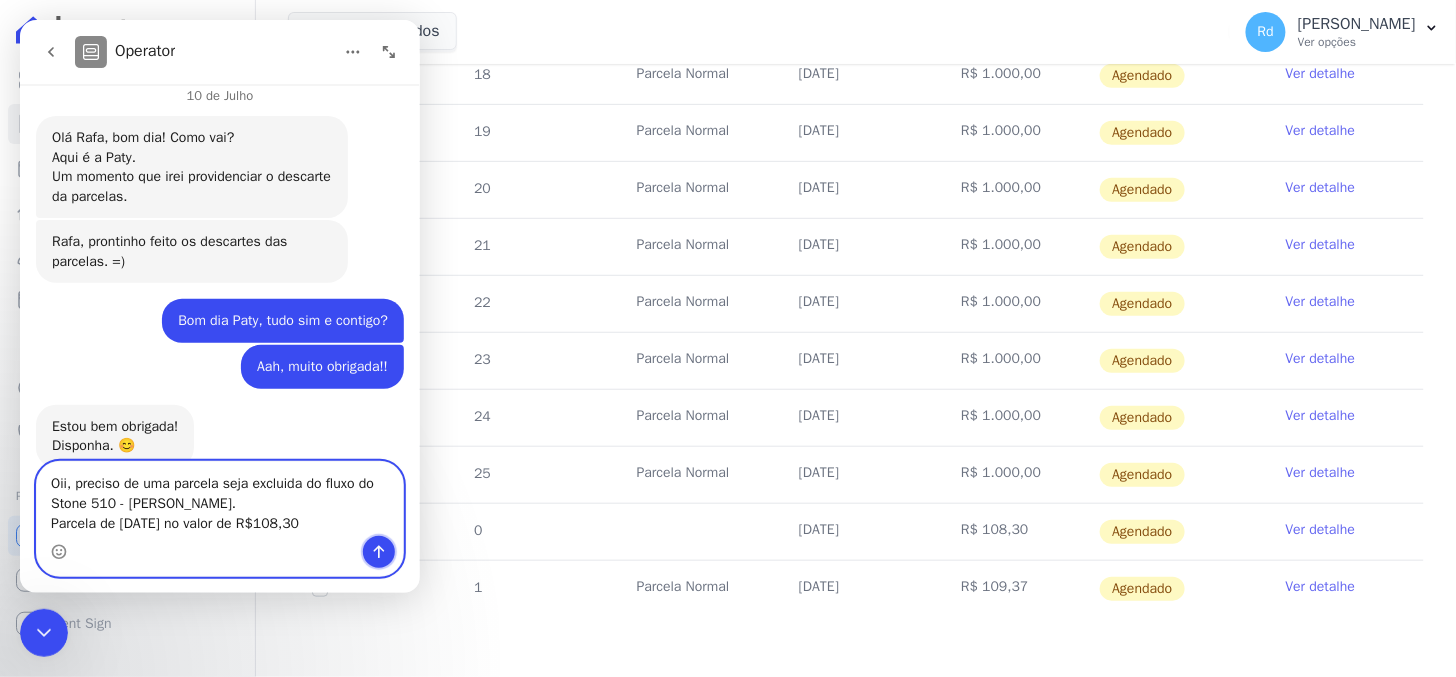 click at bounding box center (378, 551) 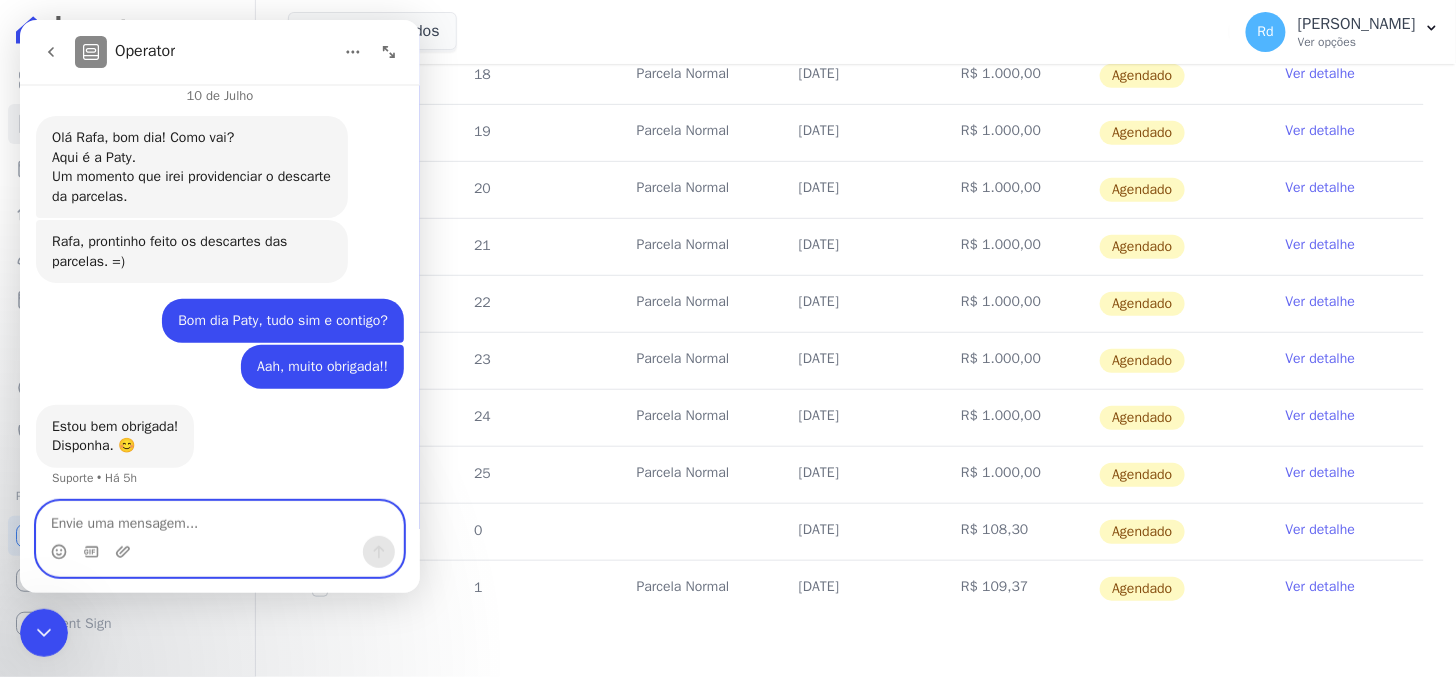 scroll, scrollTop: 19684, scrollLeft: 0, axis: vertical 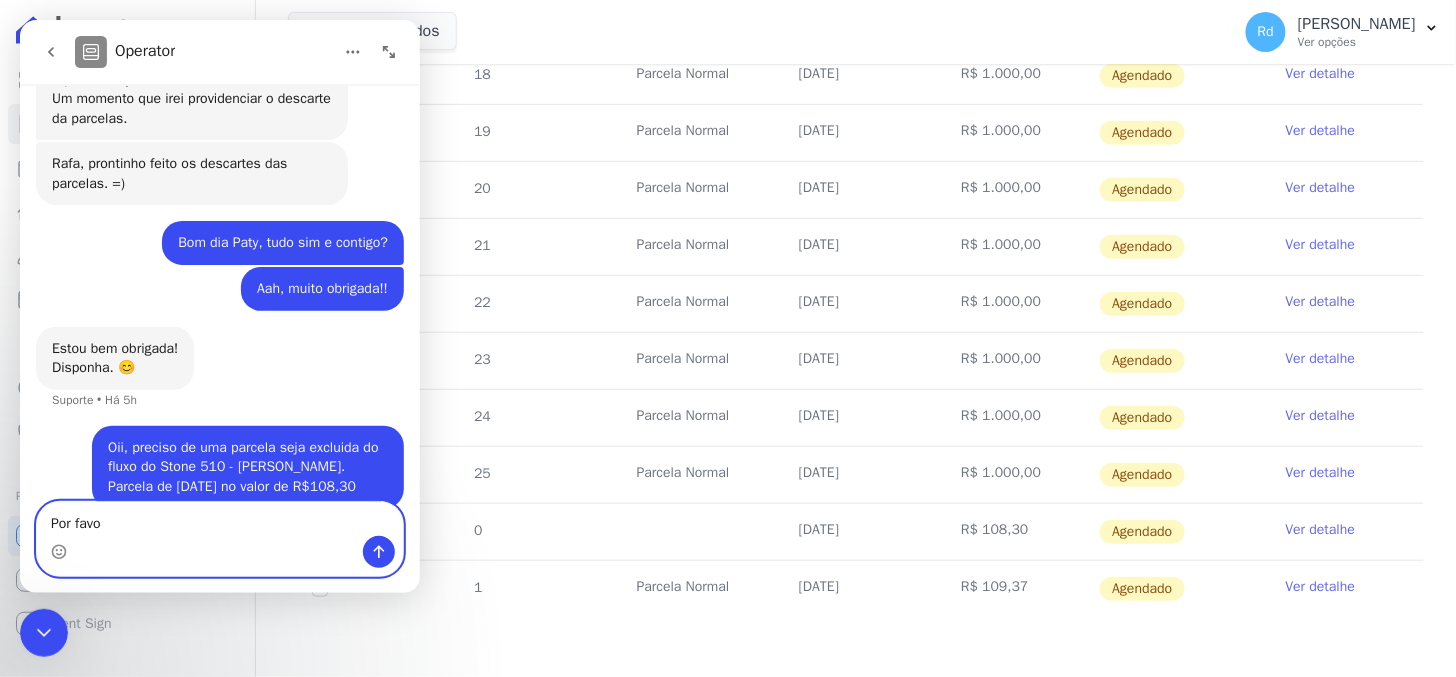 type on "Por favor" 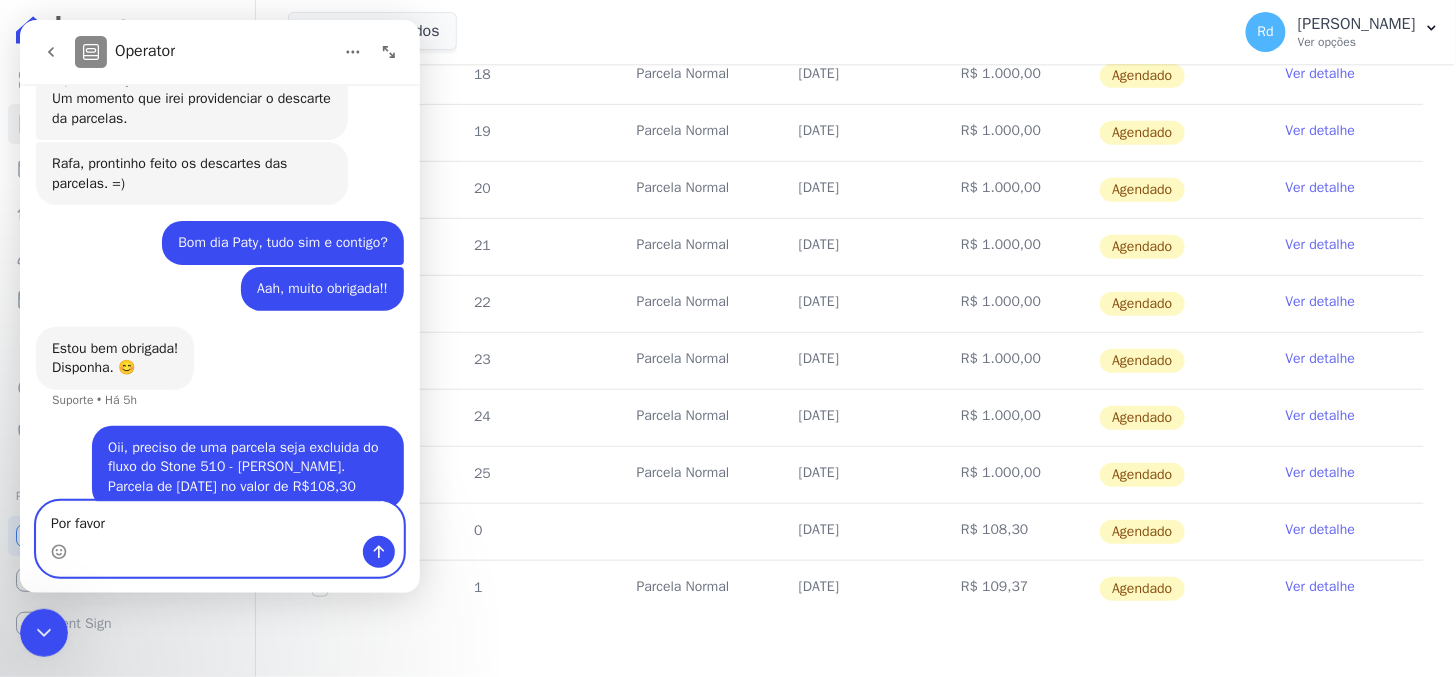 type 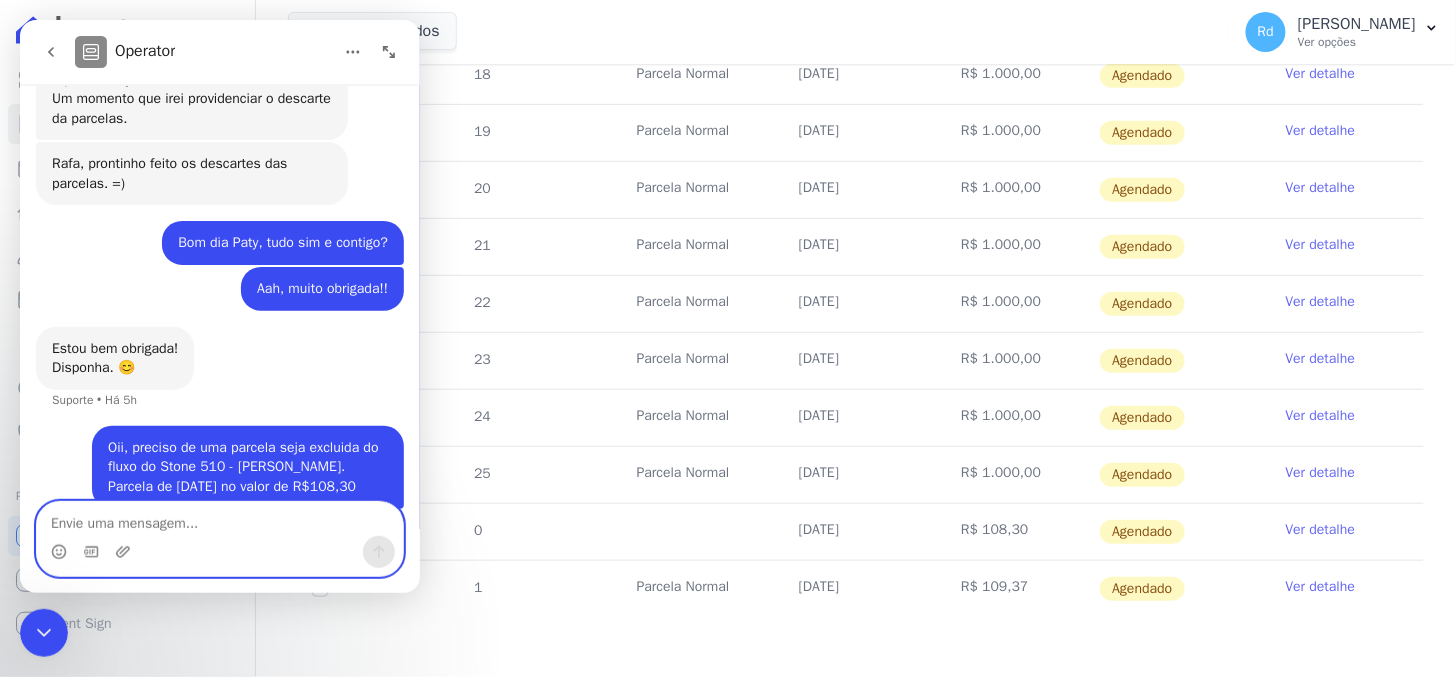 scroll, scrollTop: 19730, scrollLeft: 0, axis: vertical 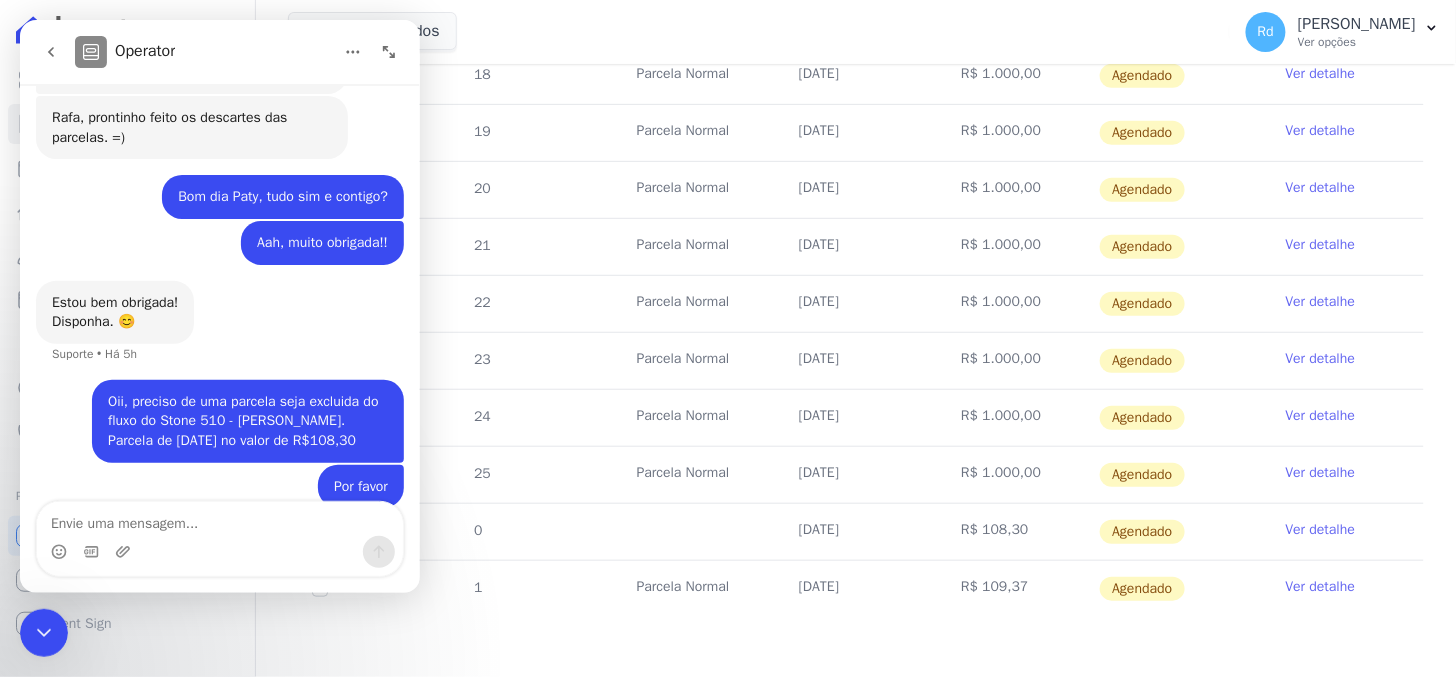 click 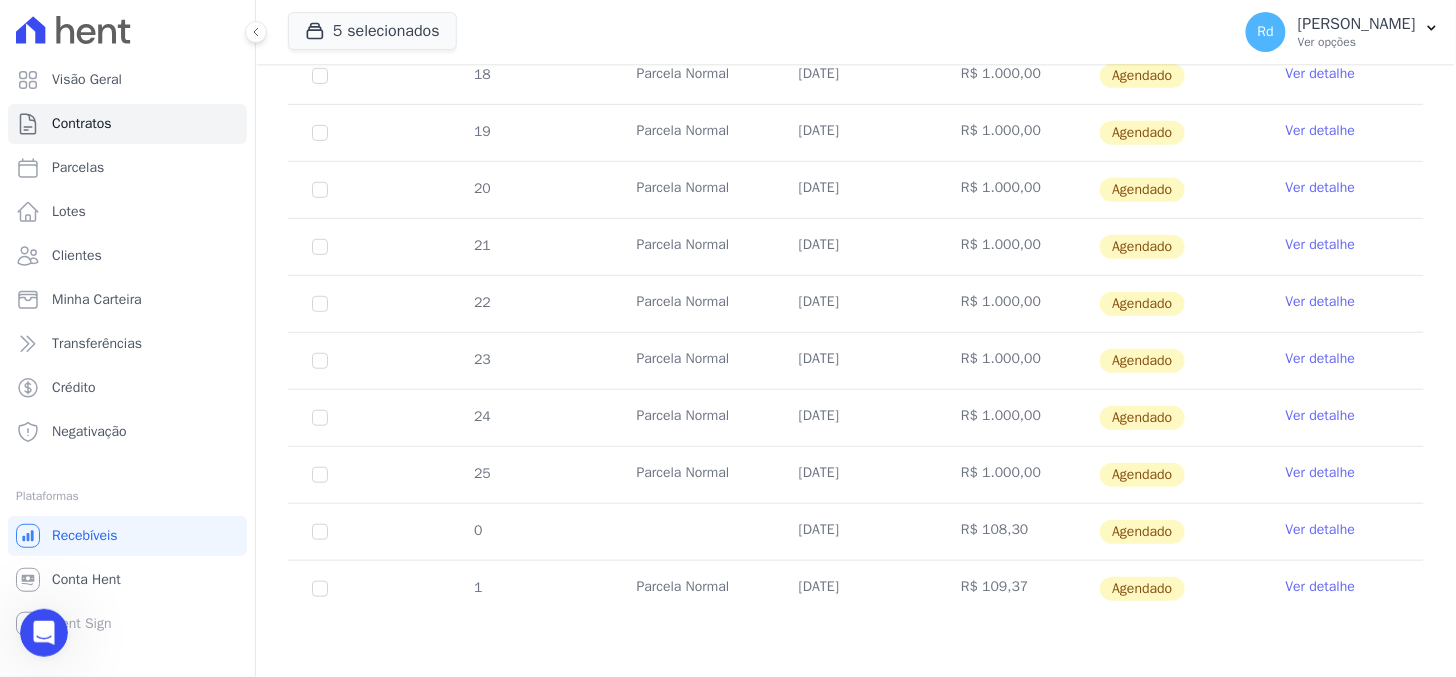 scroll, scrollTop: 0, scrollLeft: 0, axis: both 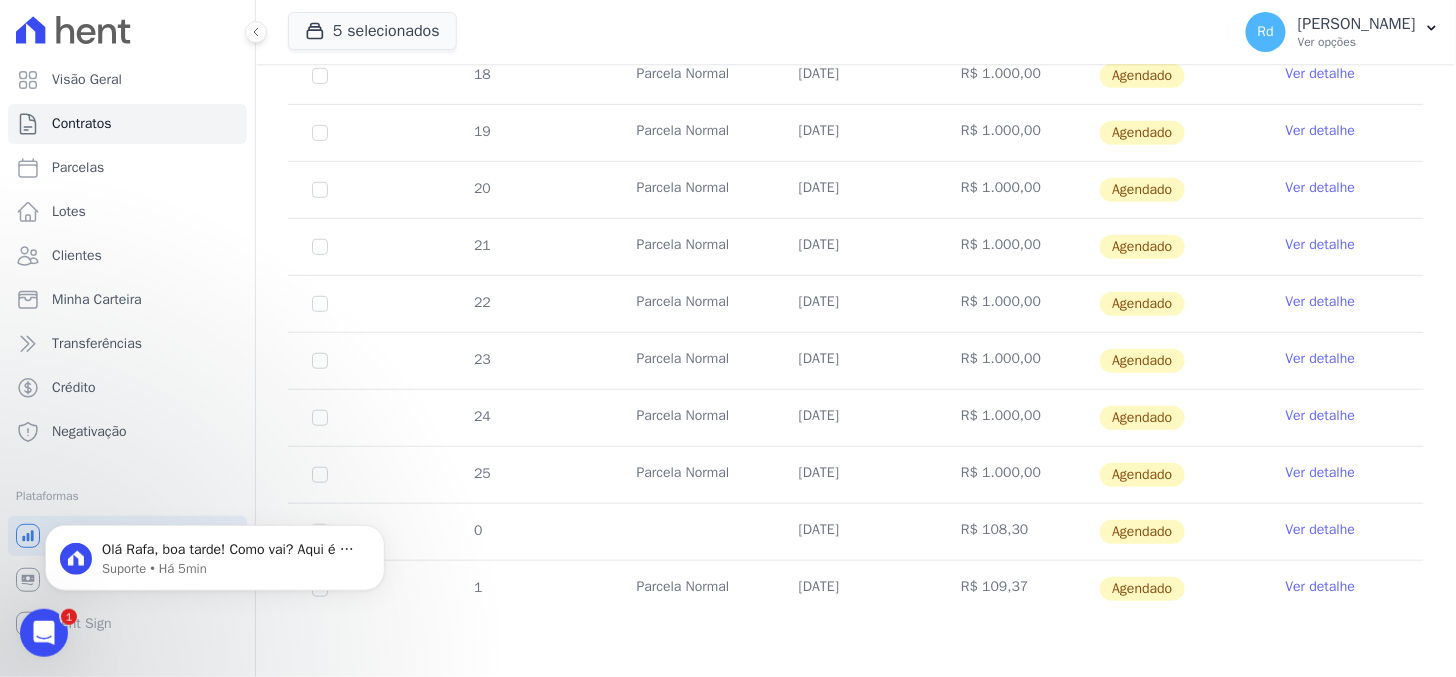drag, startPoint x: 37, startPoint y: 5, endPoint x: 64, endPoint y: 620, distance: 615.5924 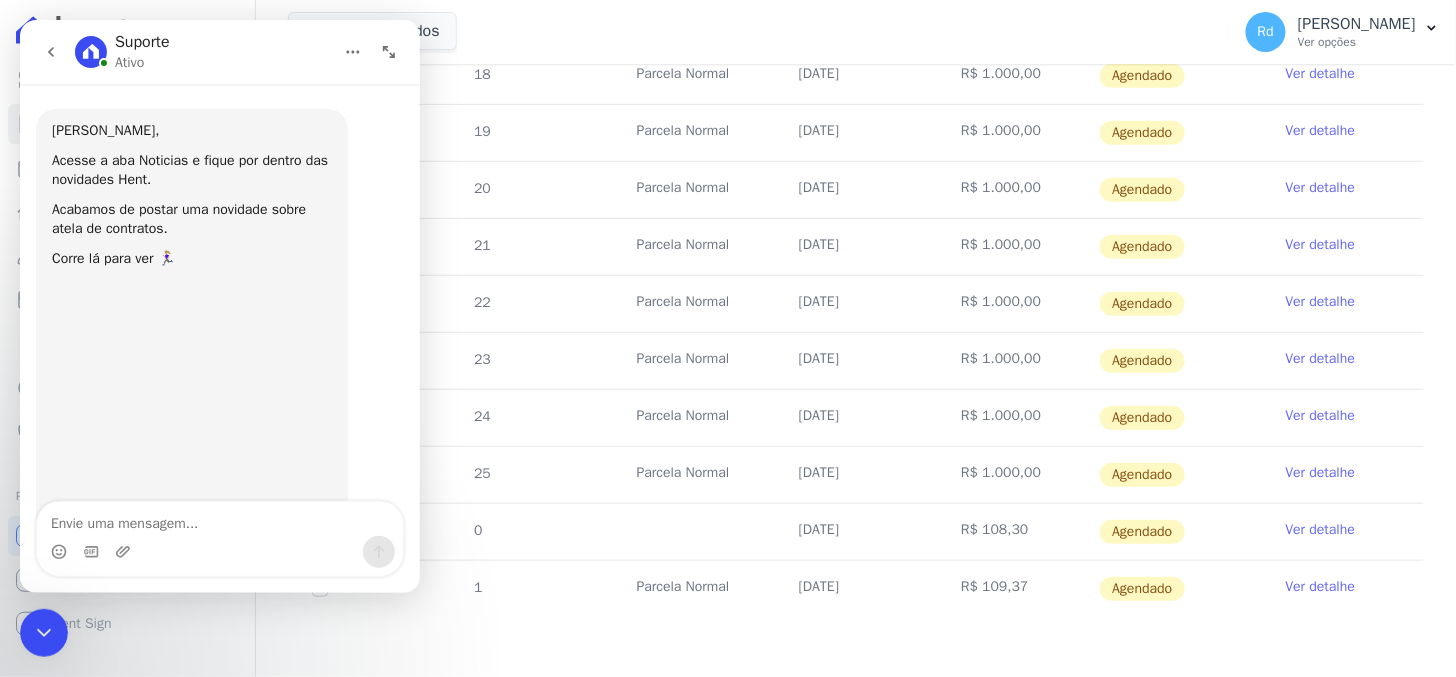 scroll, scrollTop: 46, scrollLeft: 0, axis: vertical 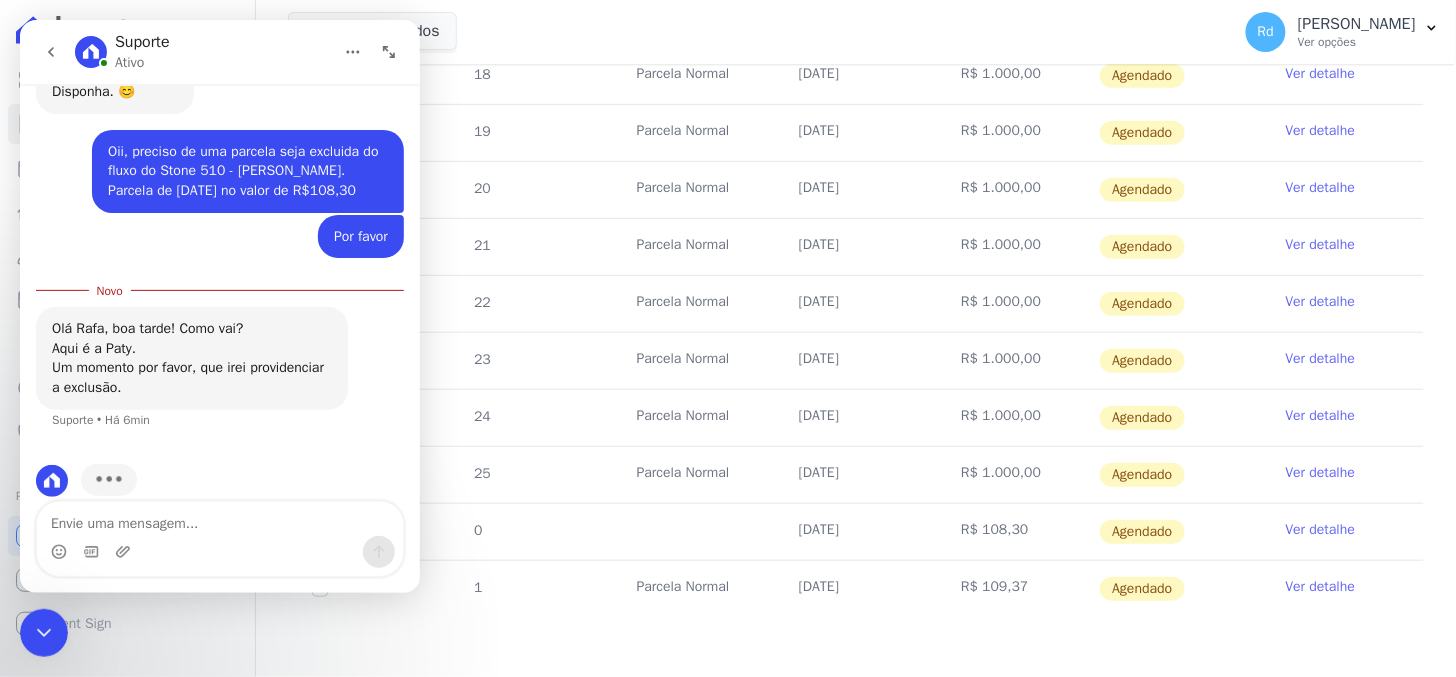 click 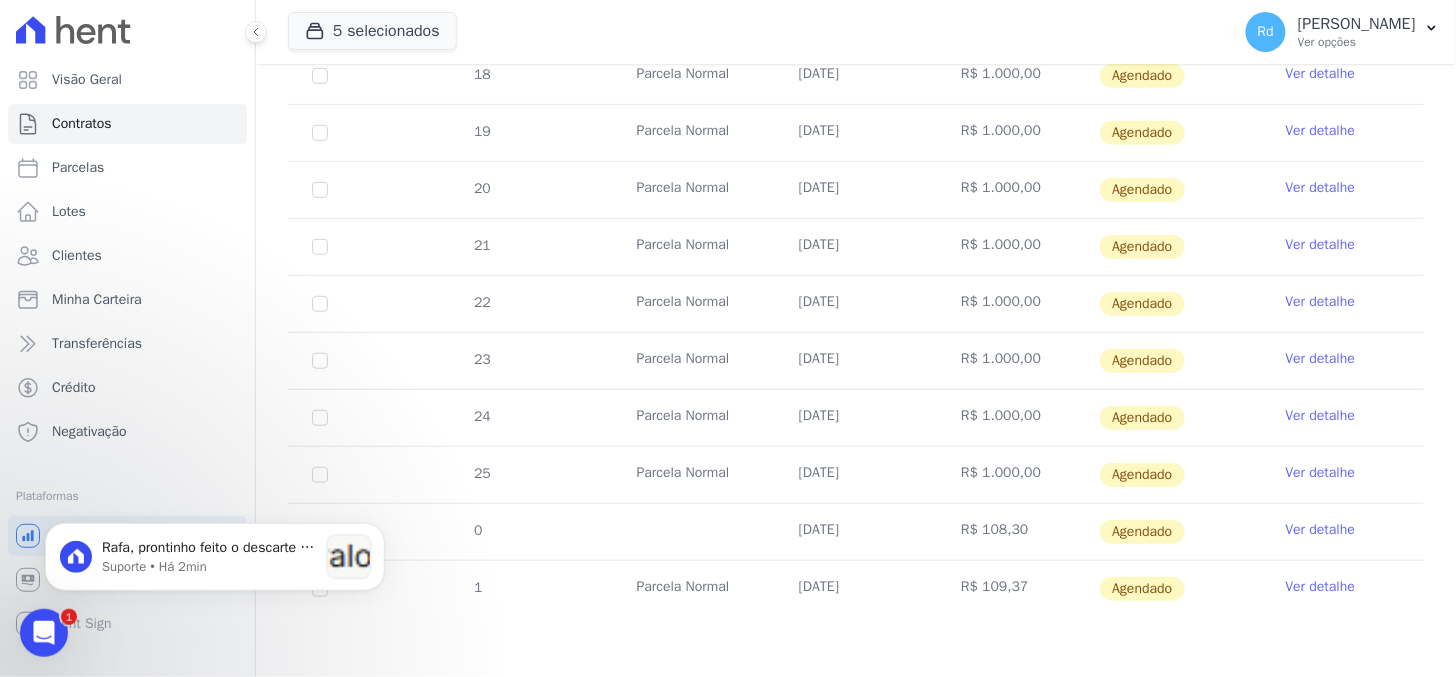 scroll, scrollTop: 0, scrollLeft: 0, axis: both 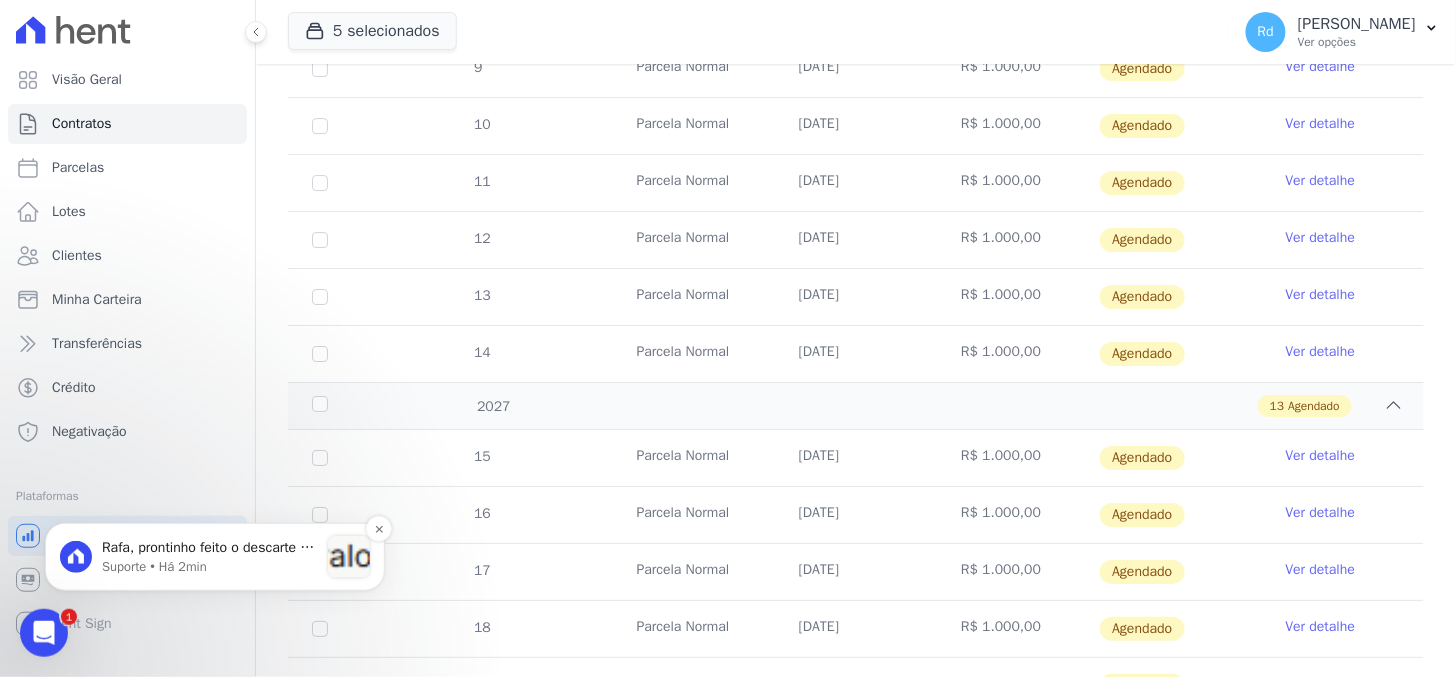 click on "Suporte • Há 2min" at bounding box center [210, 566] 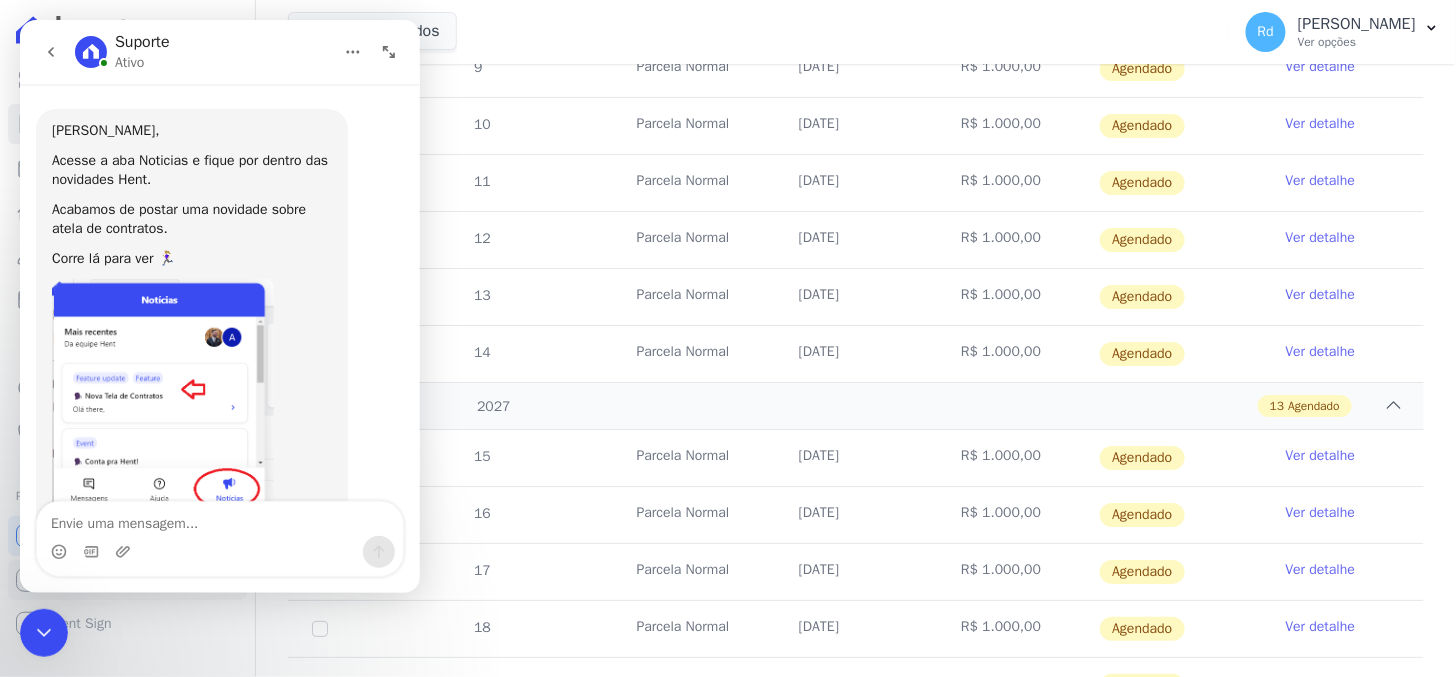 scroll, scrollTop: 2, scrollLeft: 0, axis: vertical 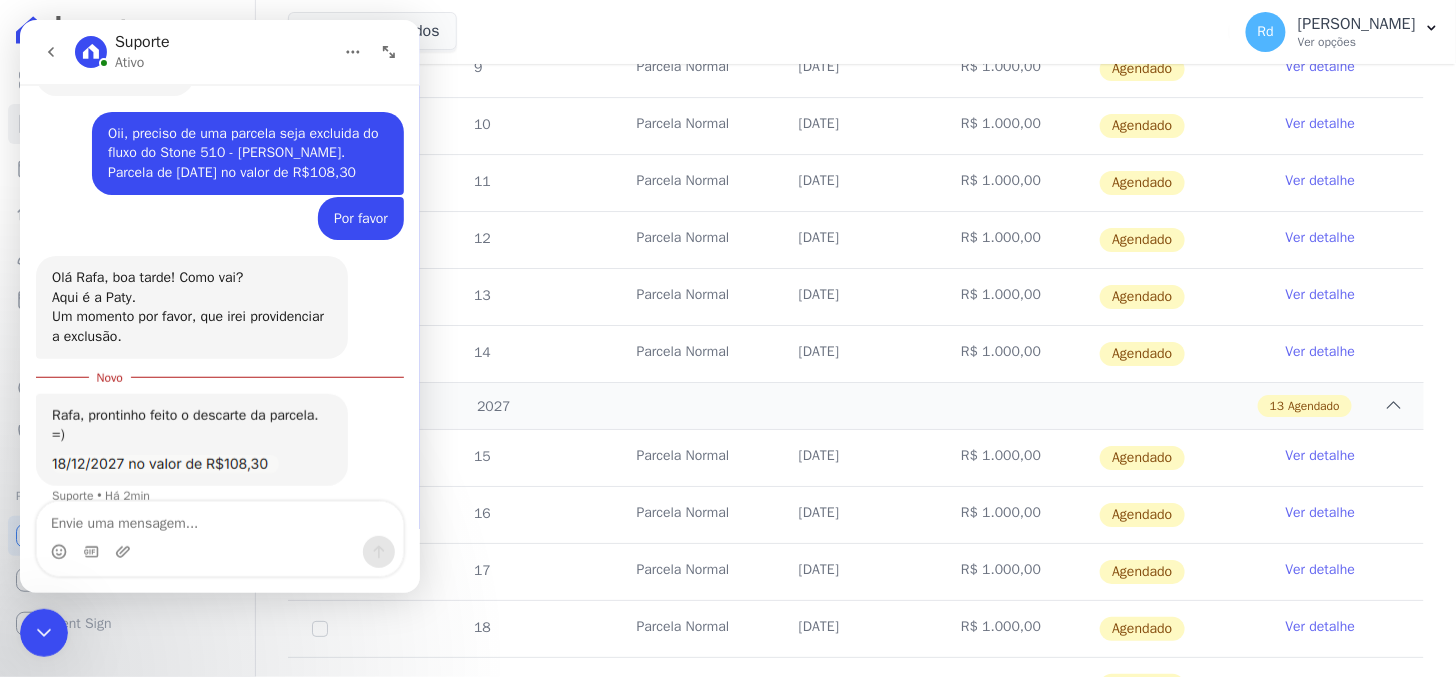 click at bounding box center (219, 518) 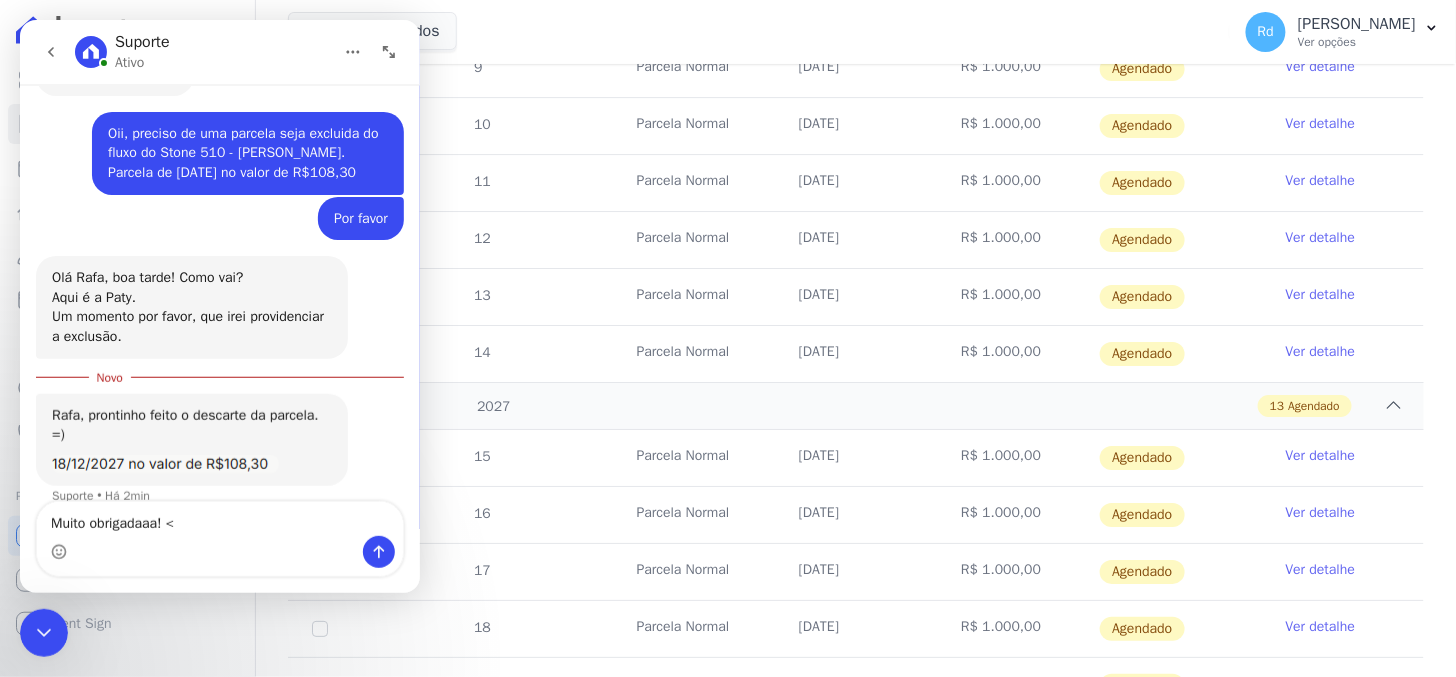 type on "Muito obrigadaaa! <3" 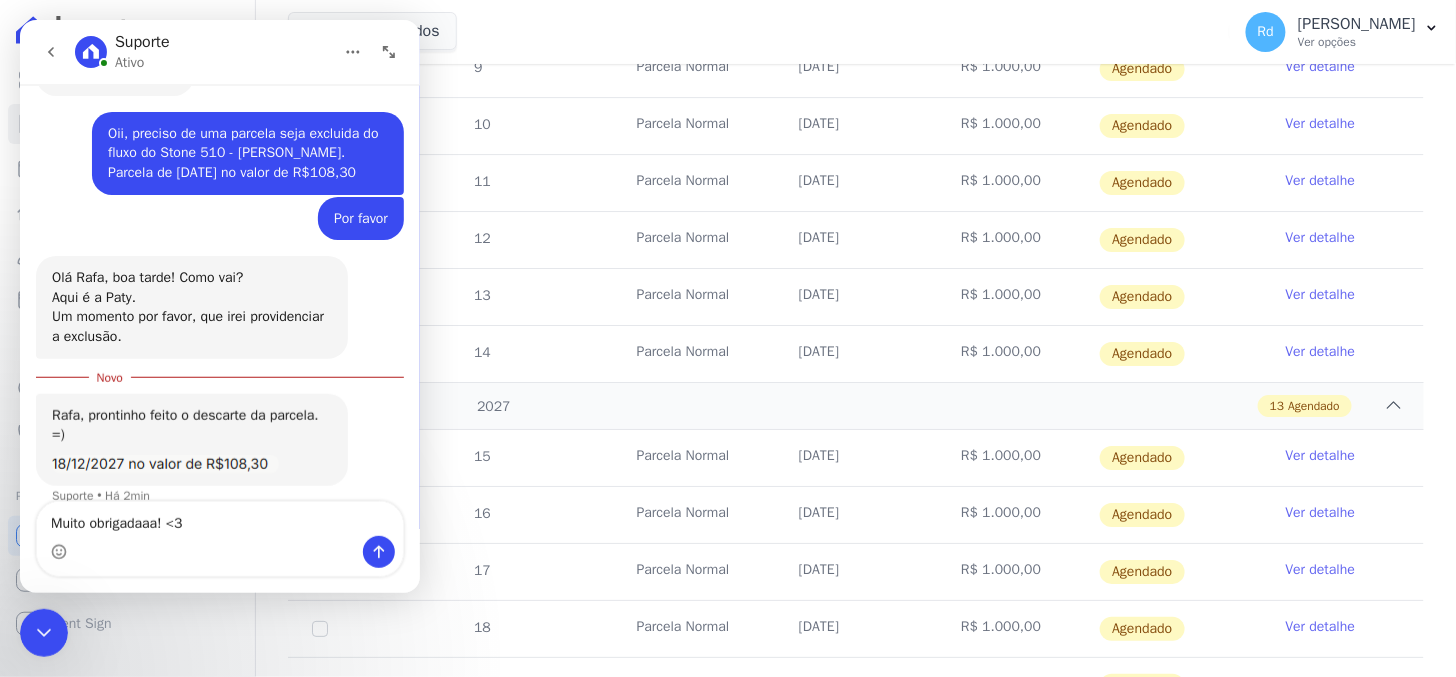 type 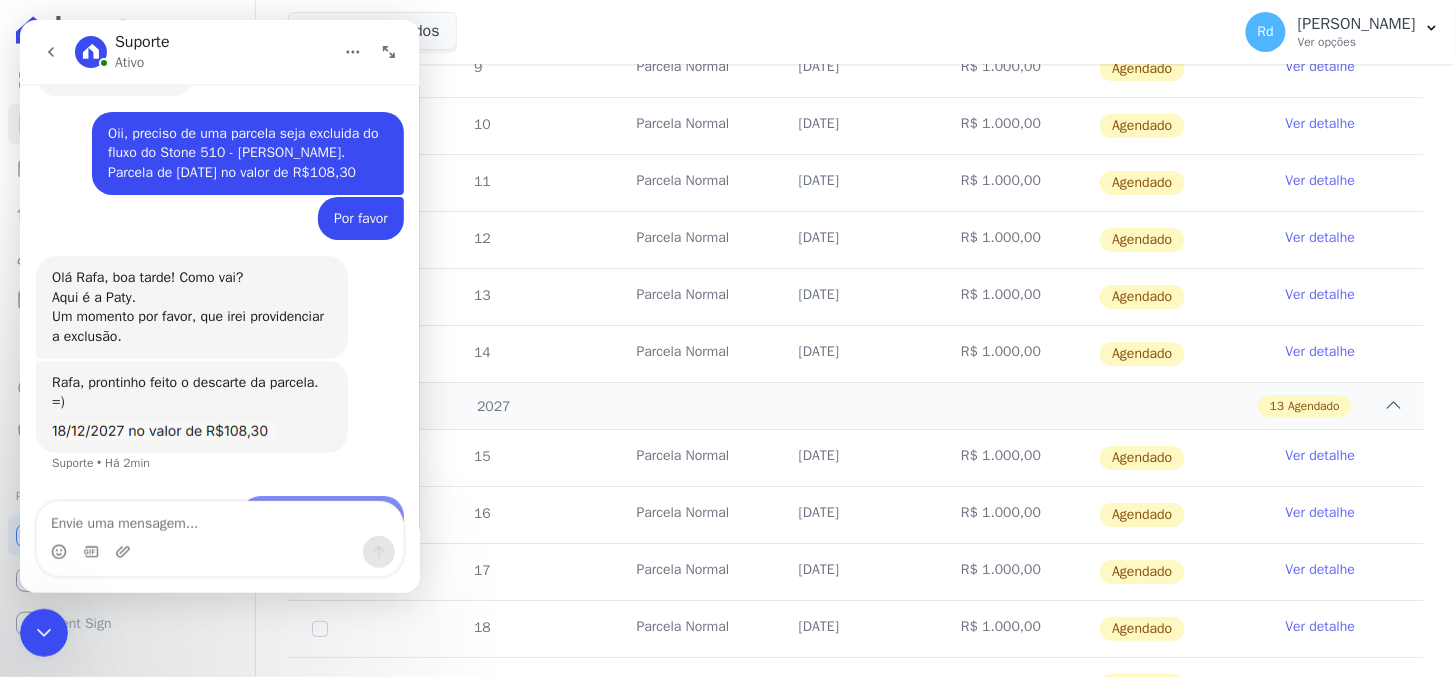 scroll, scrollTop: 20002, scrollLeft: 0, axis: vertical 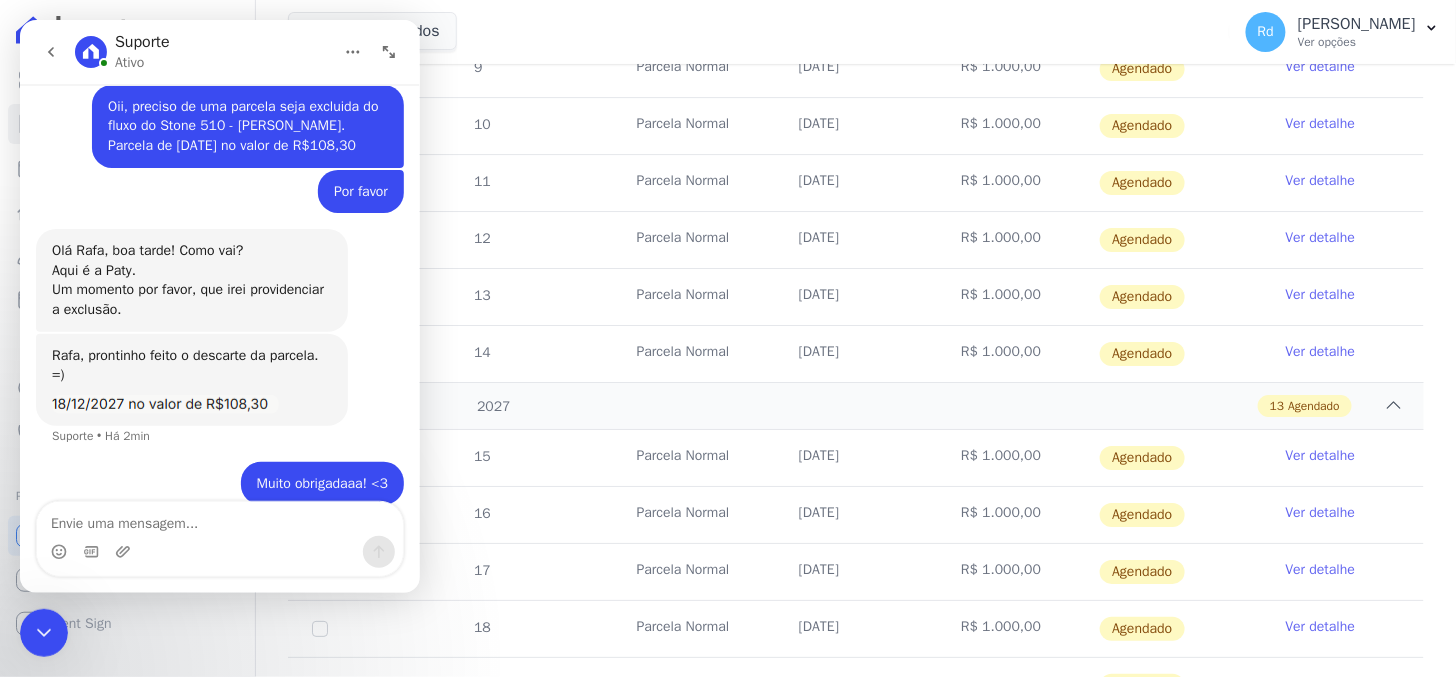 click at bounding box center [43, 632] 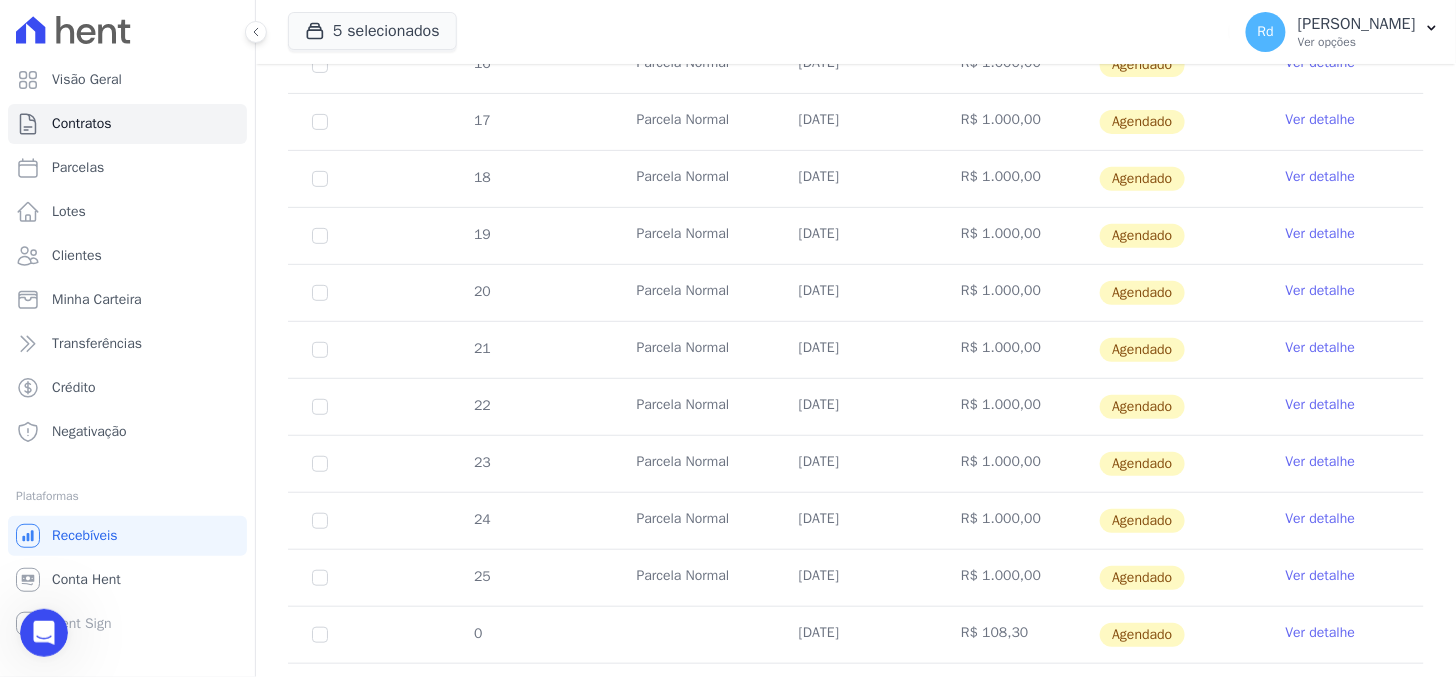 scroll, scrollTop: 2465, scrollLeft: 0, axis: vertical 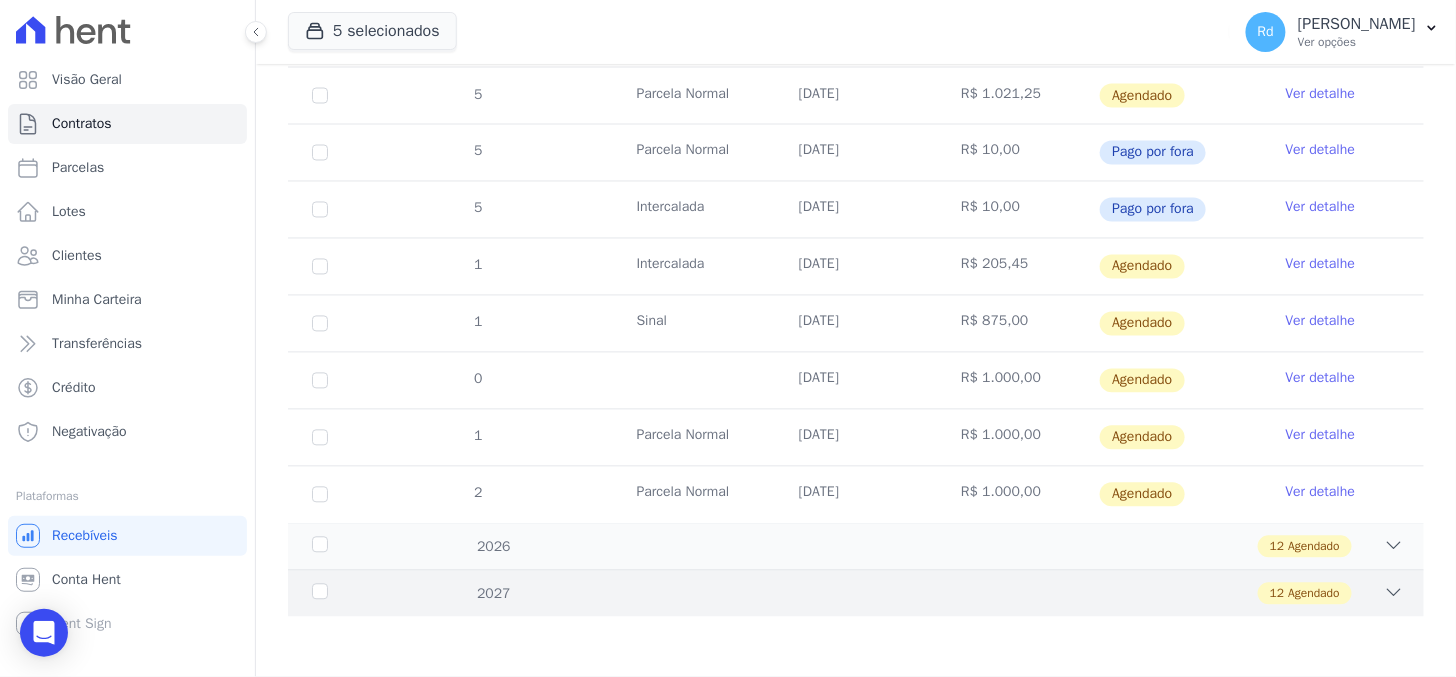 click 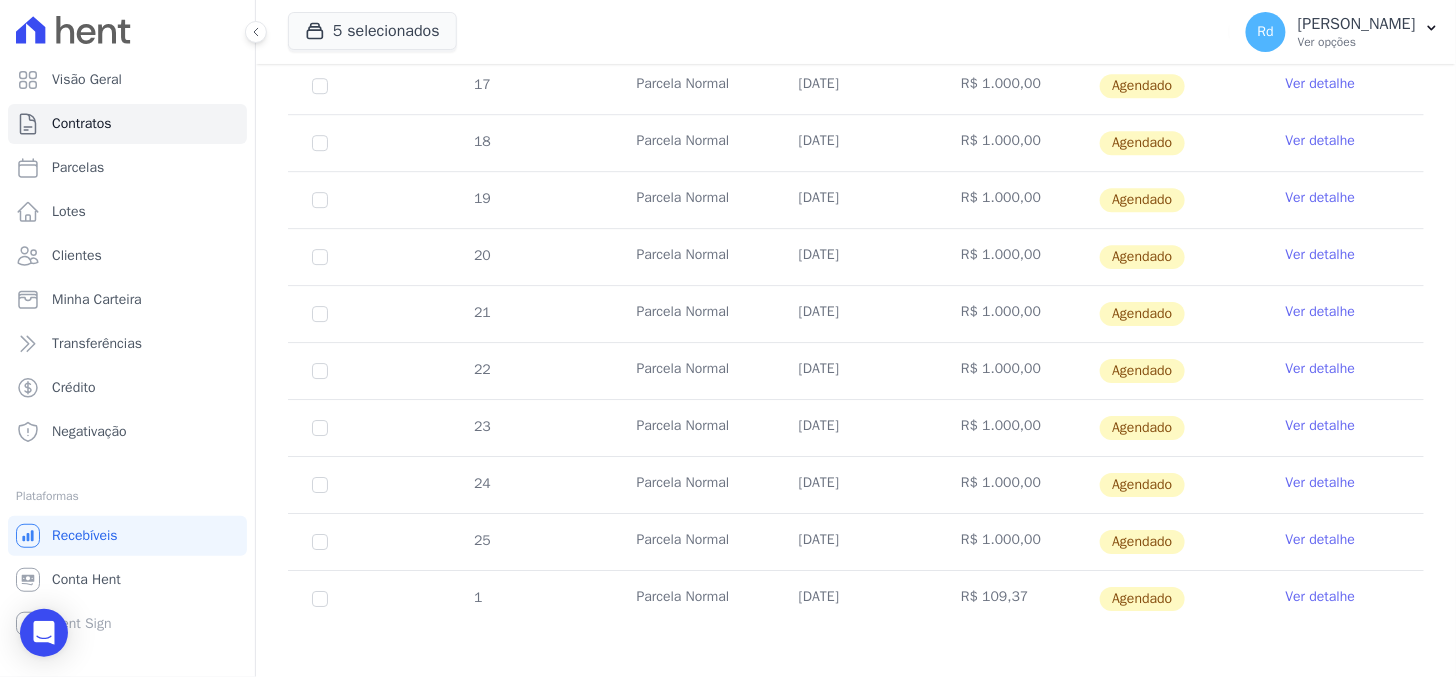 scroll, scrollTop: 1723, scrollLeft: 0, axis: vertical 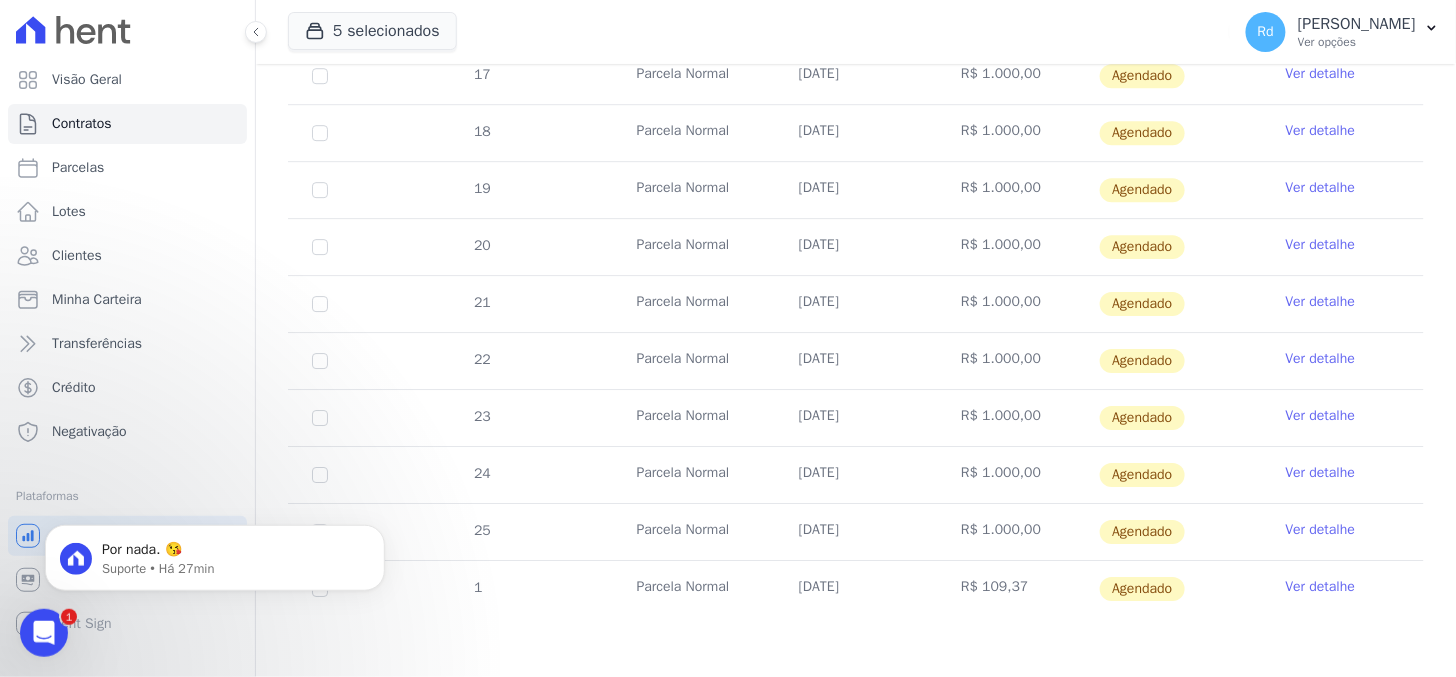 click 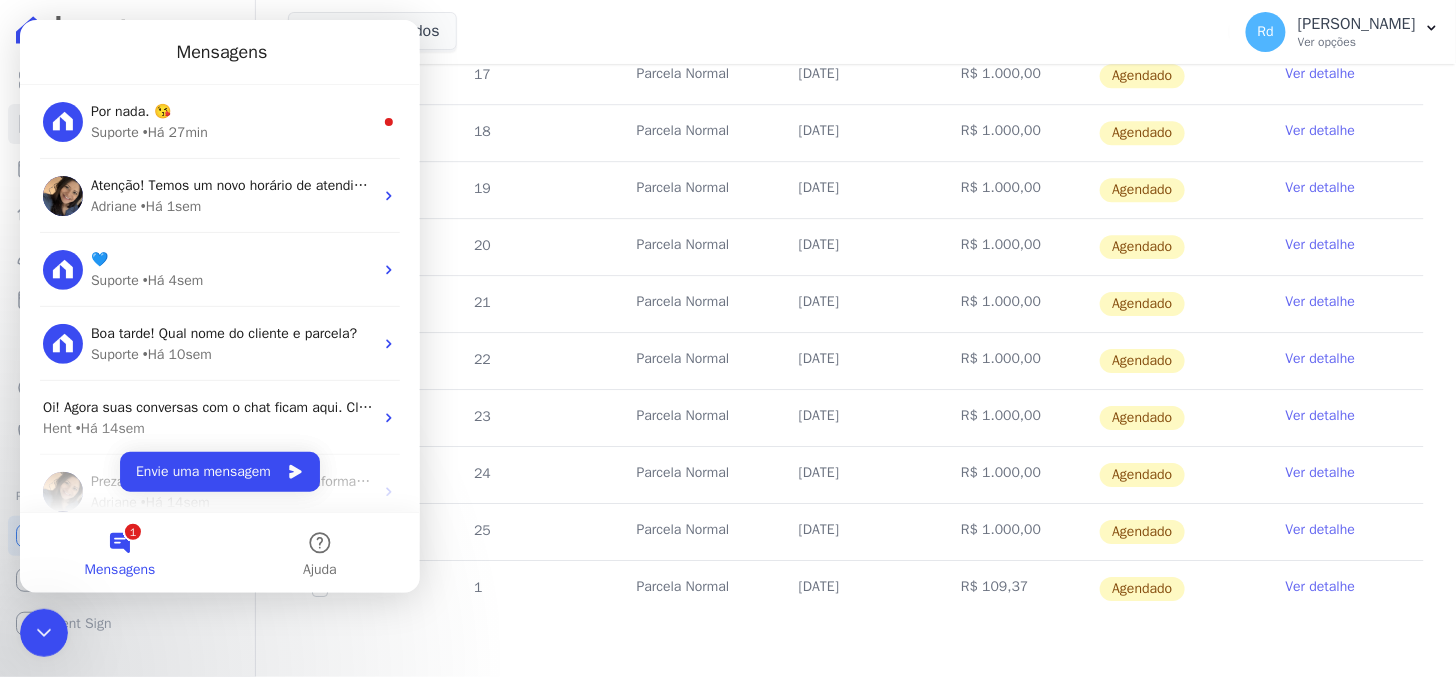 scroll, scrollTop: 0, scrollLeft: 0, axis: both 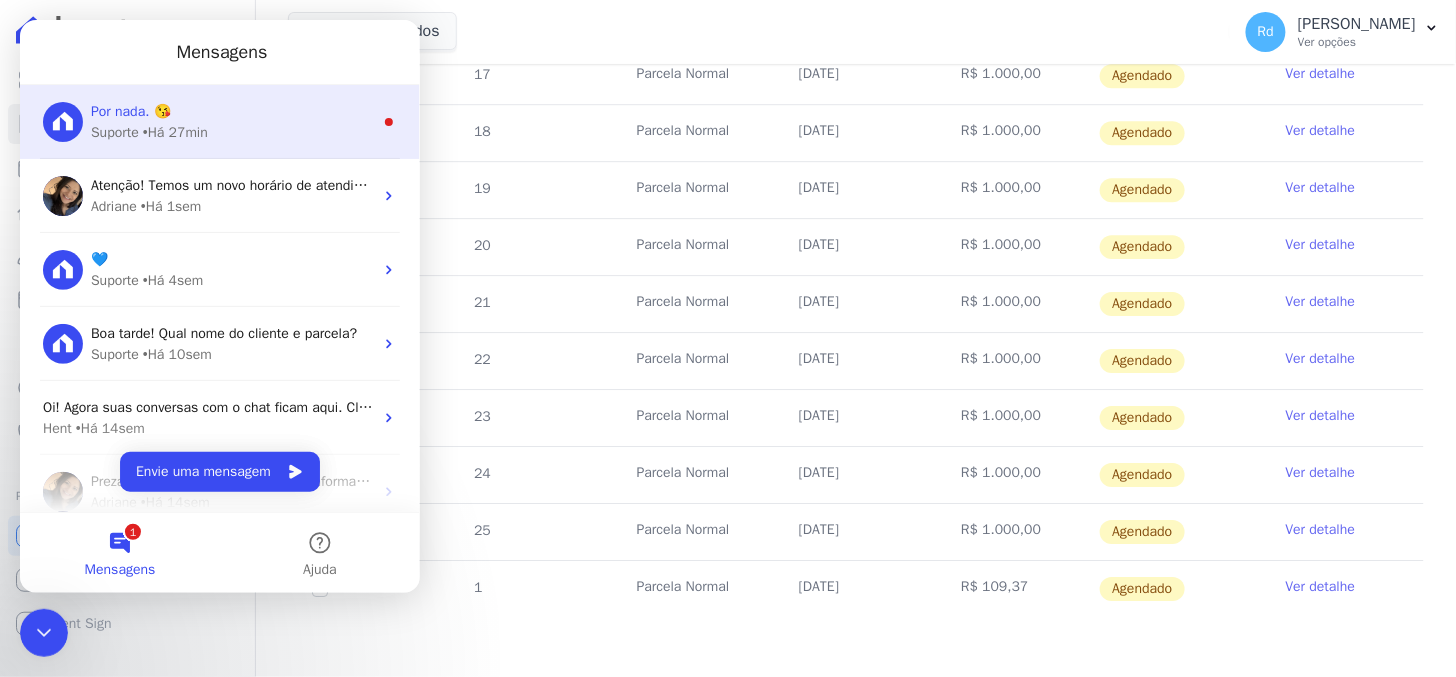 click on "•  Há 27min" at bounding box center [174, 131] 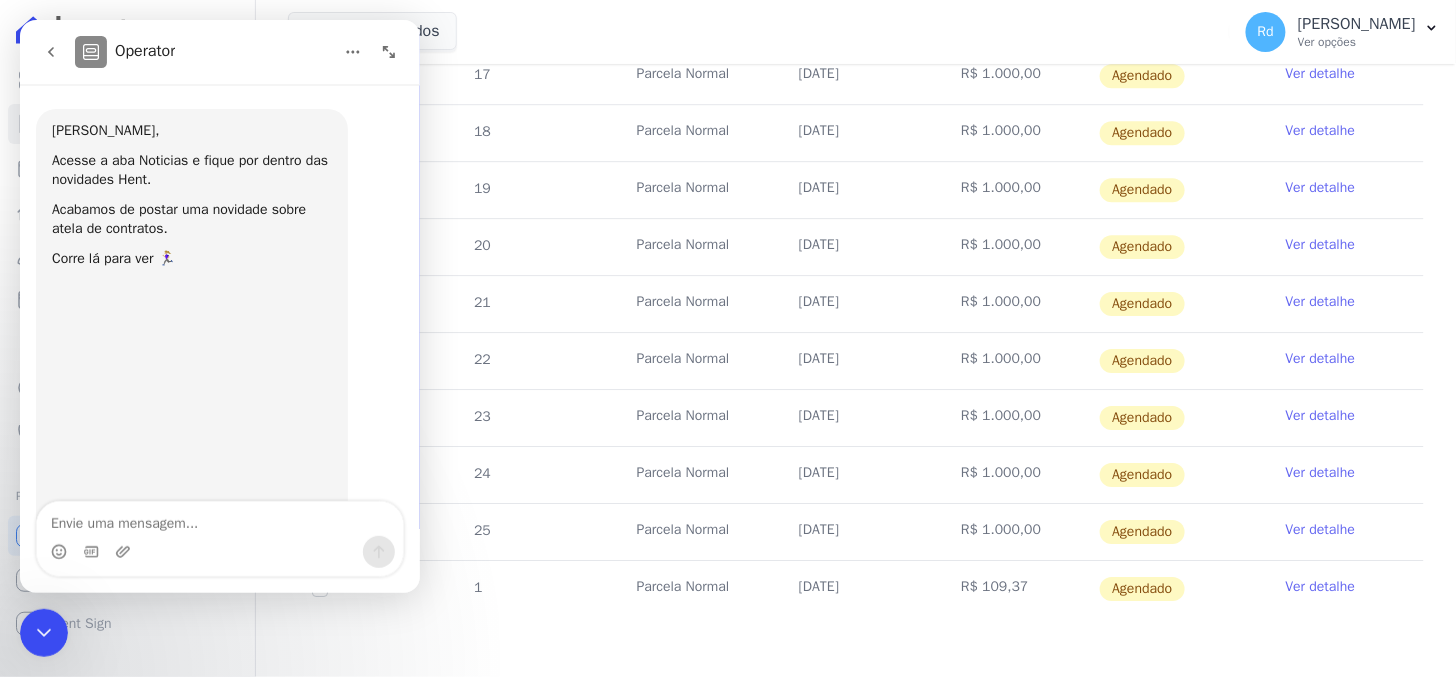 scroll, scrollTop: 2, scrollLeft: 0, axis: vertical 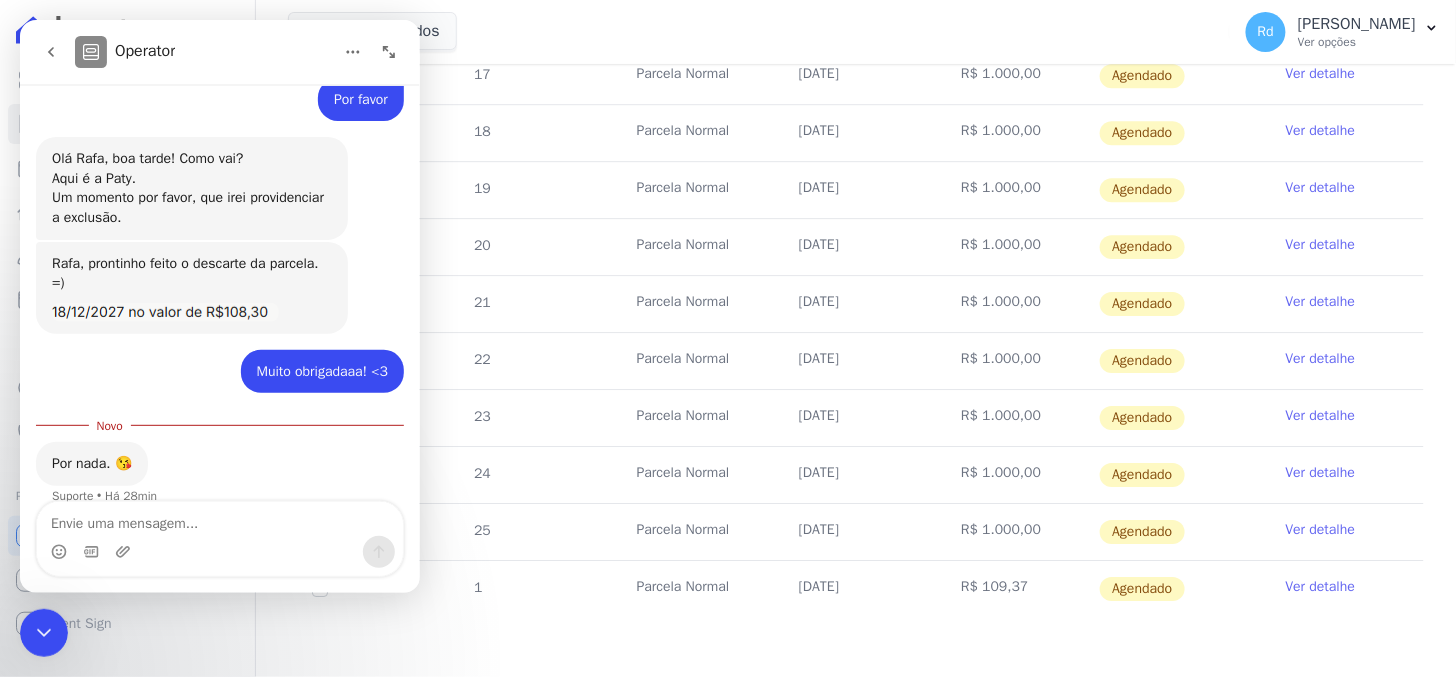 click at bounding box center (43, 632) 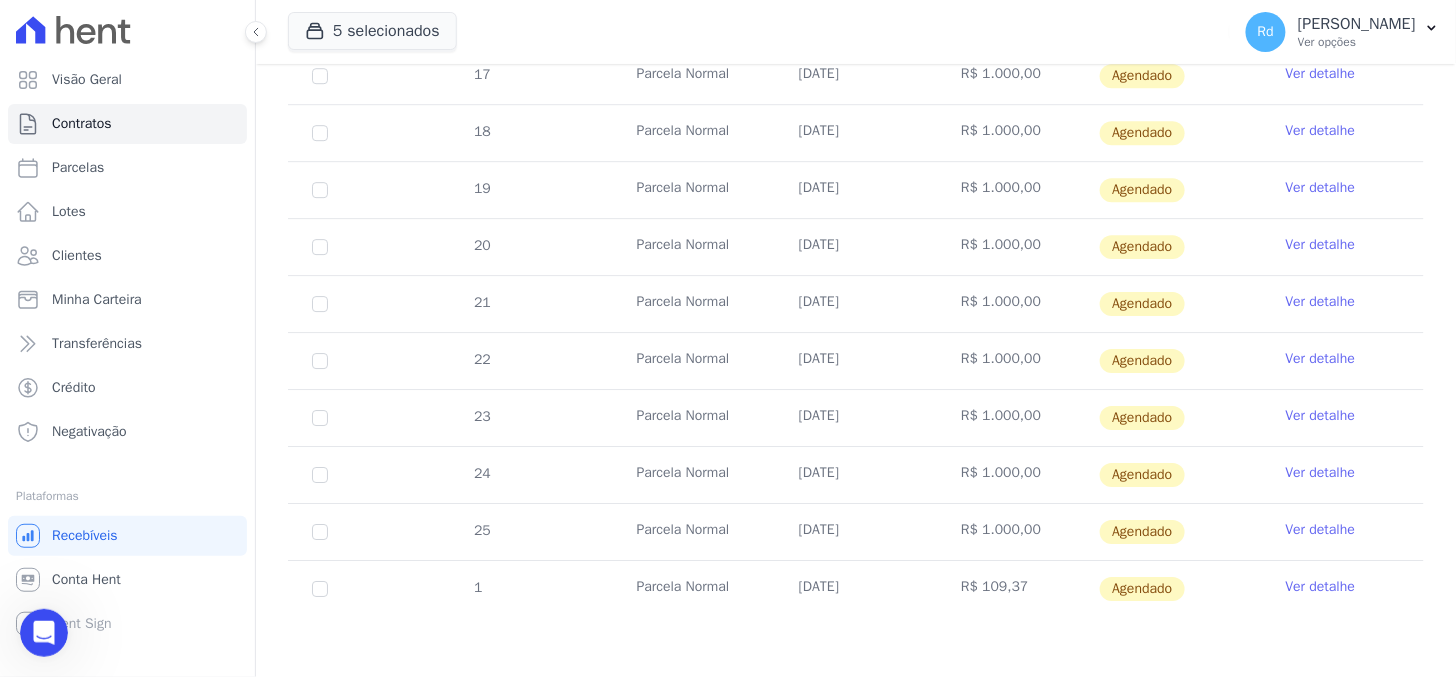 scroll, scrollTop: 0, scrollLeft: 0, axis: both 